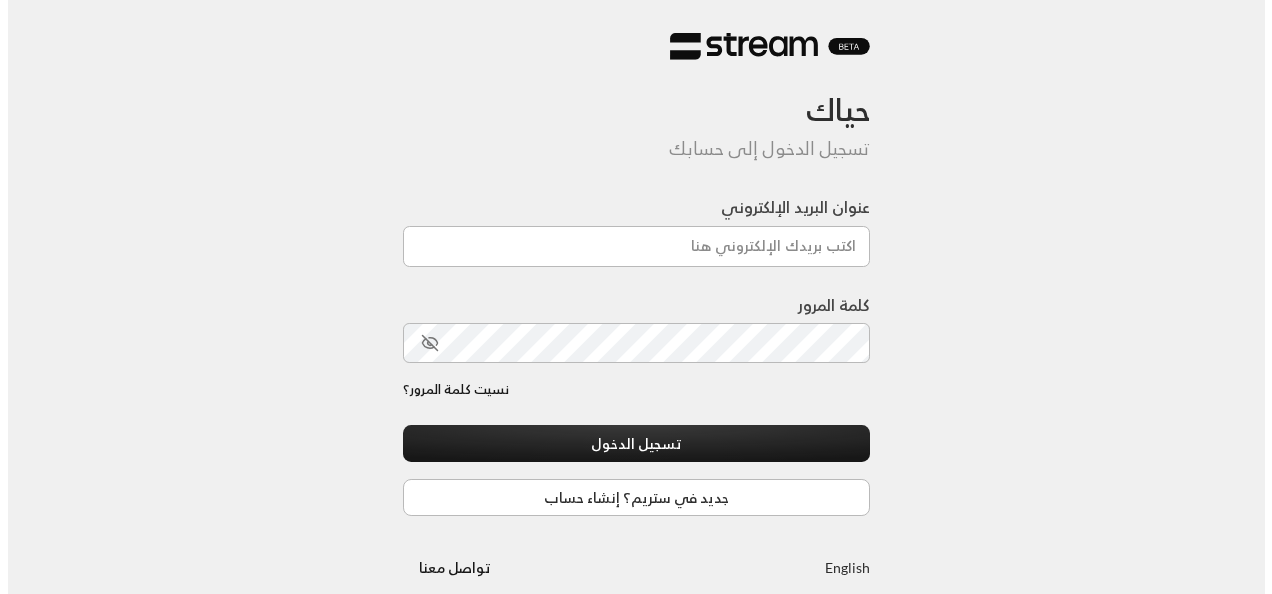 scroll, scrollTop: 0, scrollLeft: 0, axis: both 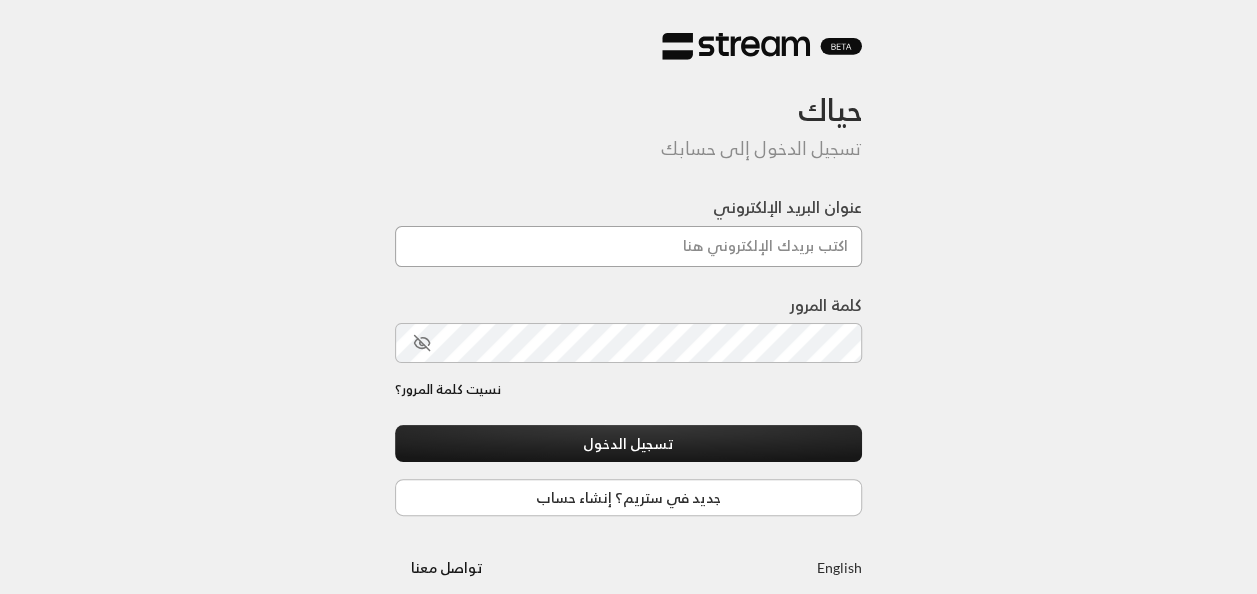 click on "عنوان البريد الإلكتروني" at bounding box center [629, 246] 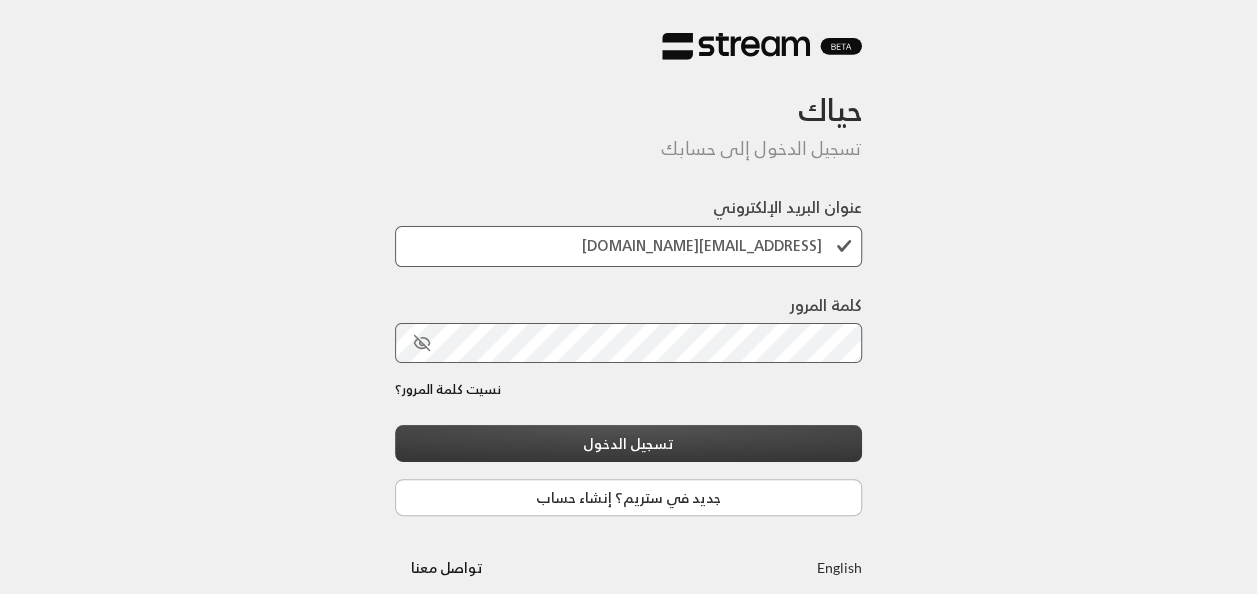 click on "تسجيل الدخول" at bounding box center (629, 443) 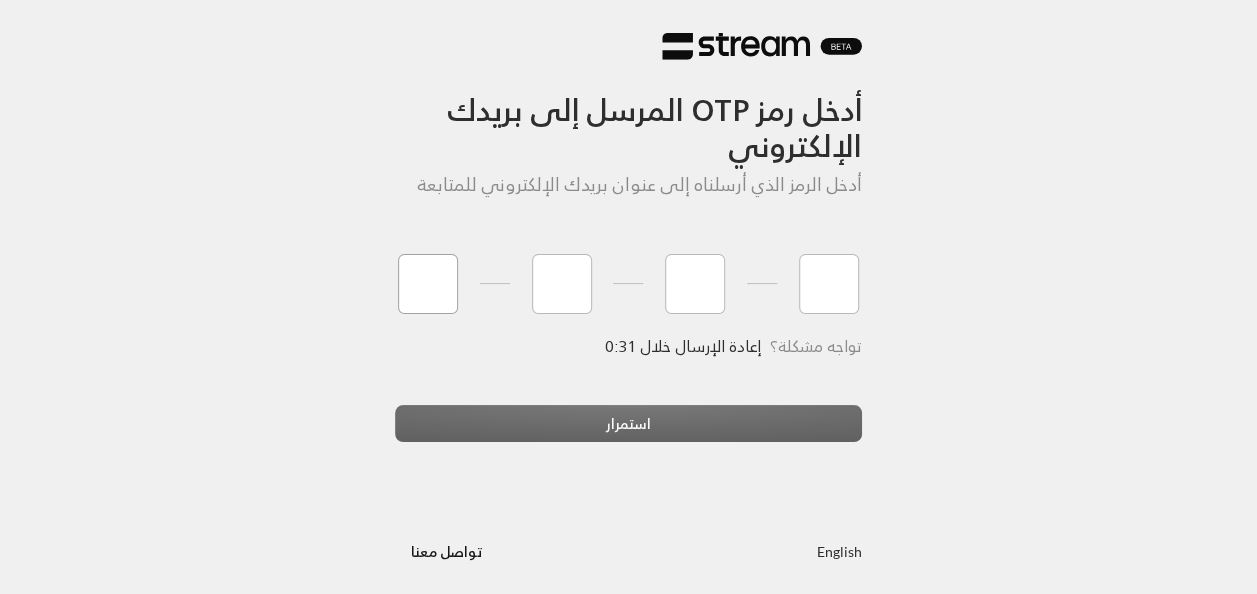 type on "2" 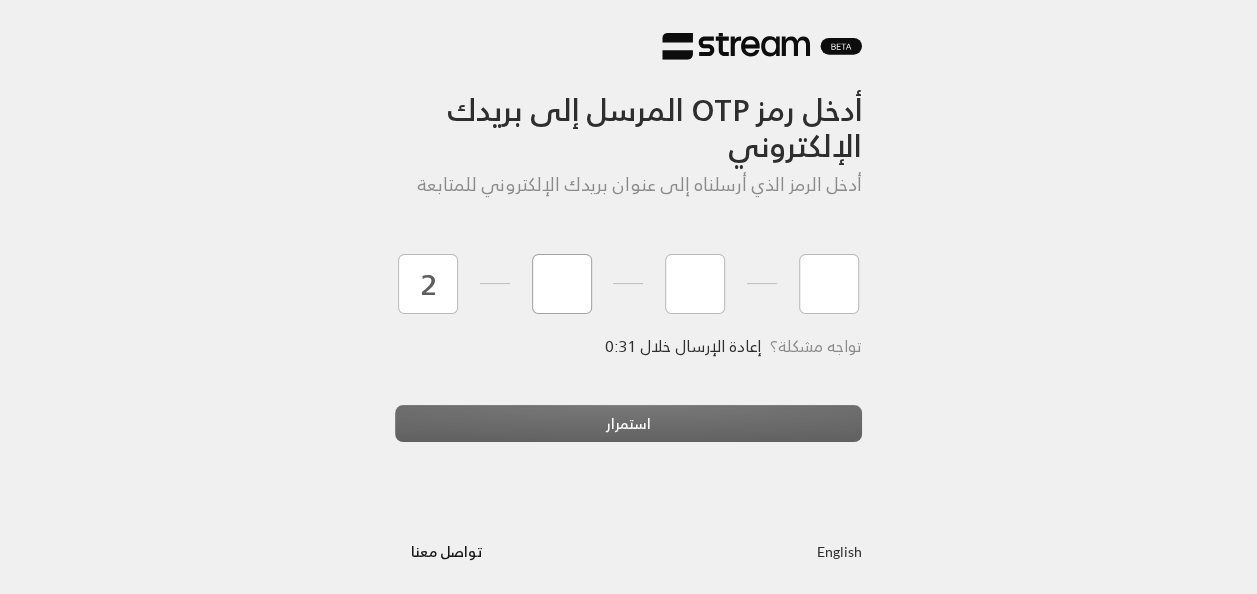 type on "4" 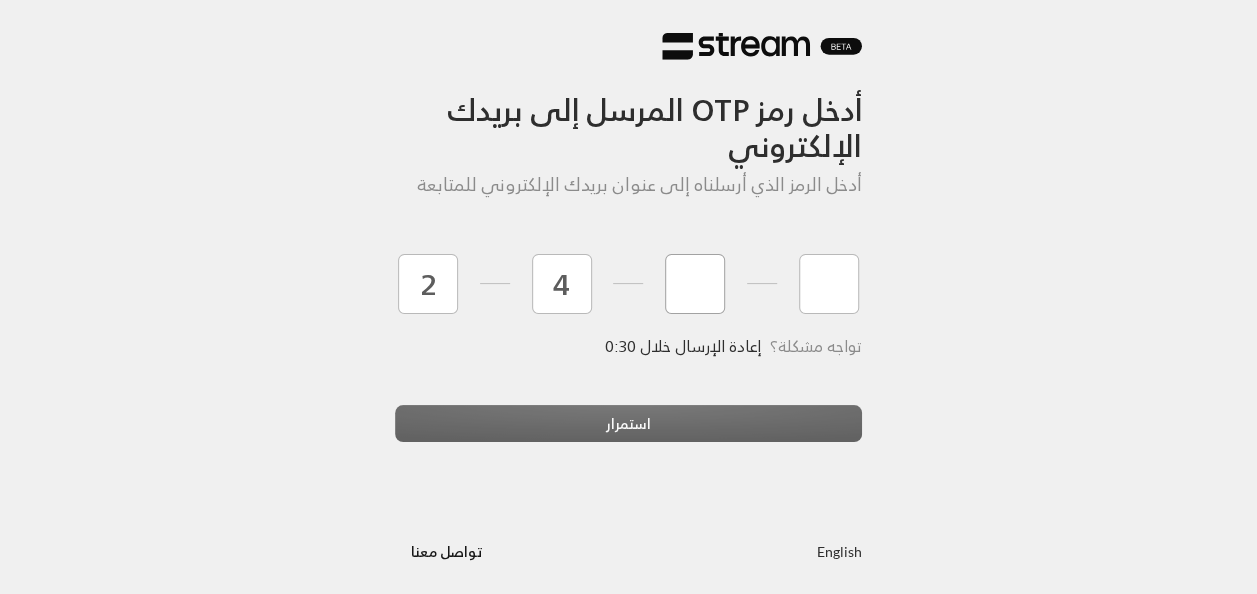 type on "4" 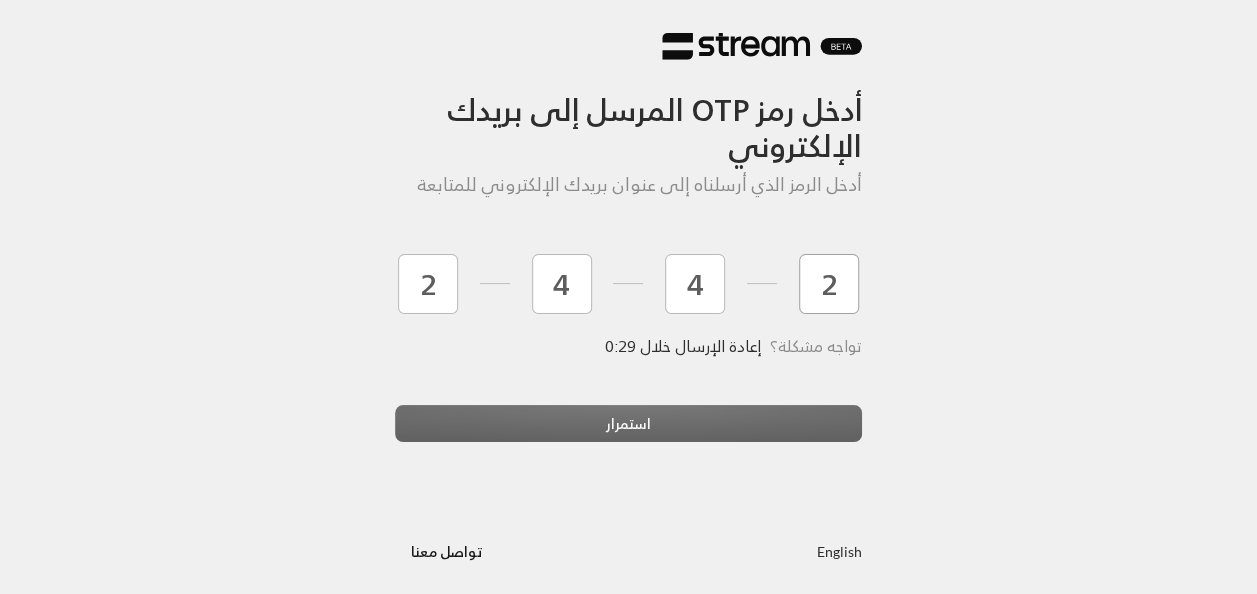 type on "2" 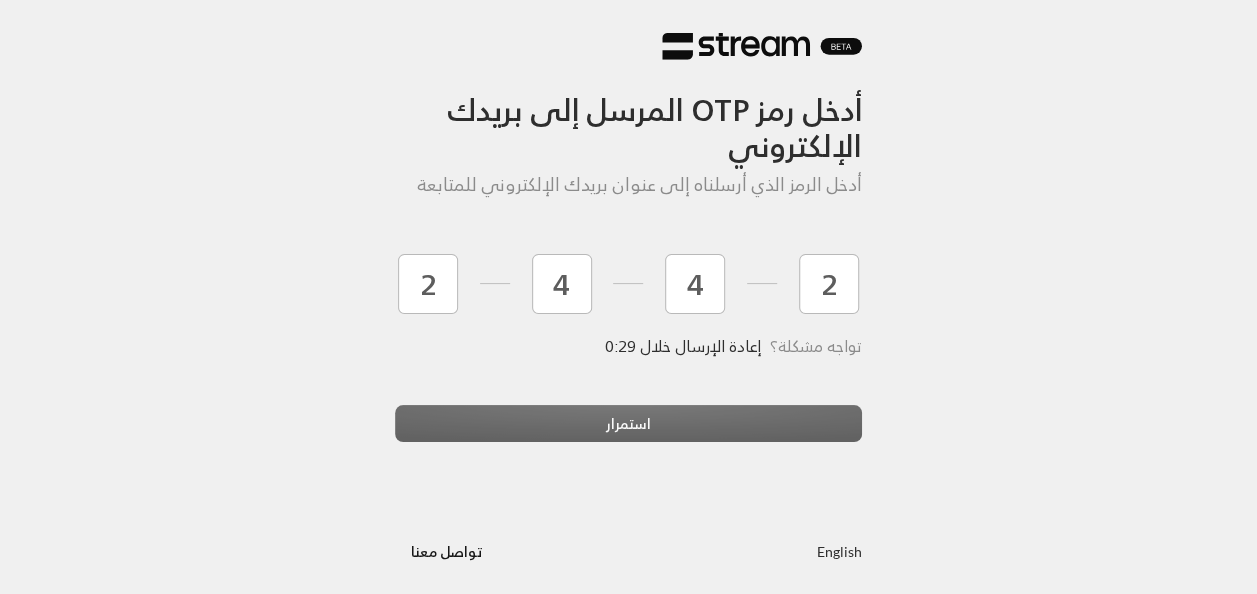 click on "استمرار" at bounding box center [629, 432] 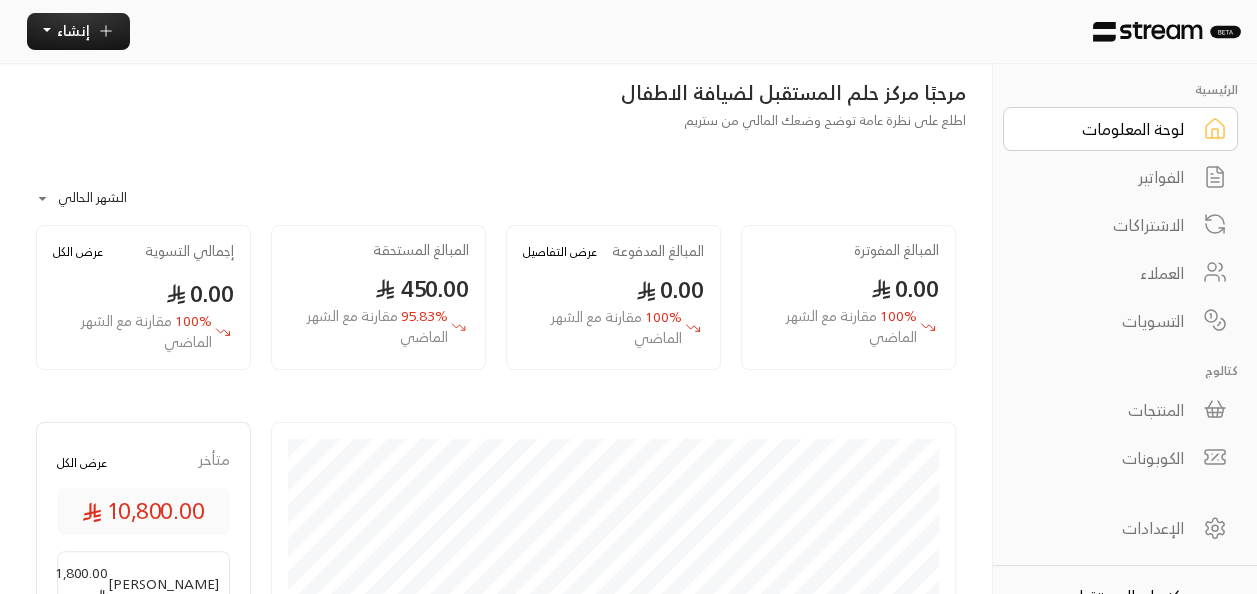 click on "الفواتير" at bounding box center (1107, 177) 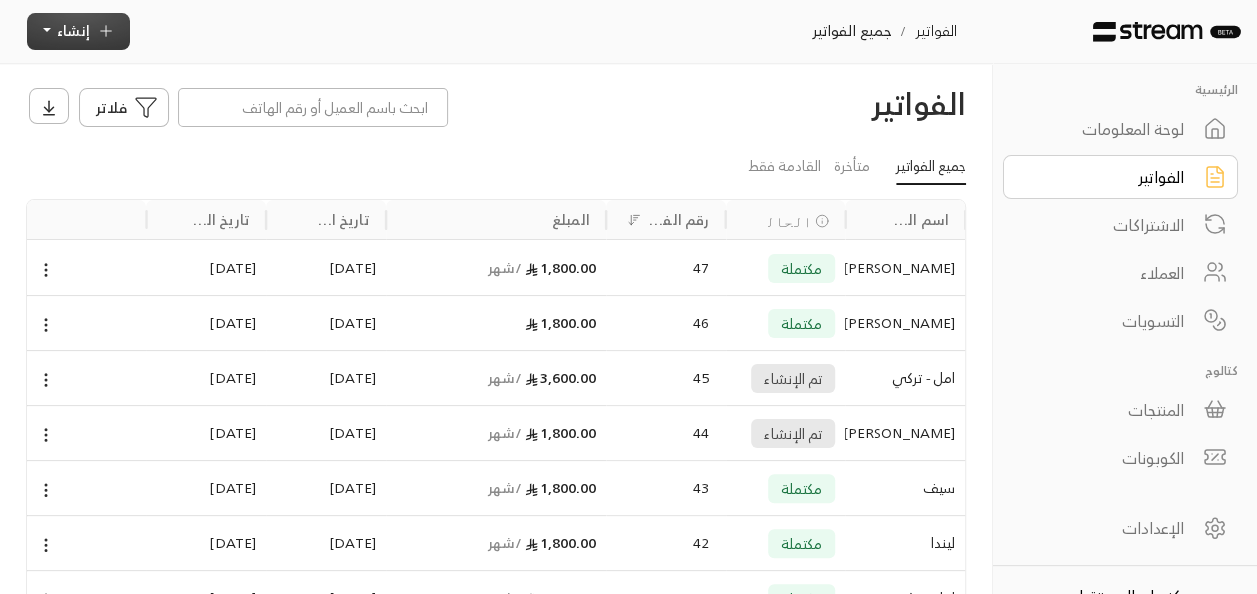 drag, startPoint x: 66, startPoint y: 50, endPoint x: 75, endPoint y: 44, distance: 10.816654 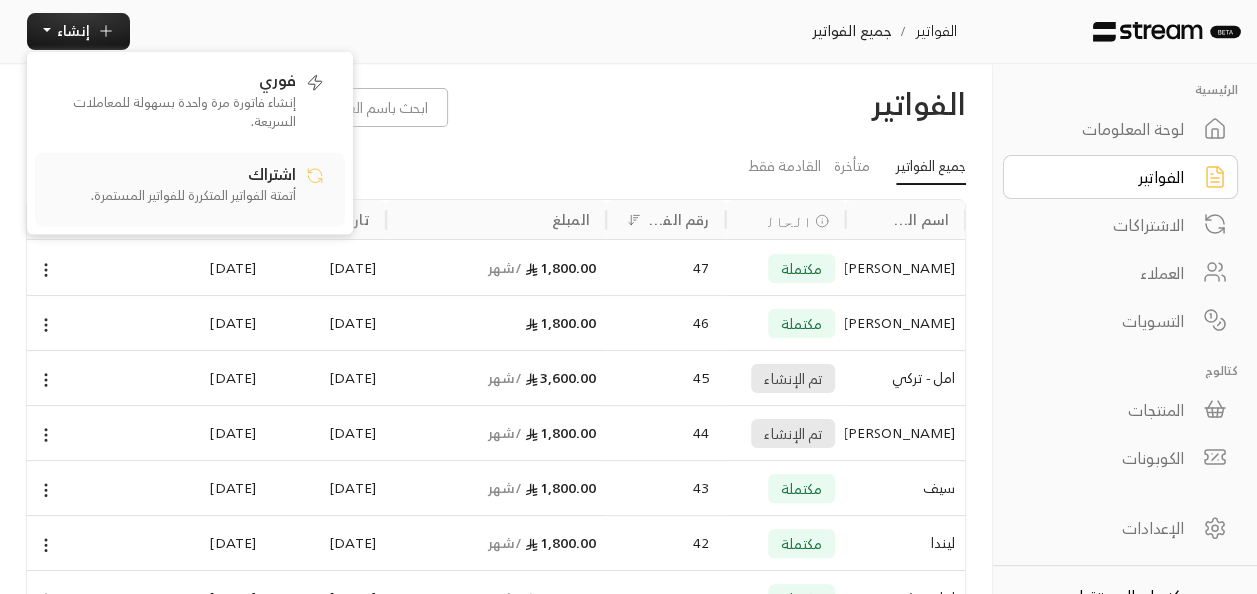 click on "اشتراك" at bounding box center (272, 172) 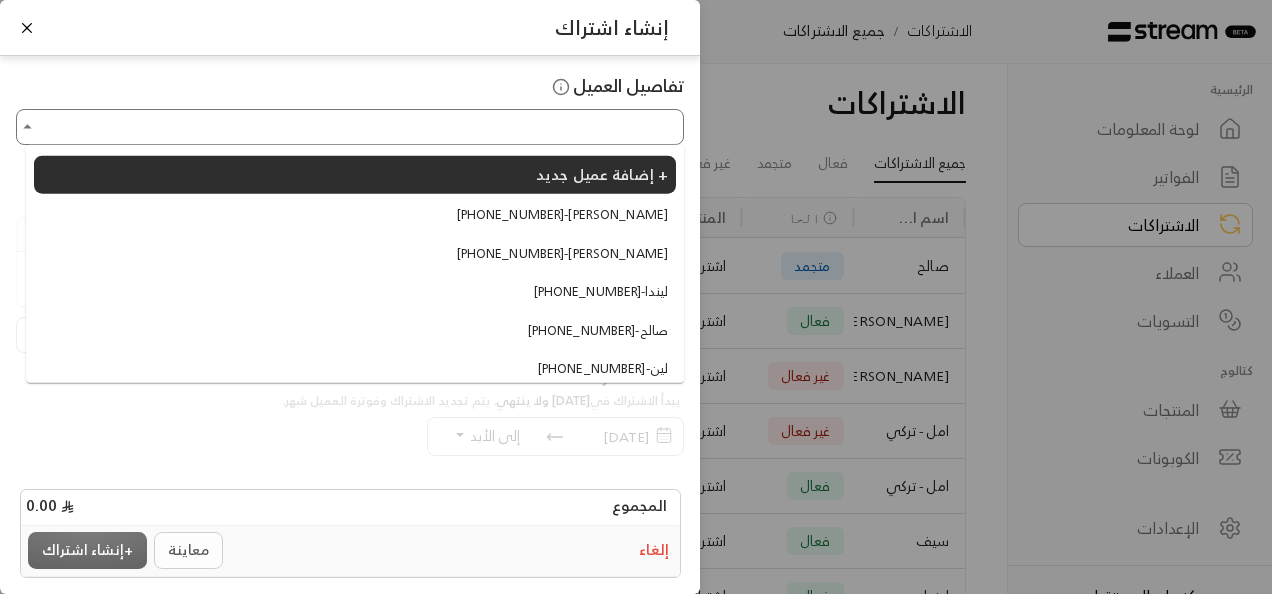 click on "اختر العميل" at bounding box center (350, 127) 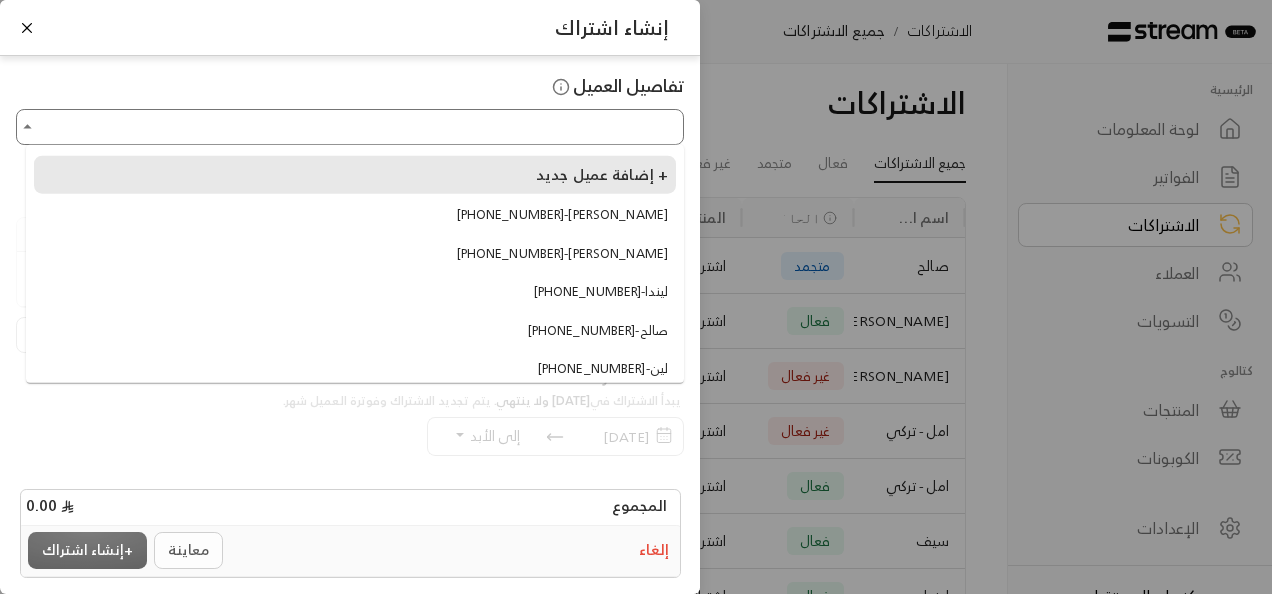 click on "إضافة عميل جديد +" at bounding box center [602, 174] 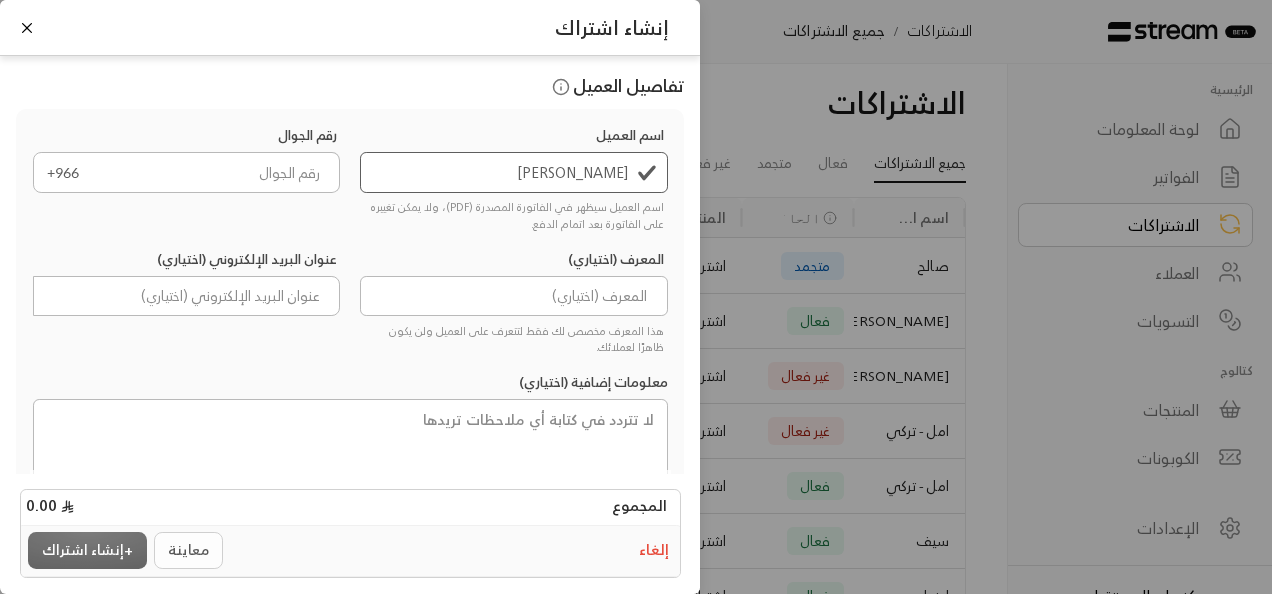 type on "[PERSON_NAME]" 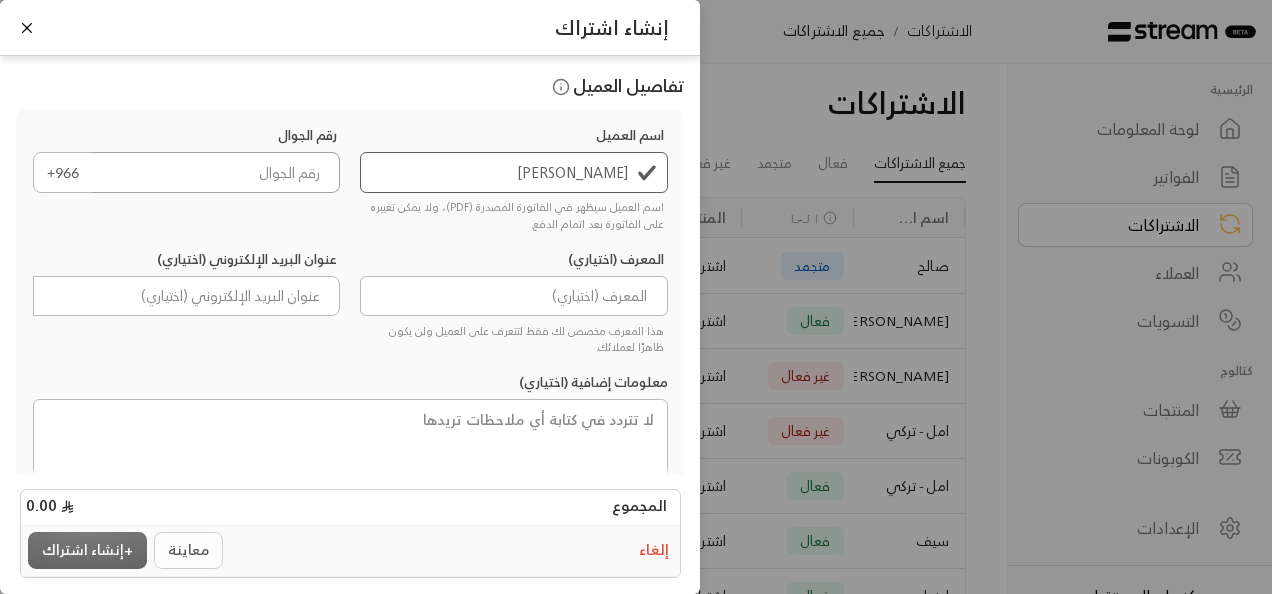 click at bounding box center [216, 172] 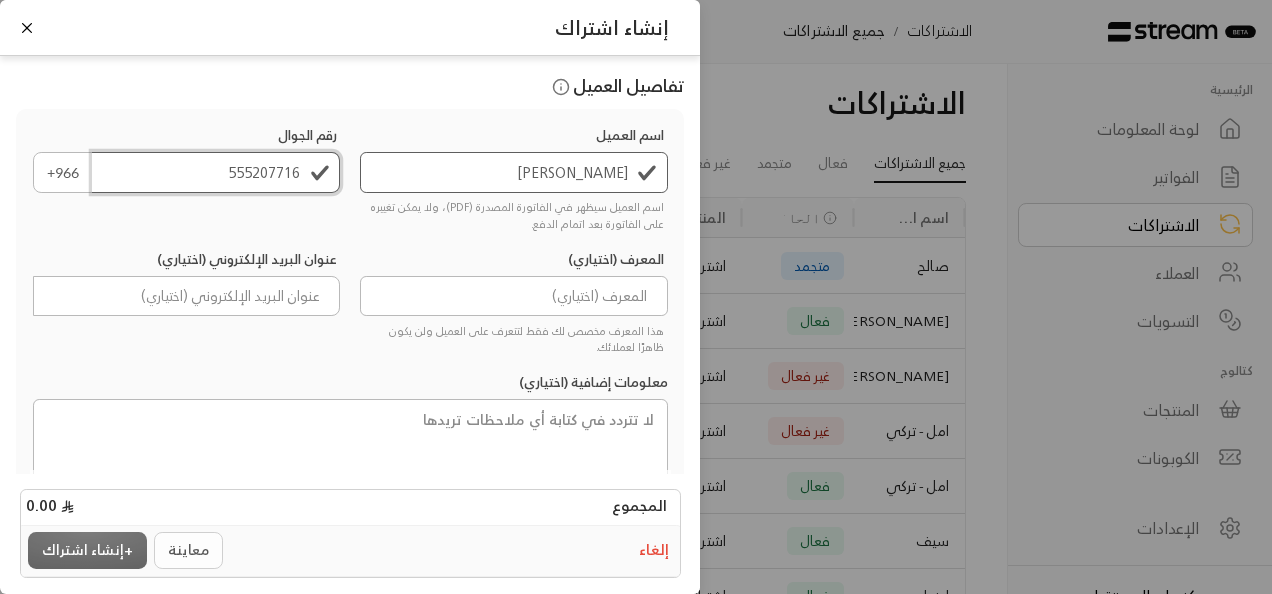 type on "555207716" 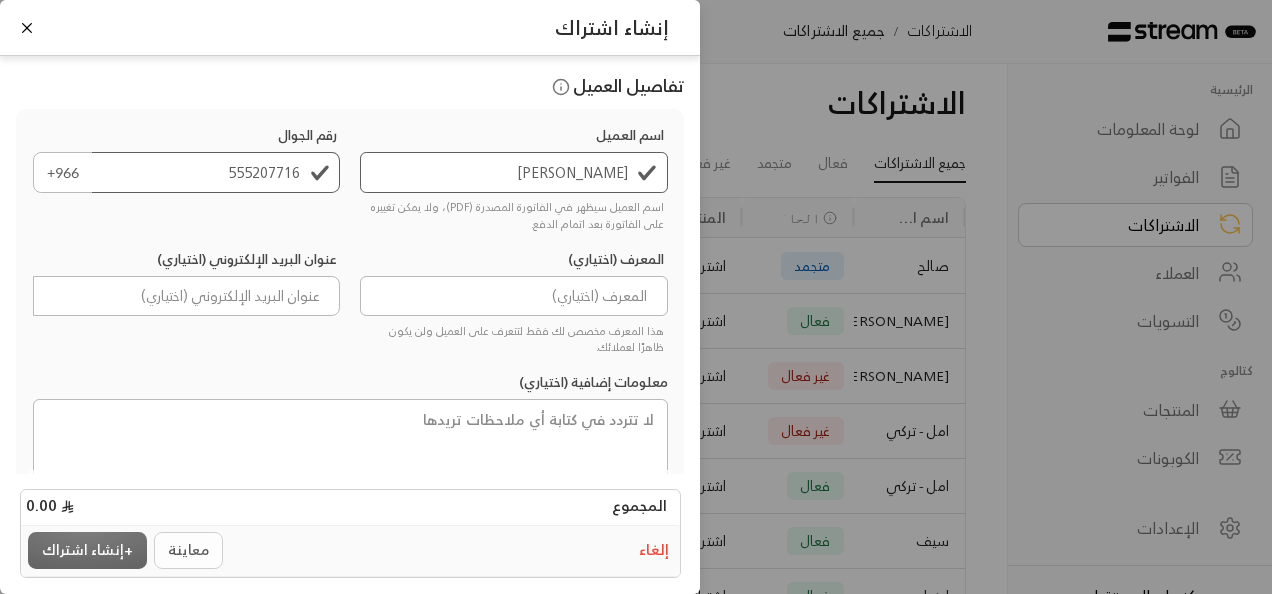 click on "معاينة +  إنشاء اشتراك" at bounding box center (128, 550) 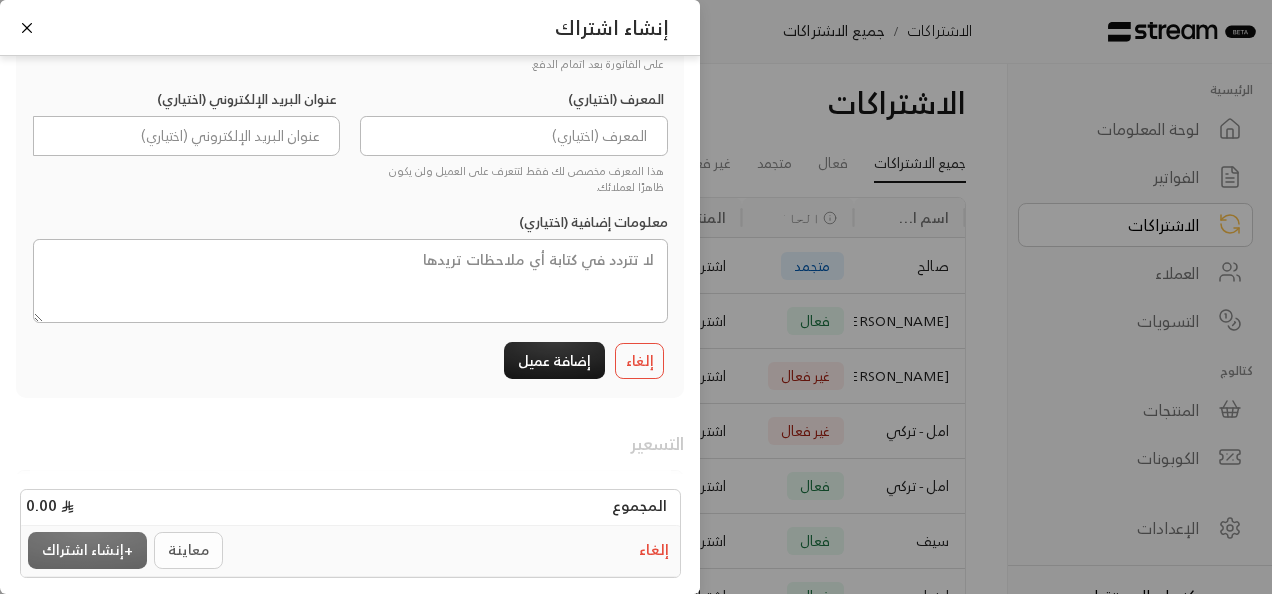 scroll, scrollTop: 170, scrollLeft: 0, axis: vertical 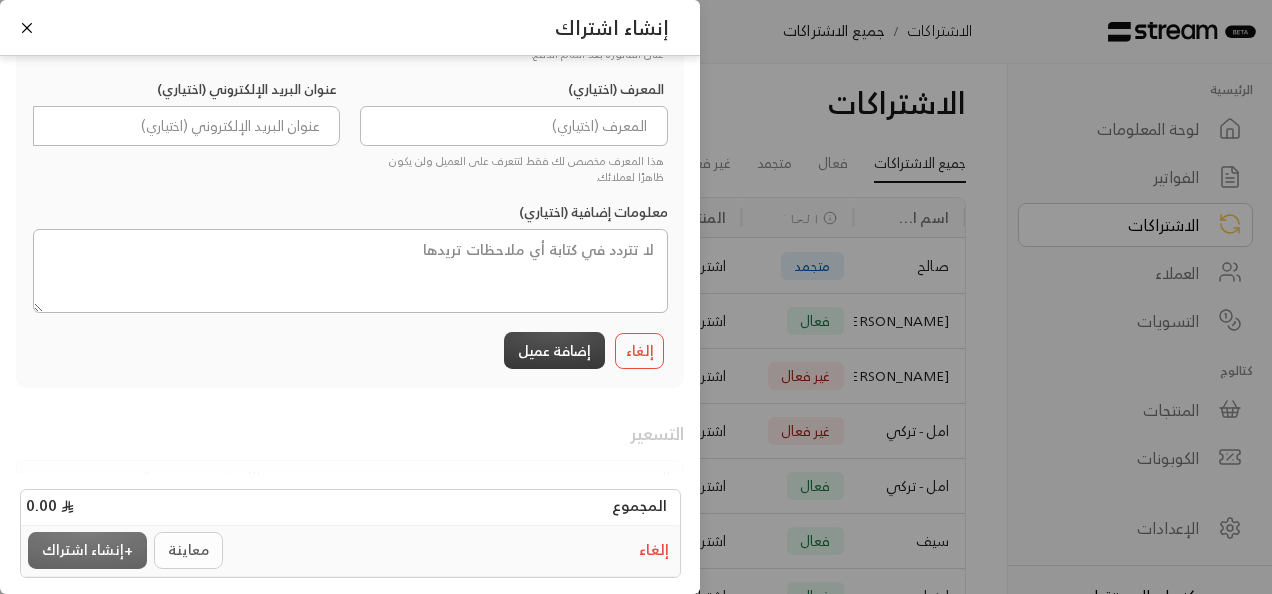 click on "إضافة عميل" at bounding box center [554, 350] 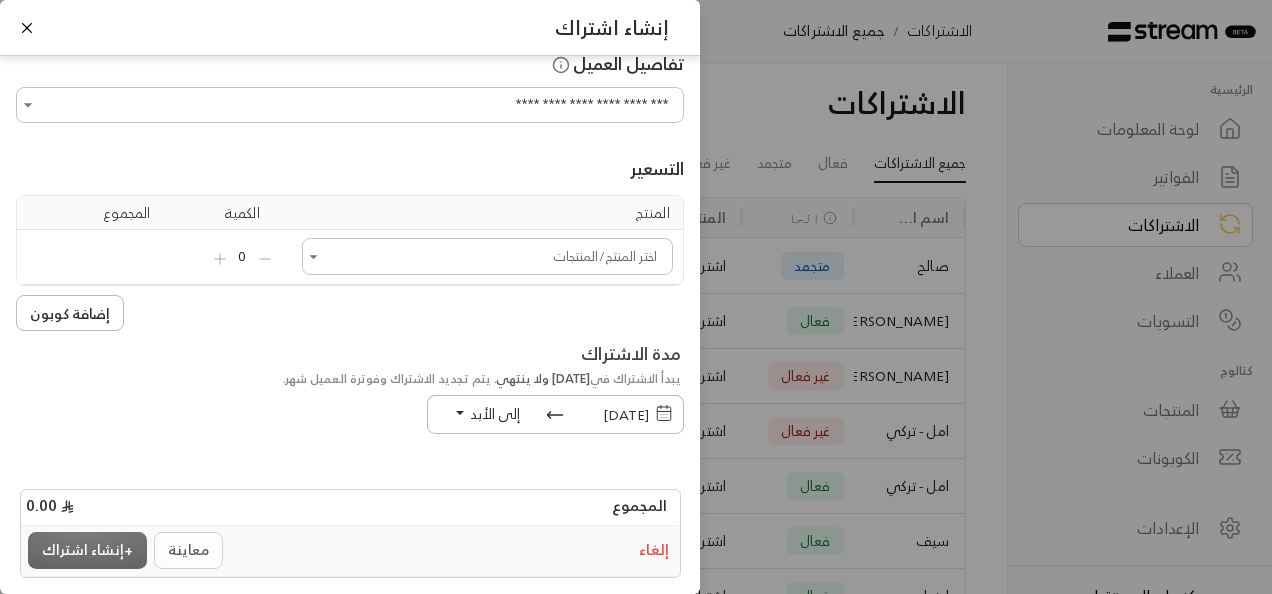 scroll, scrollTop: 0, scrollLeft: 0, axis: both 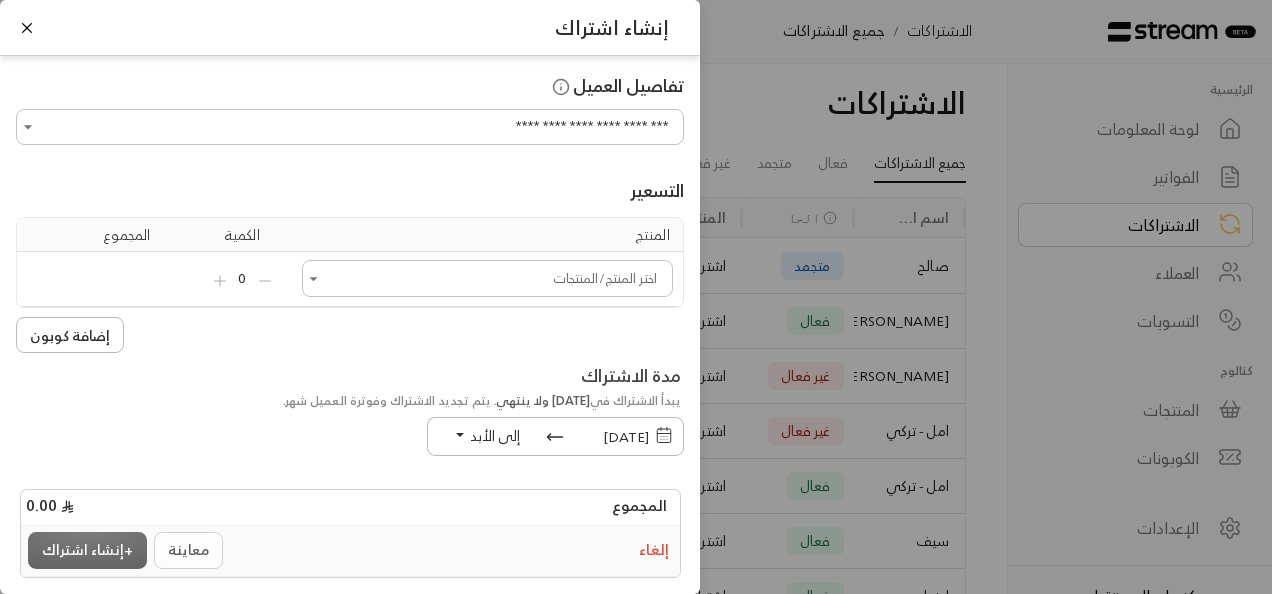 click on "اختر العميل" at bounding box center (487, 278) 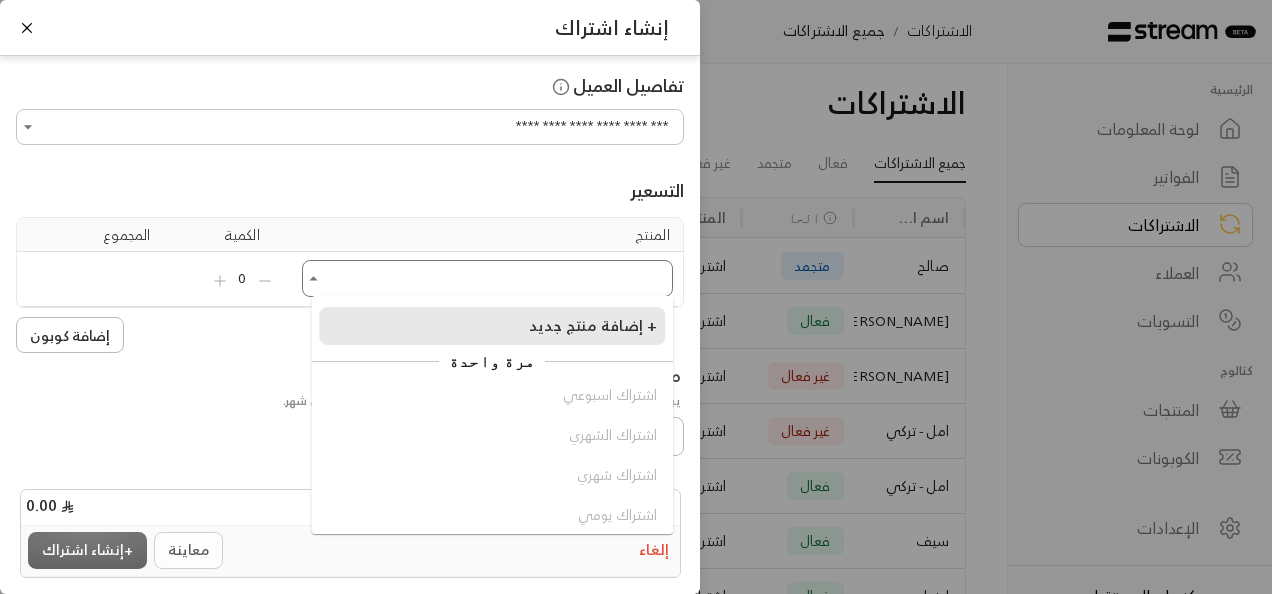 click on "إضافة منتج جديد +" at bounding box center (492, 326) 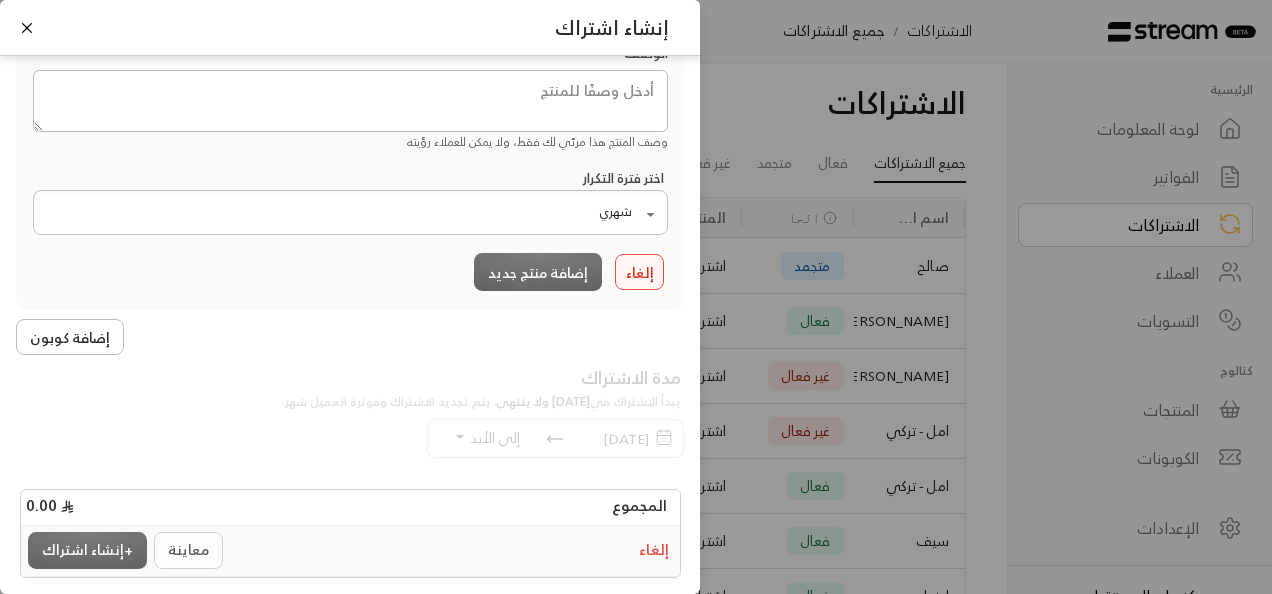 click on "إلغاء" at bounding box center [640, 272] 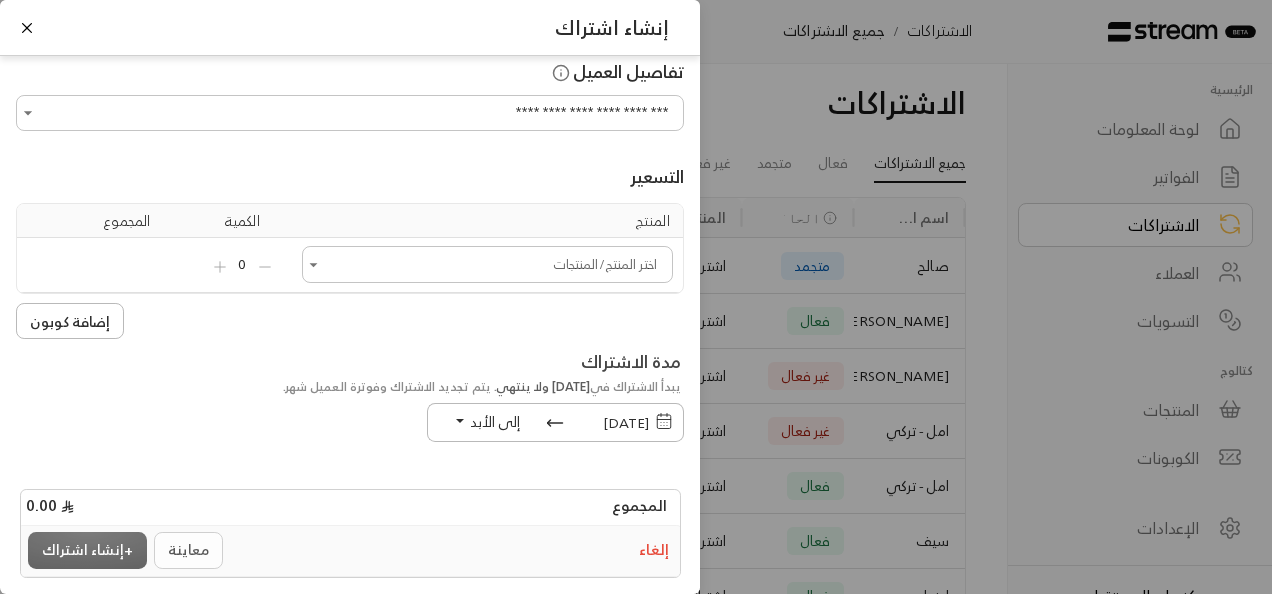scroll, scrollTop: 0, scrollLeft: 0, axis: both 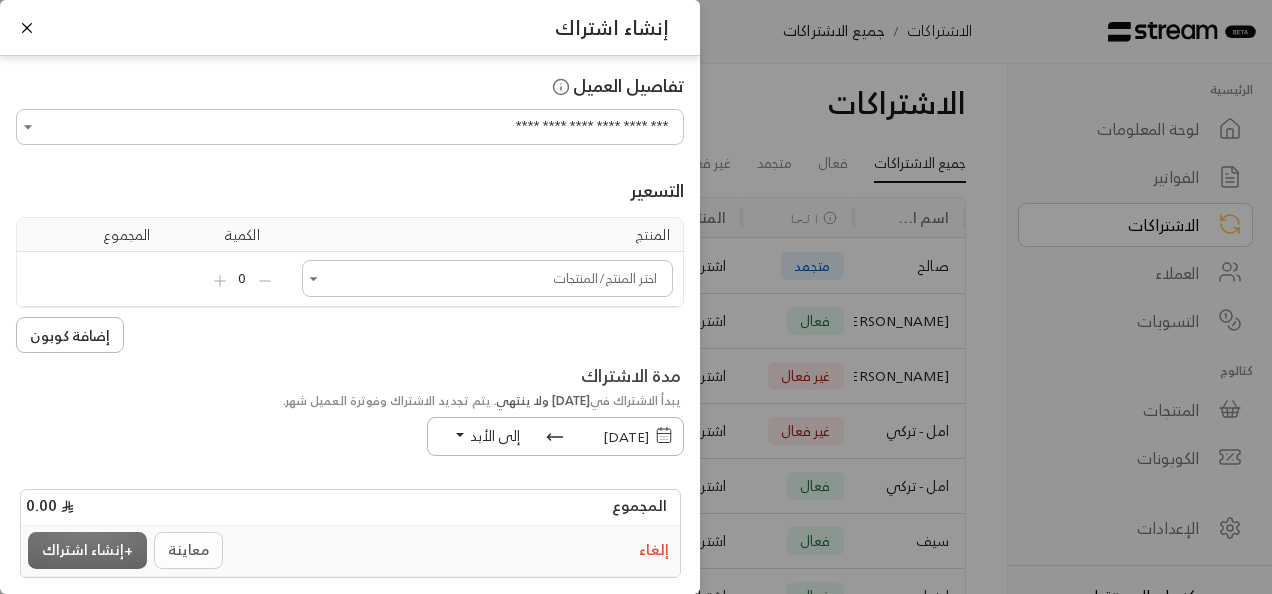 click on "إلى الأبد" at bounding box center [495, 435] 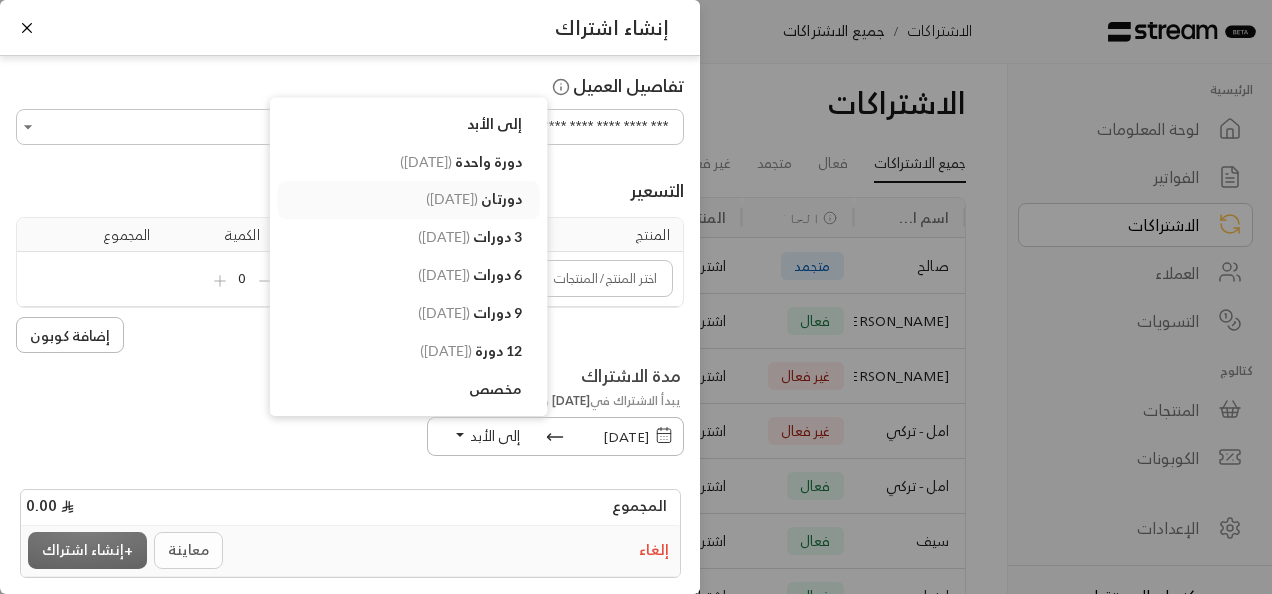click on "دورتان  ( 1/09/2025 )" at bounding box center (409, 200) 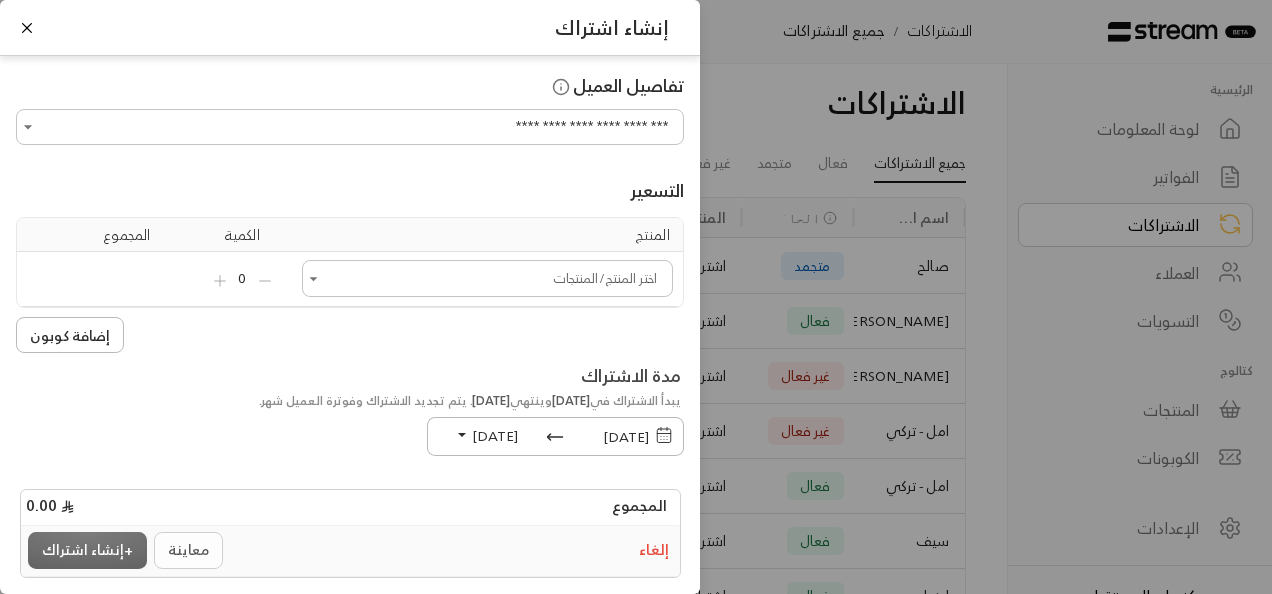 click on "اختر العميل" at bounding box center (487, 278) 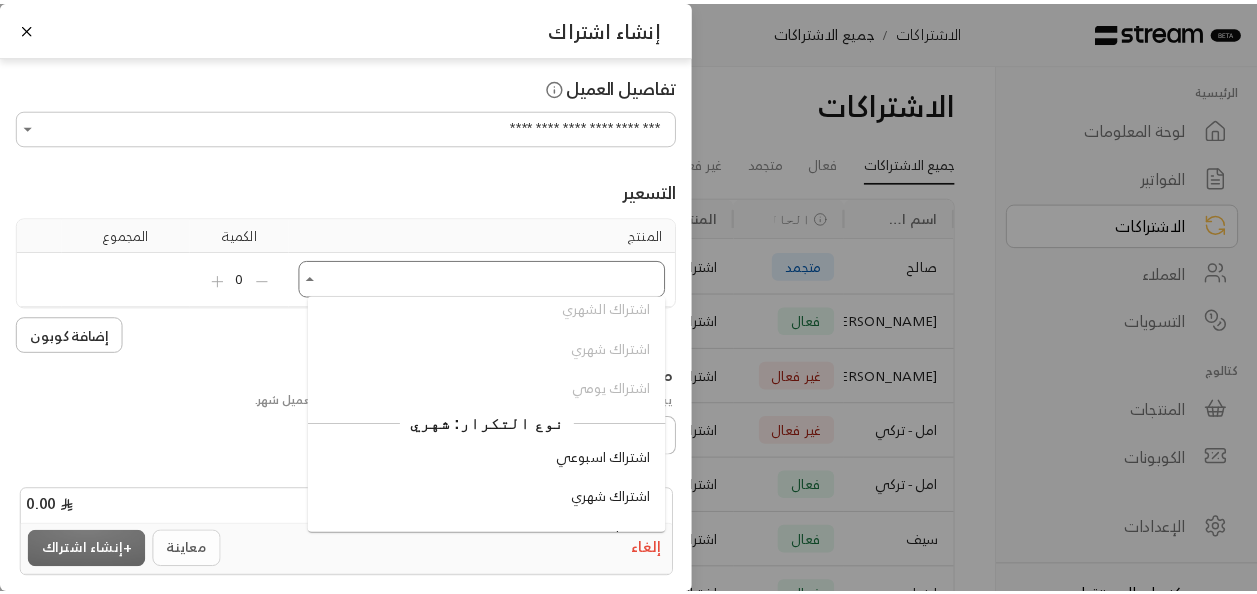 scroll, scrollTop: 160, scrollLeft: 0, axis: vertical 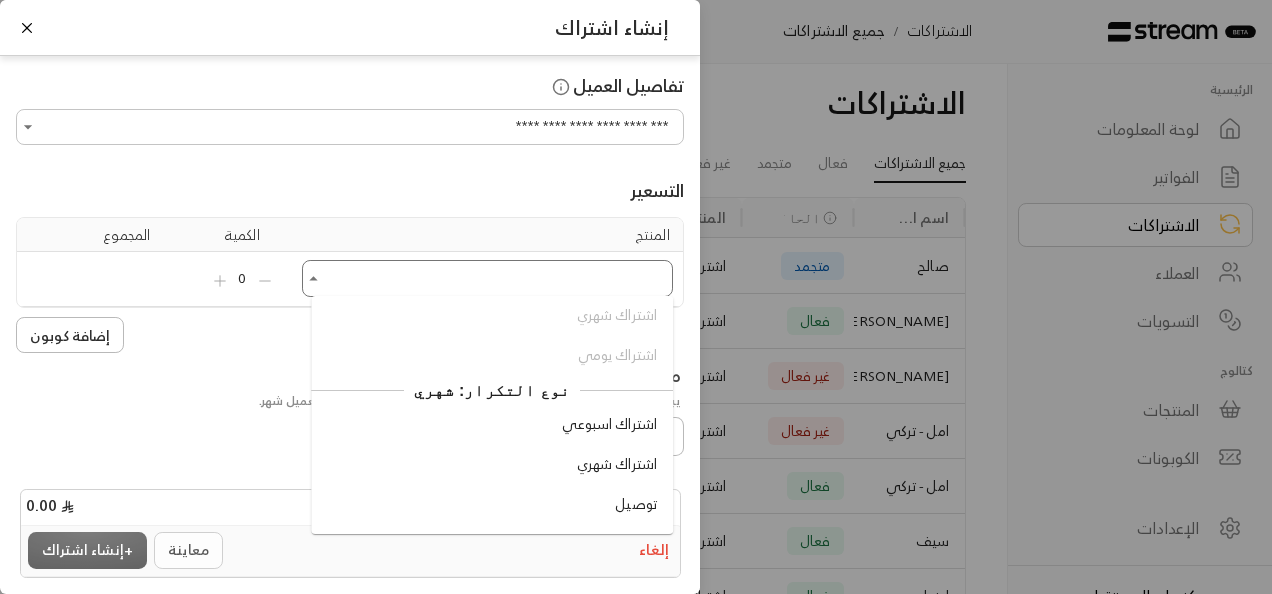 click on "اشتراك شهري" at bounding box center [617, 464] 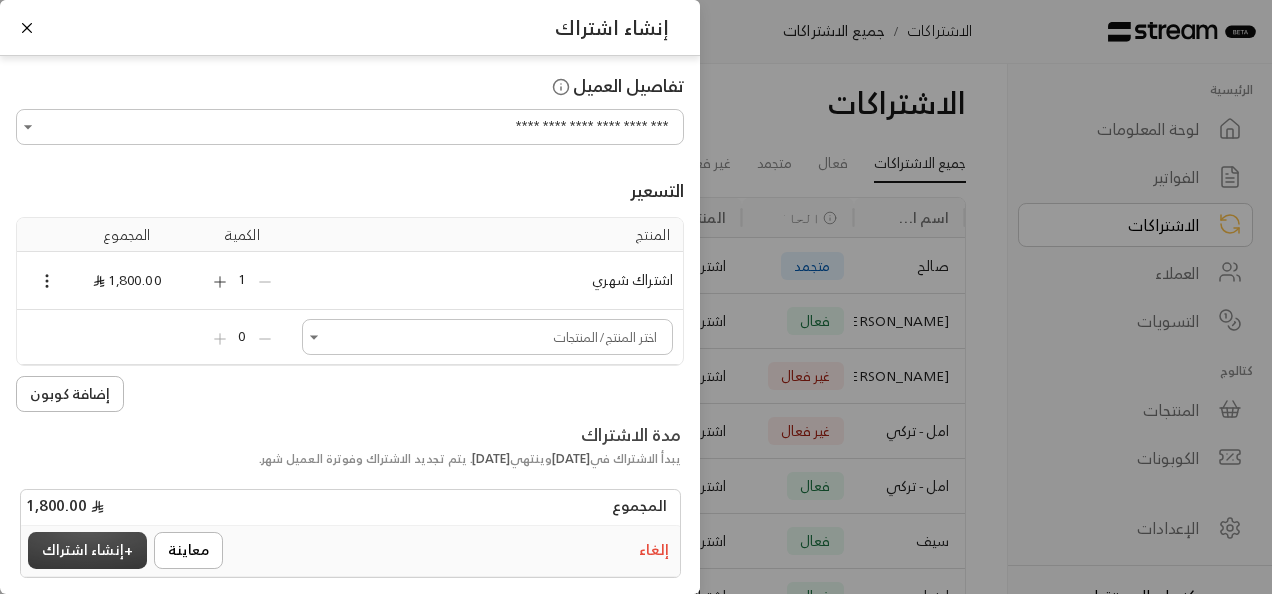 click on "+  إنشاء اشتراك" at bounding box center [87, 550] 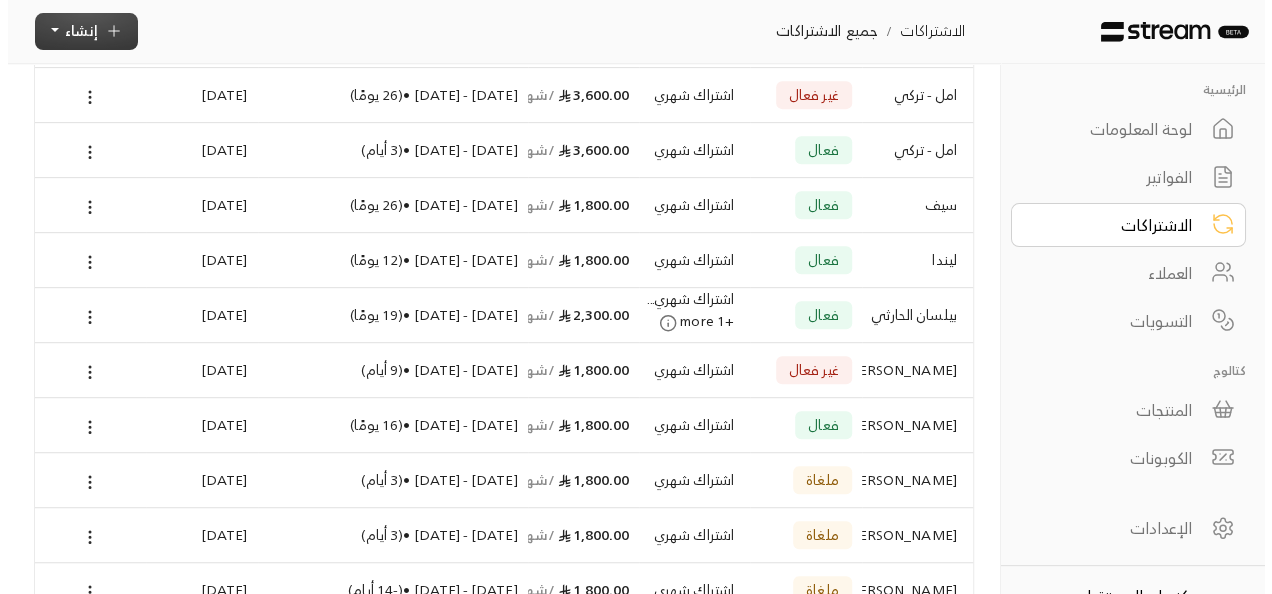 scroll, scrollTop: 0, scrollLeft: 0, axis: both 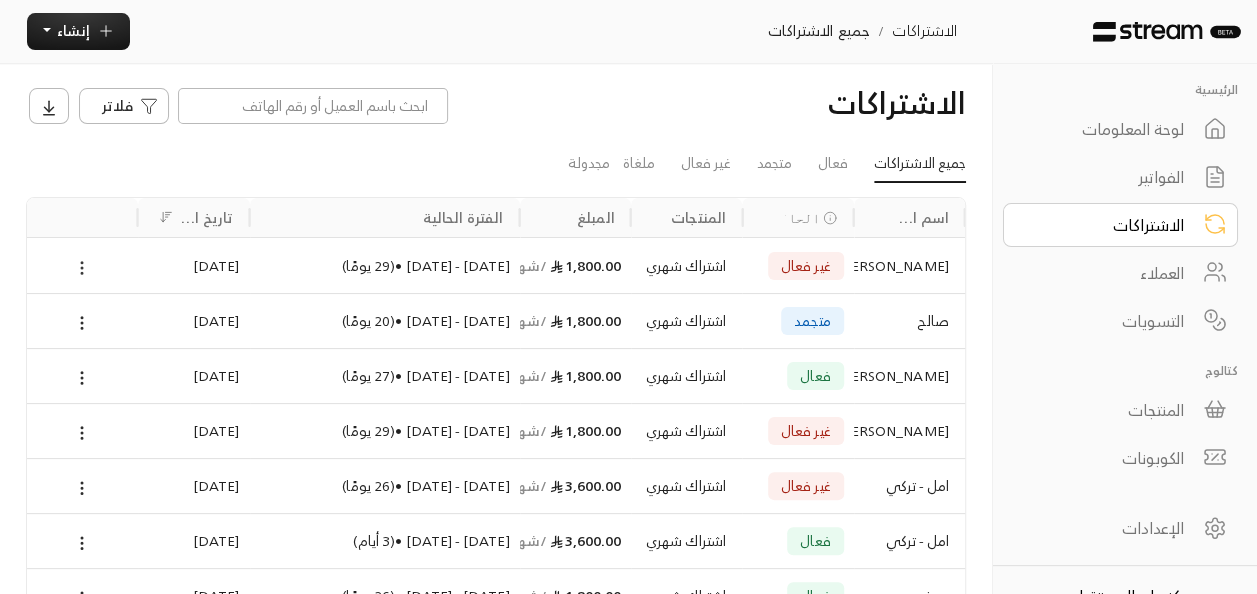 click 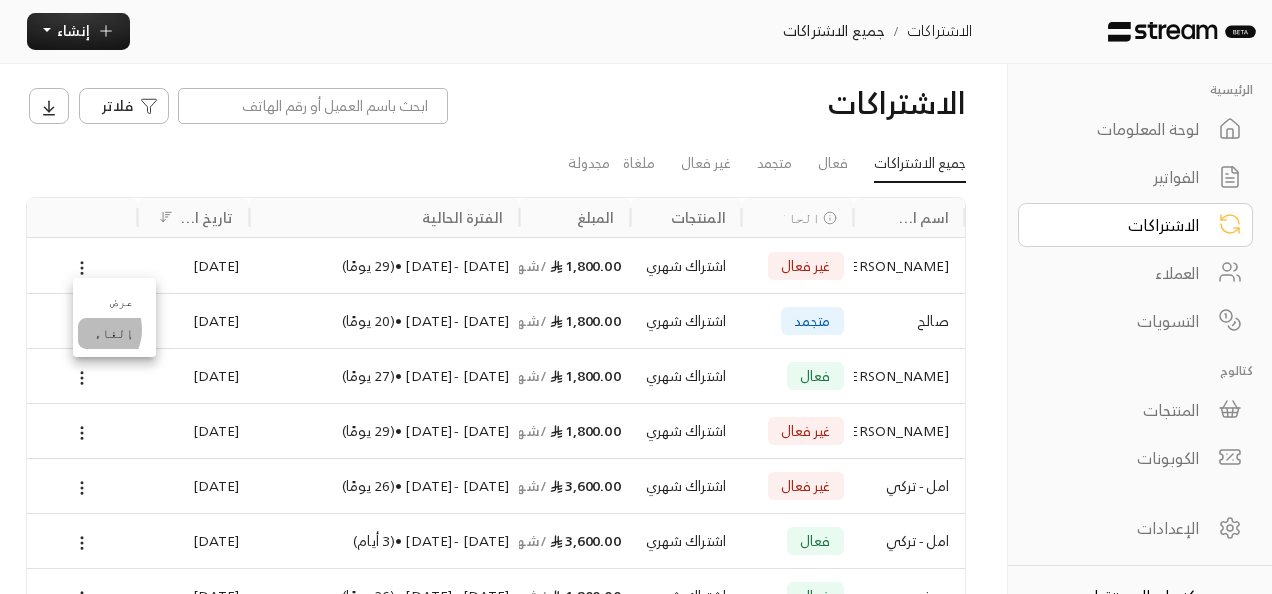 click on "إلغاء" at bounding box center (114, 334) 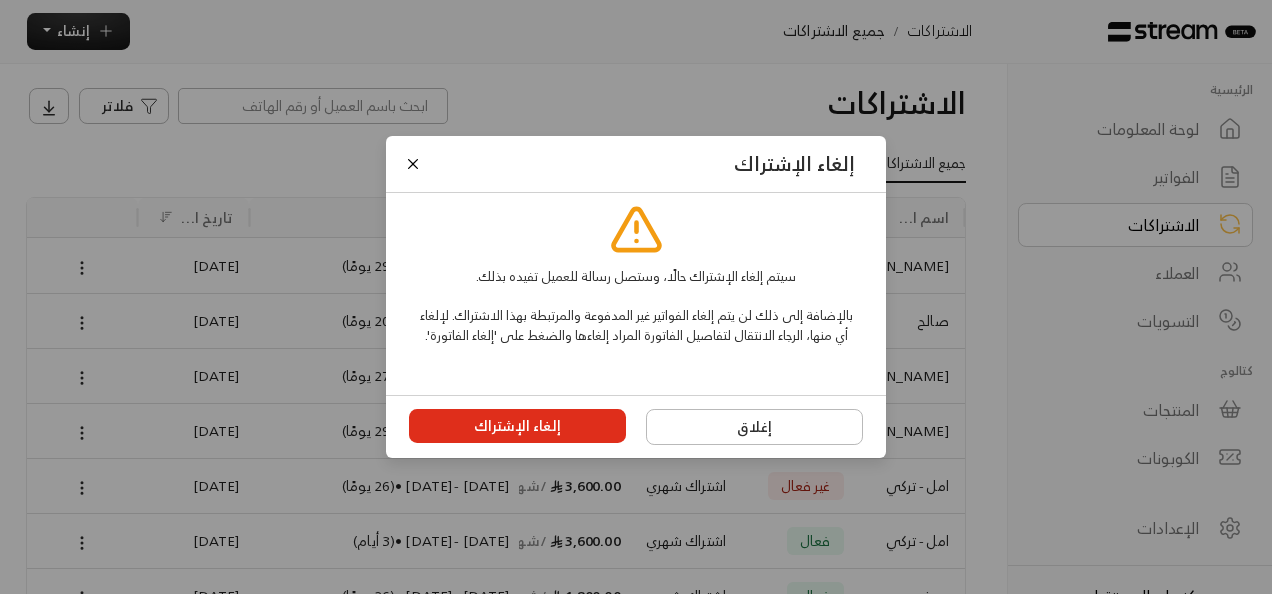 click on "إلغاء الإشتراك" at bounding box center (518, 426) 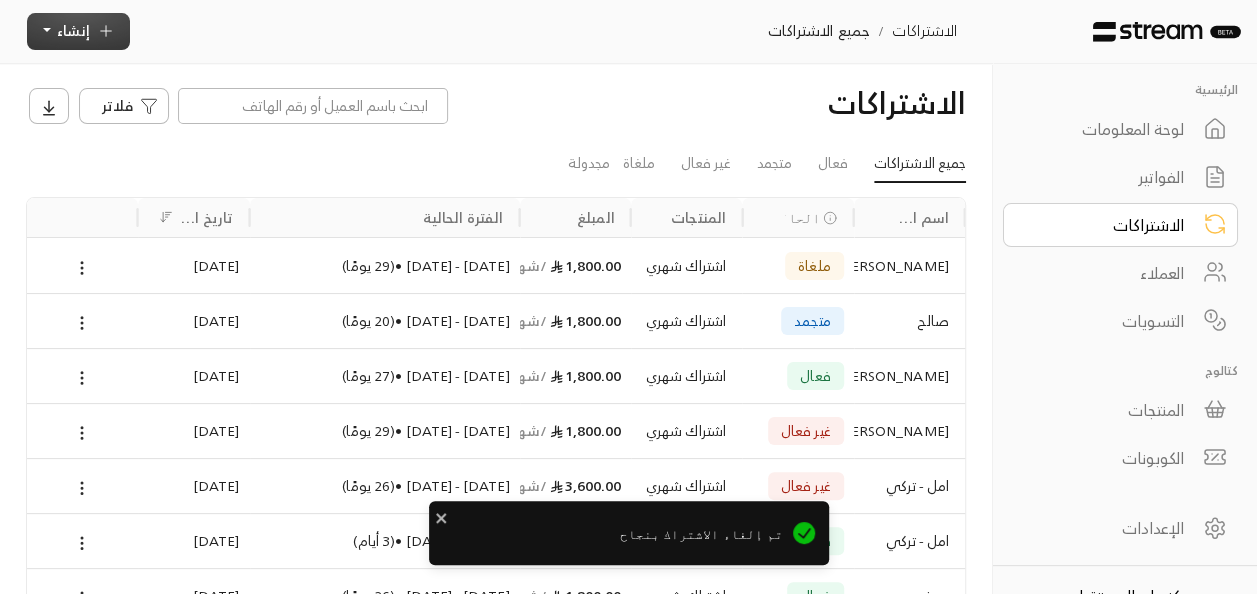 click on "إنشاء" at bounding box center [73, 30] 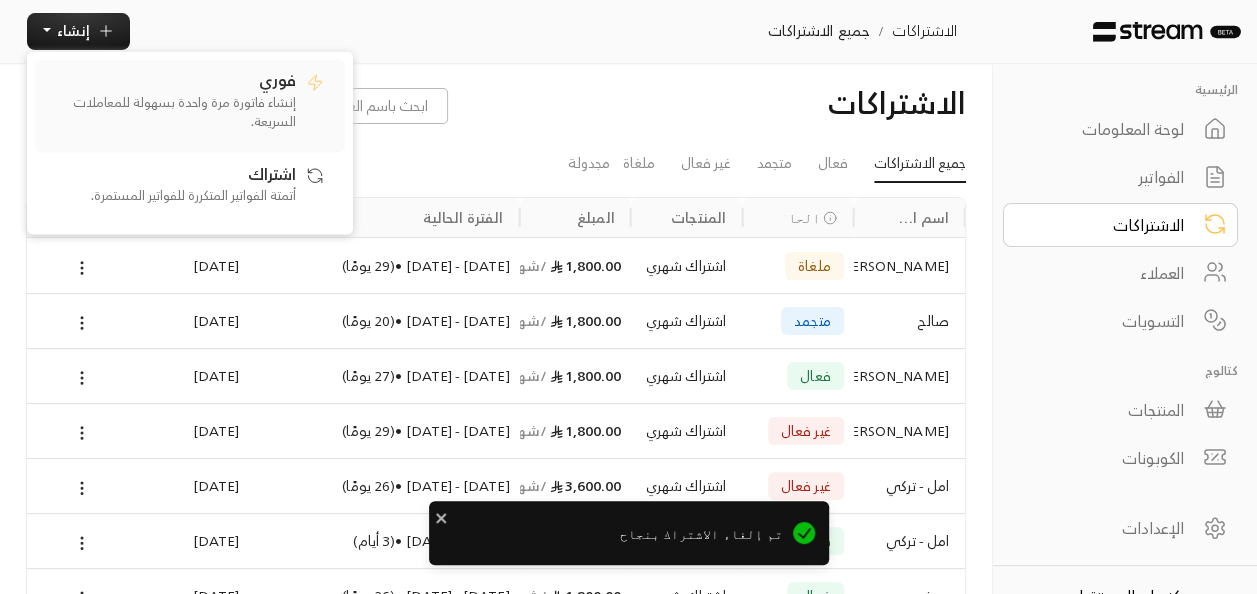 click on "فوري إنشاء فاتورة مرة واحدة بسهولة للمعاملات السريعة." at bounding box center [171, 106] 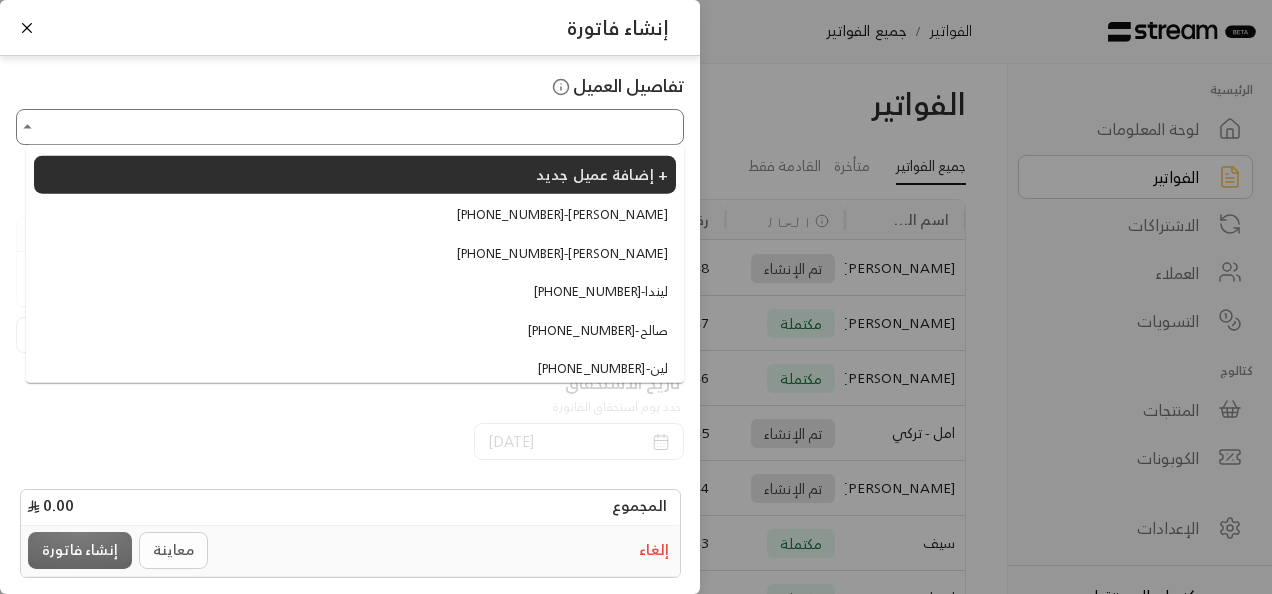 click on "اختر العميل" at bounding box center [350, 127] 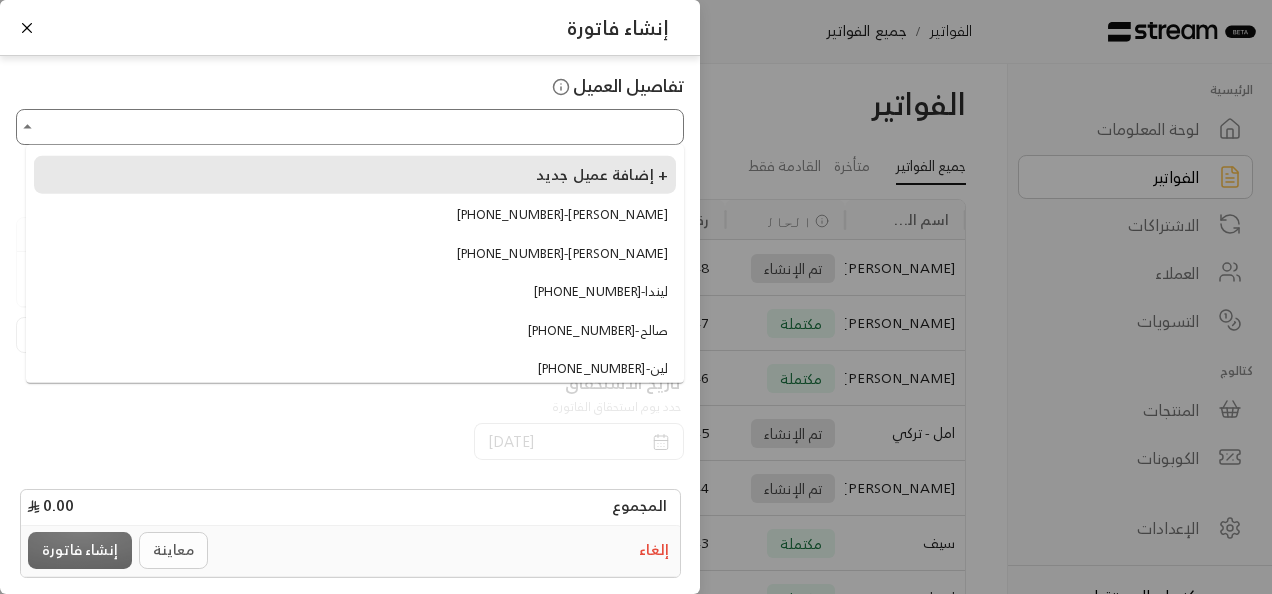 click on "إضافة عميل جديد +" at bounding box center [355, 175] 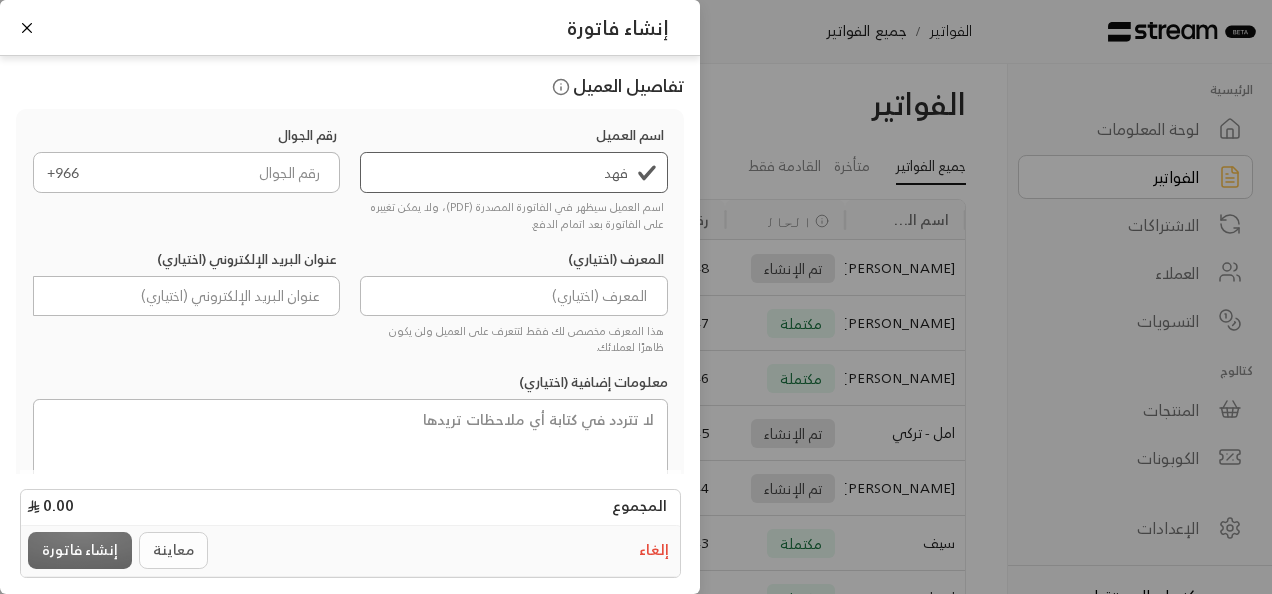 type on "[PERSON_NAME]" 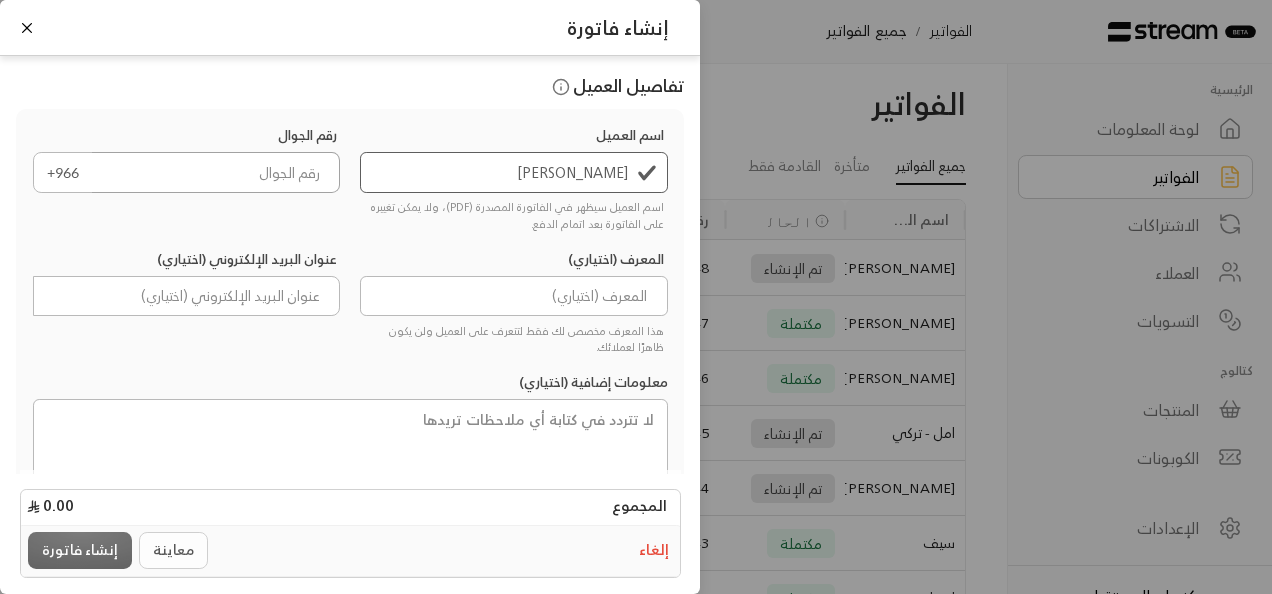 type on "5" 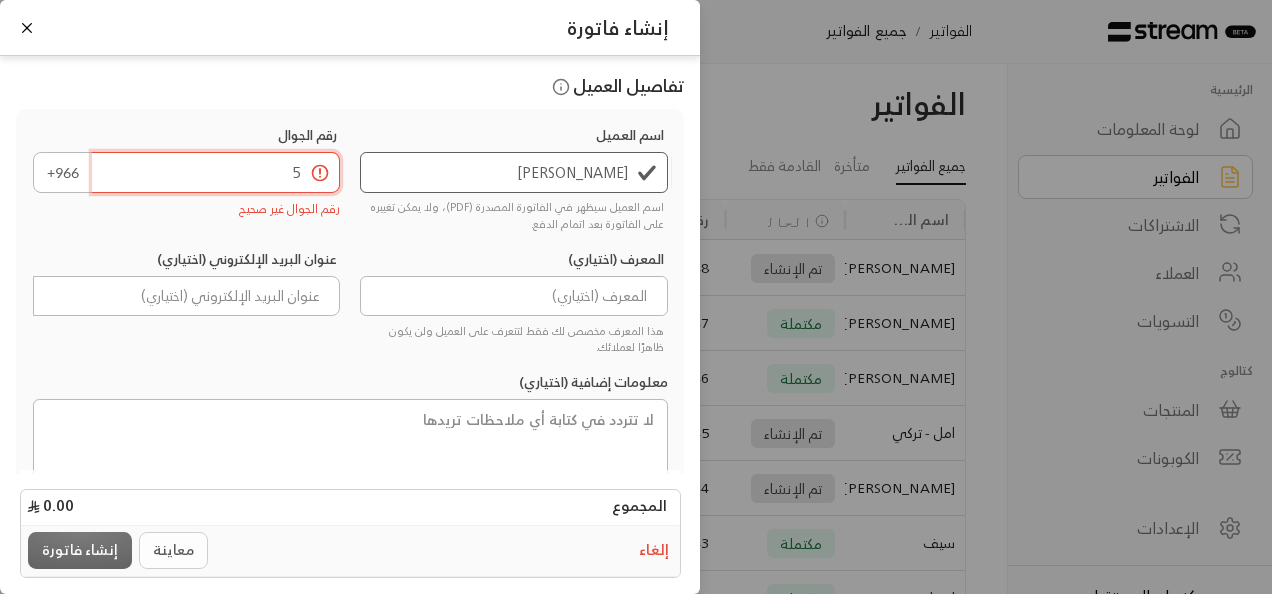 click on "5" at bounding box center (216, 172) 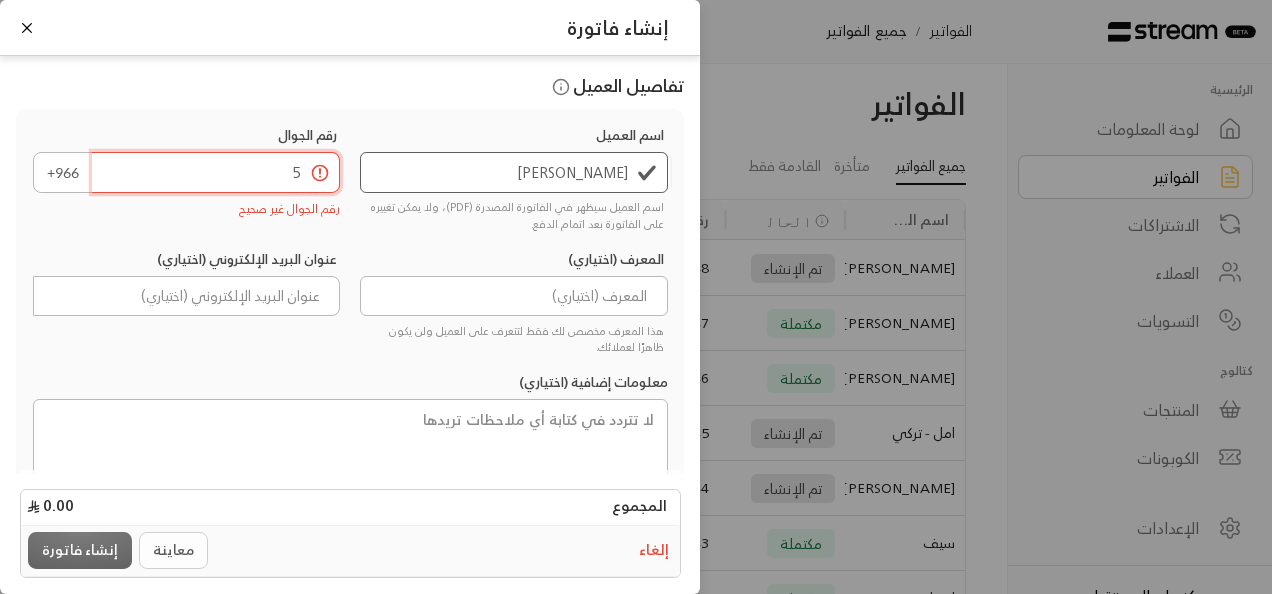 click on "5" at bounding box center [216, 172] 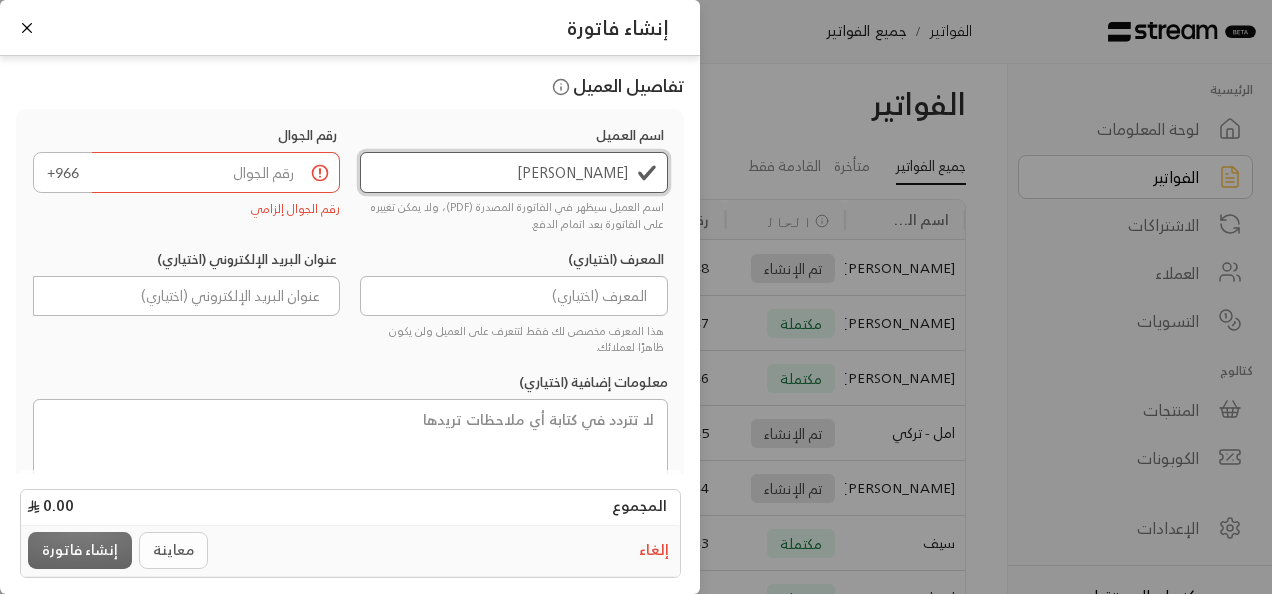 click on "[PERSON_NAME]" at bounding box center [514, 172] 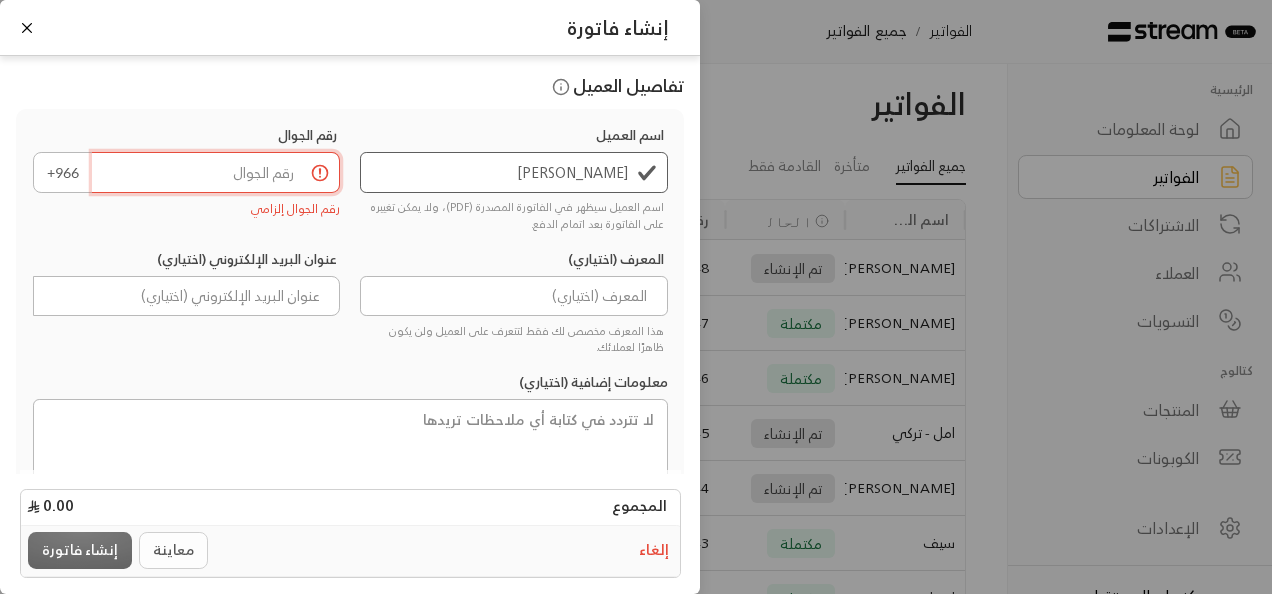 click at bounding box center [216, 172] 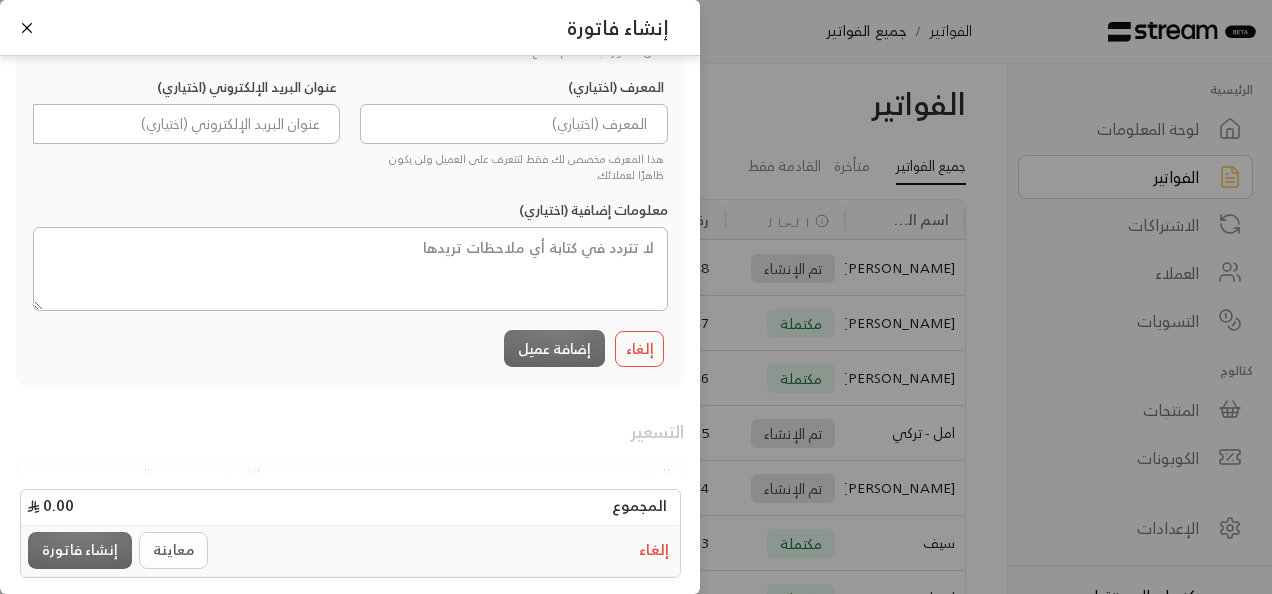 scroll, scrollTop: 162, scrollLeft: 0, axis: vertical 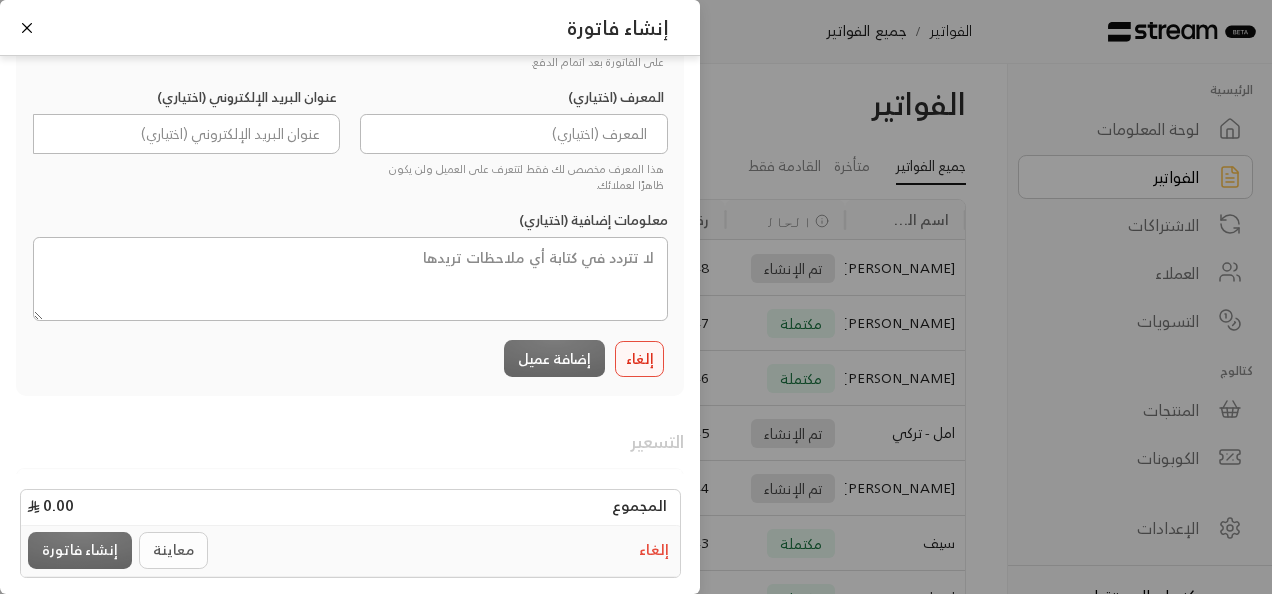 click on "إلغاء" at bounding box center (640, 359) 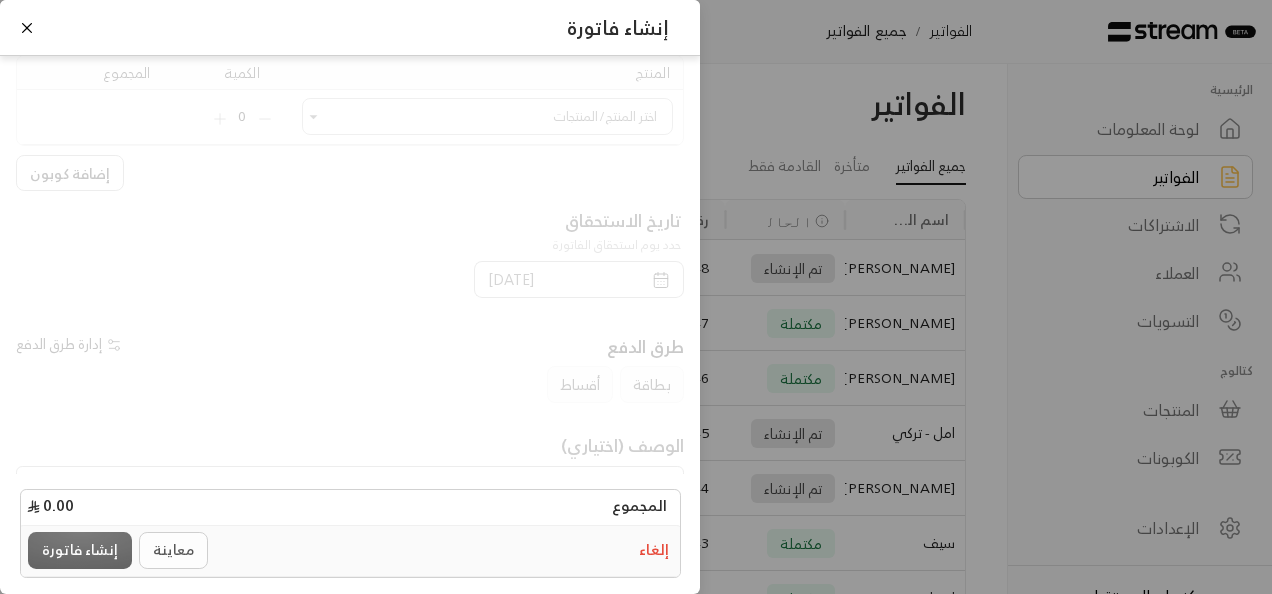 scroll, scrollTop: 0, scrollLeft: 0, axis: both 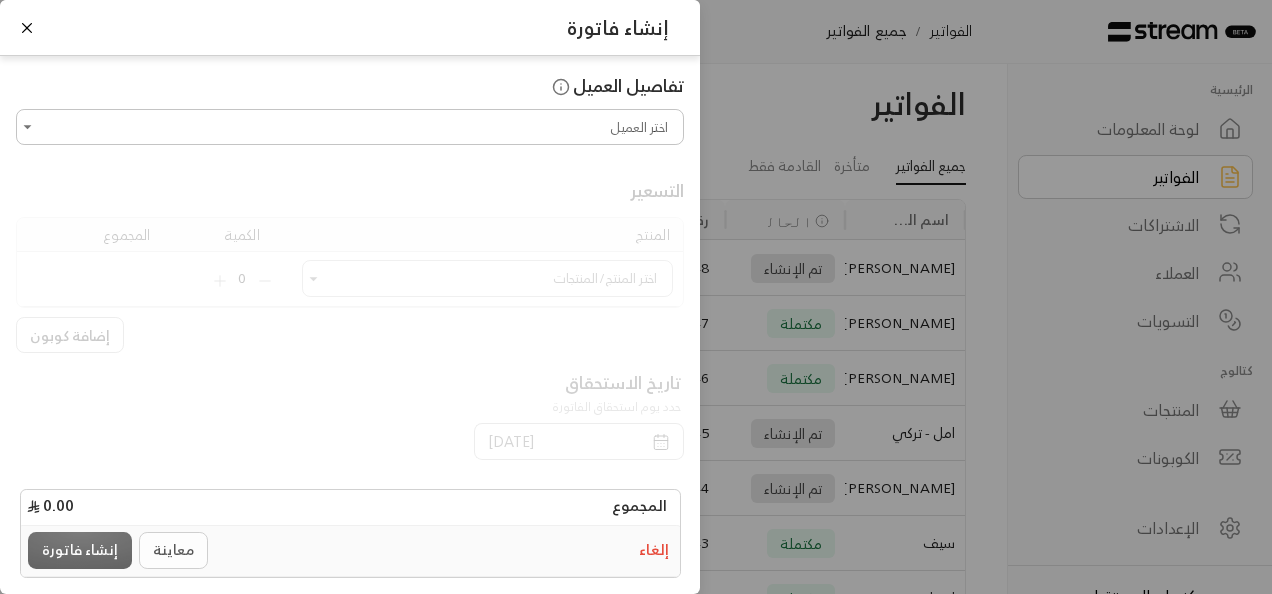 click on "اختر العميل" at bounding box center [350, 127] 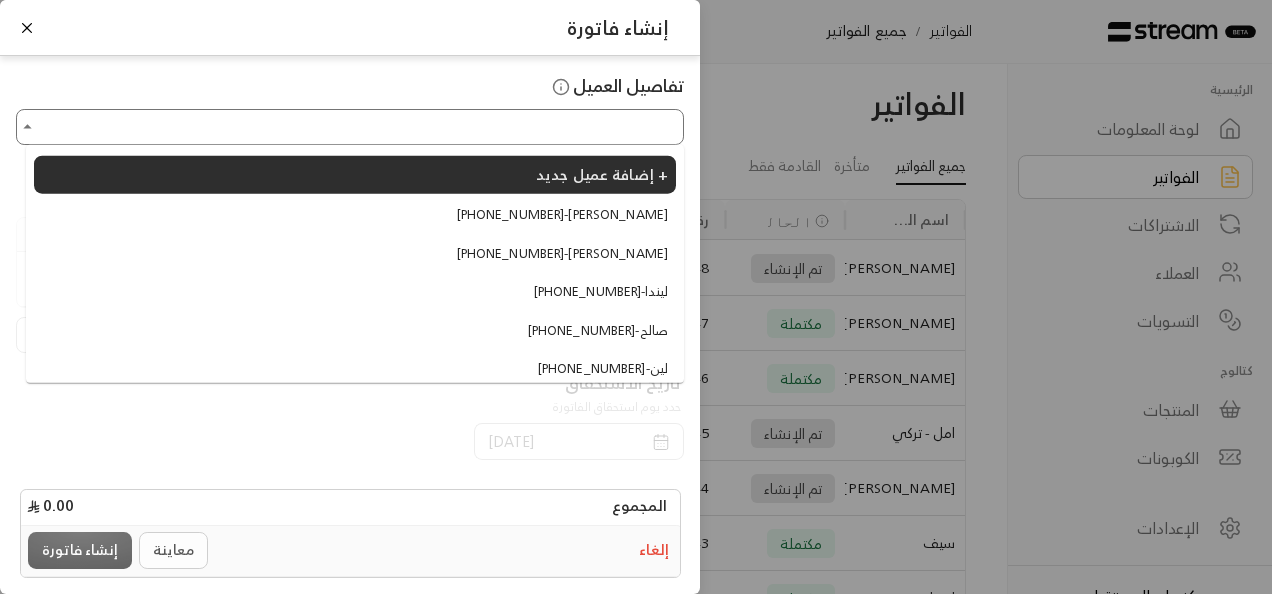 type on "*" 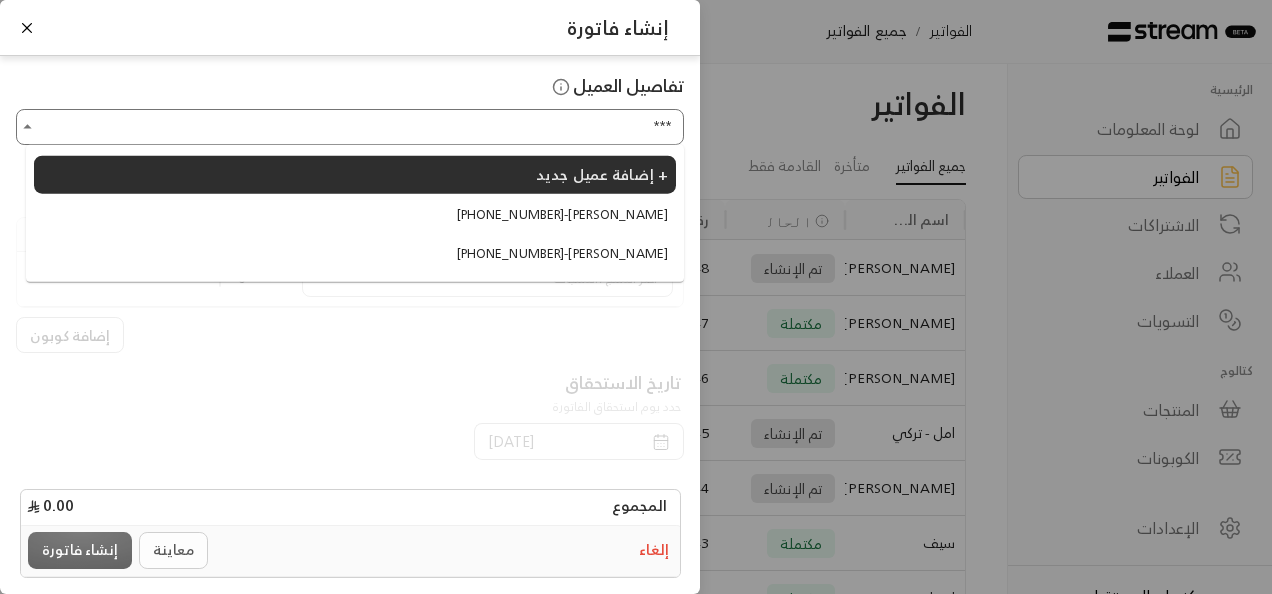 click on "+966555207716  -  فهد العبيكان" at bounding box center [562, 215] 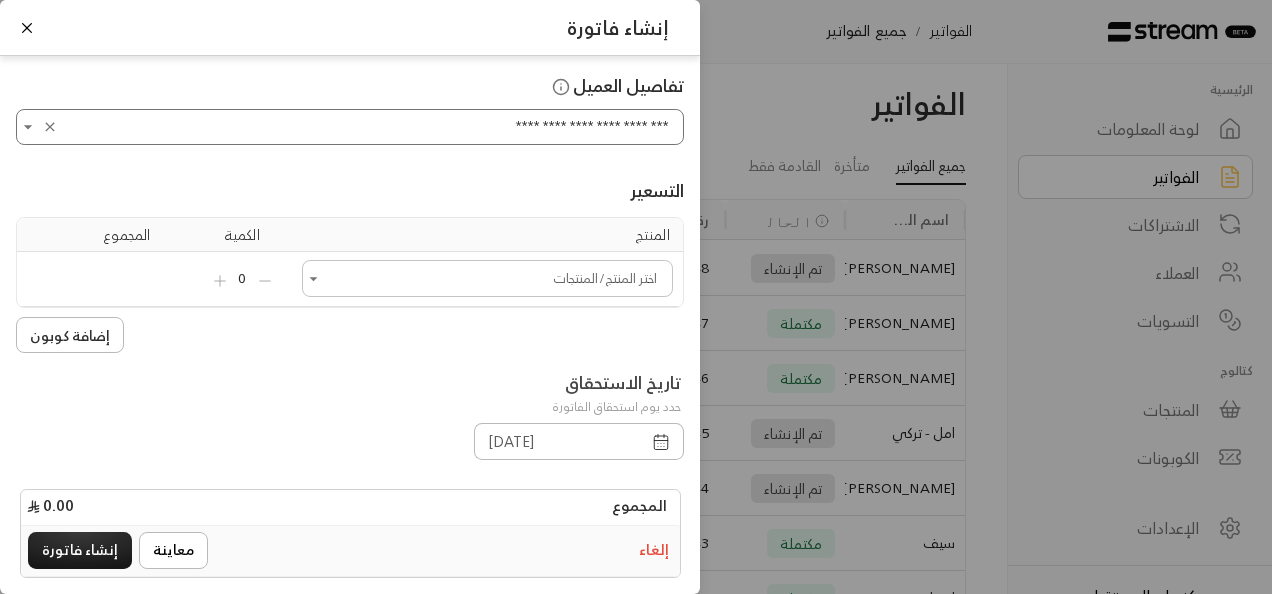 type on "**********" 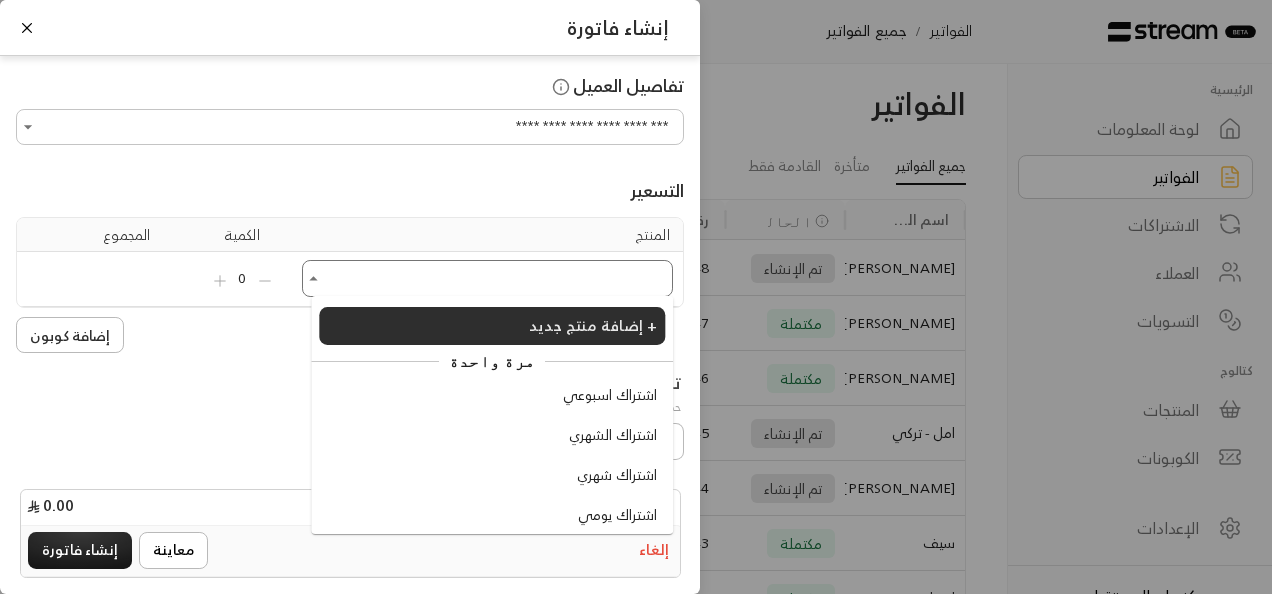 click on "اشتراك اسبوعي" at bounding box center [610, 395] 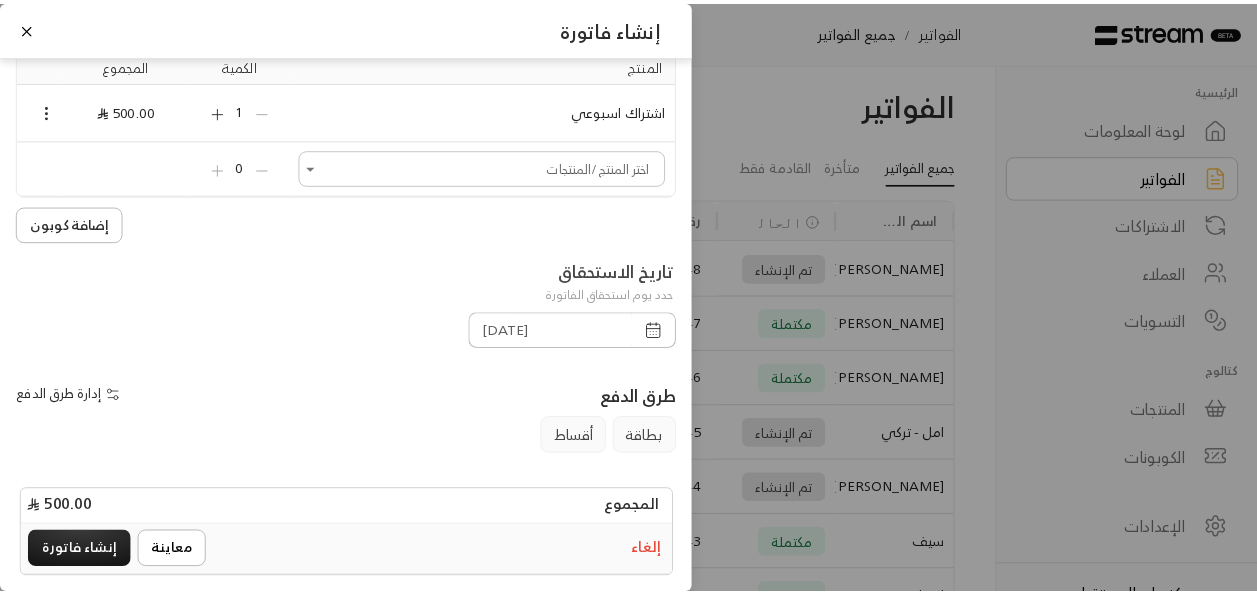 scroll, scrollTop: 322, scrollLeft: 0, axis: vertical 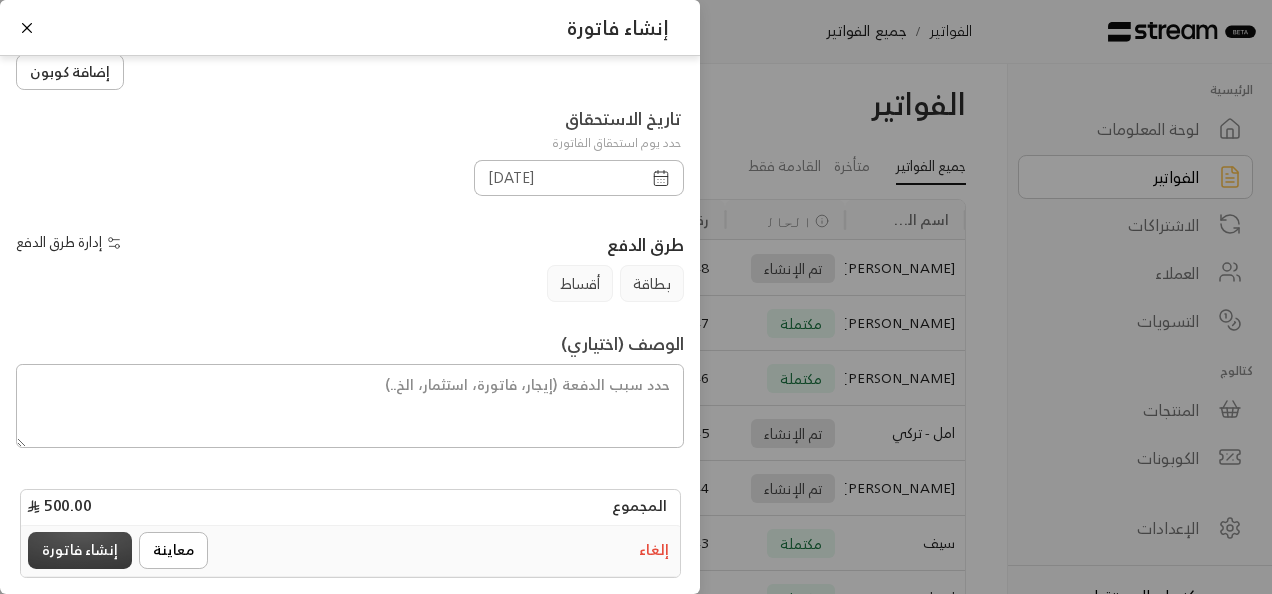click on "إنشاء فاتورة" at bounding box center [80, 550] 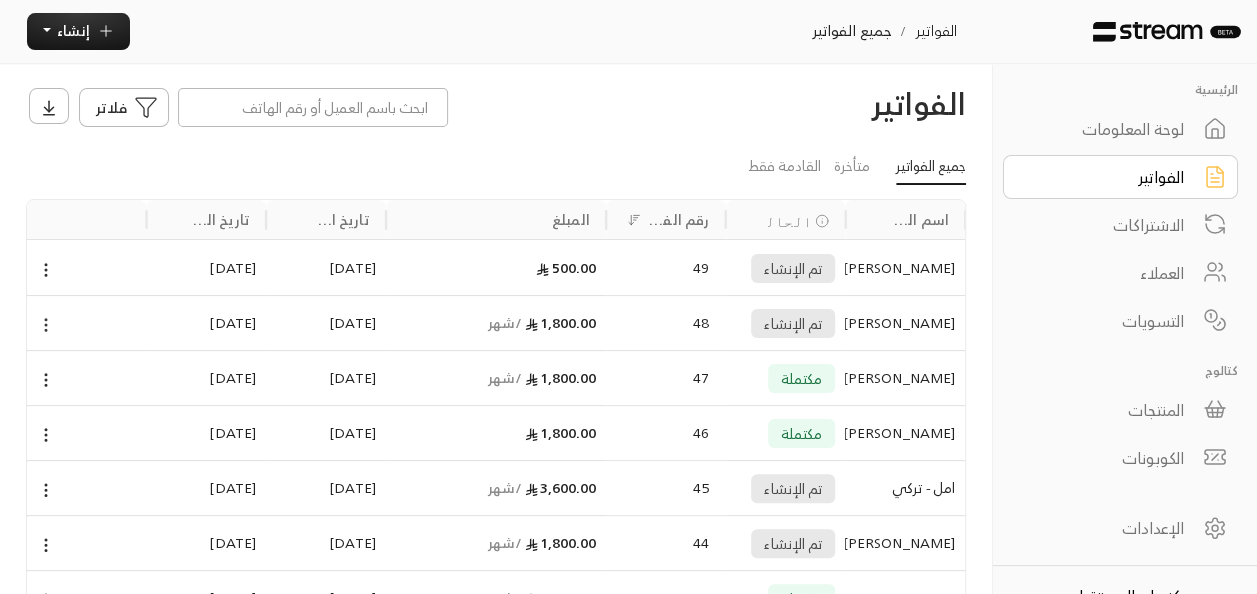 click 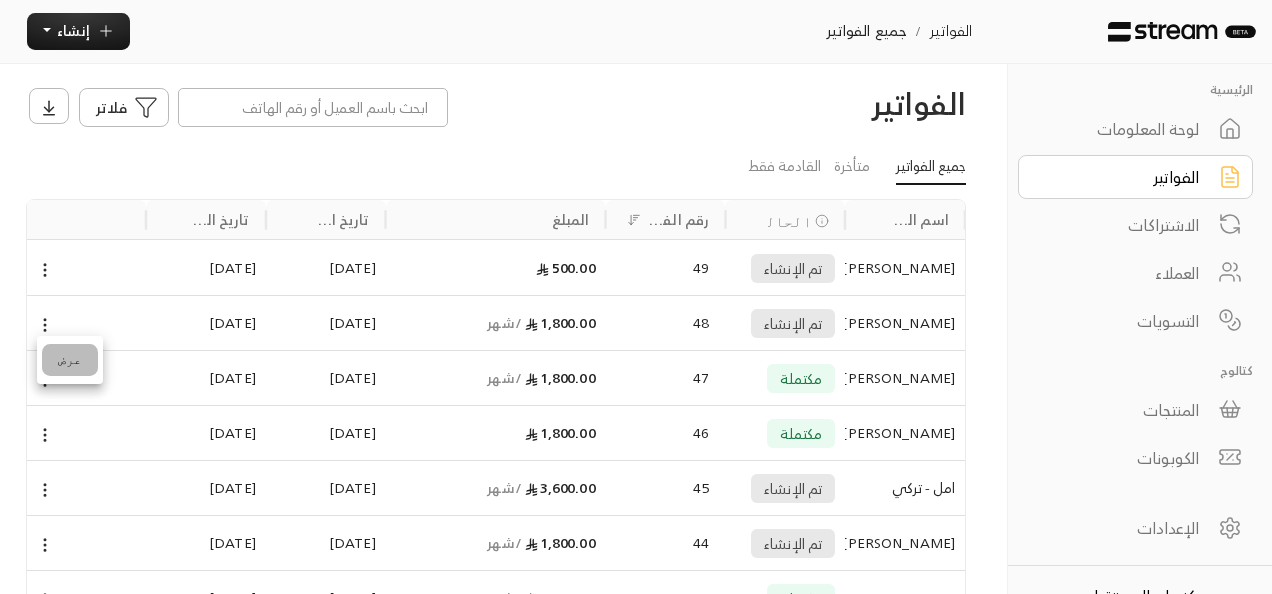 click on "عرض" at bounding box center (70, 360) 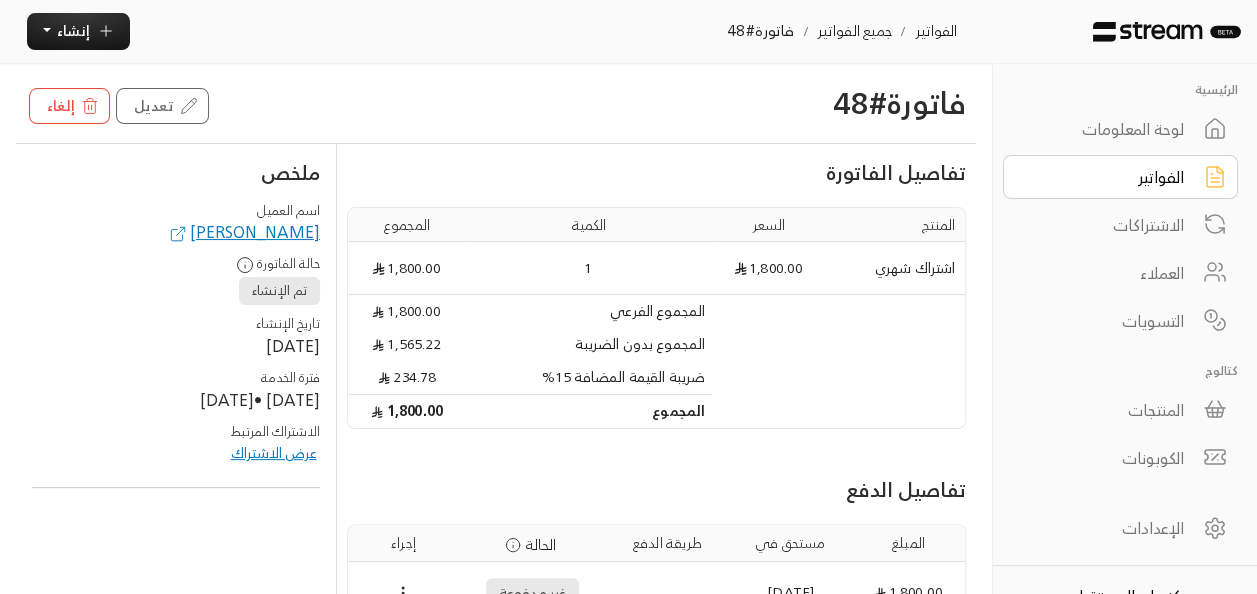 scroll, scrollTop: 112, scrollLeft: 0, axis: vertical 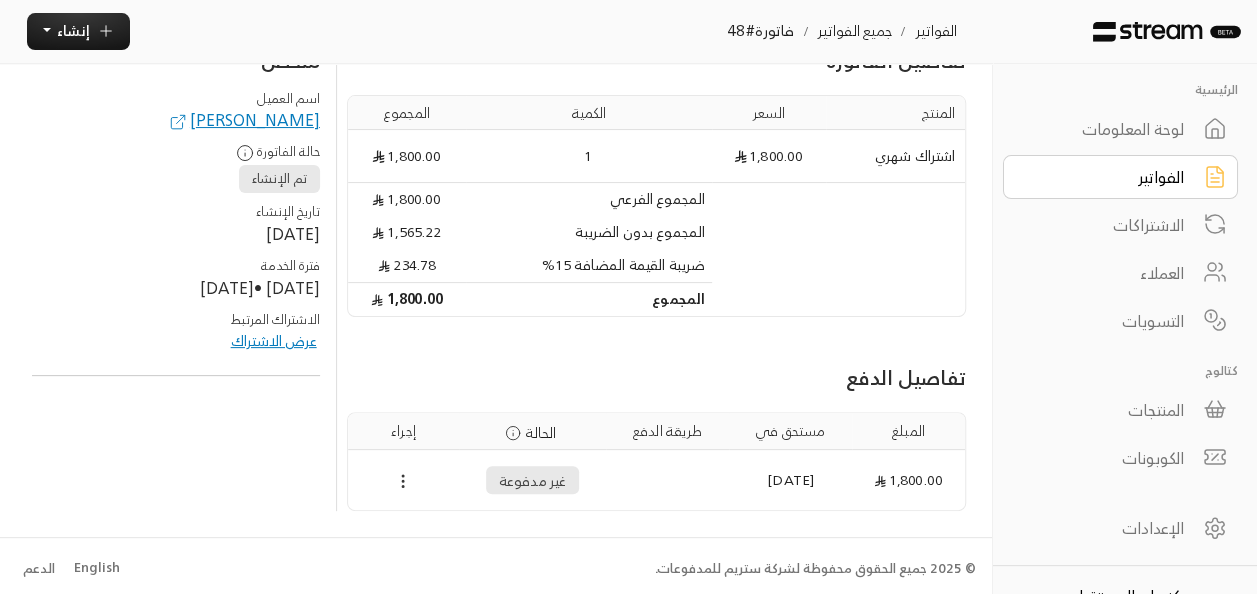 click 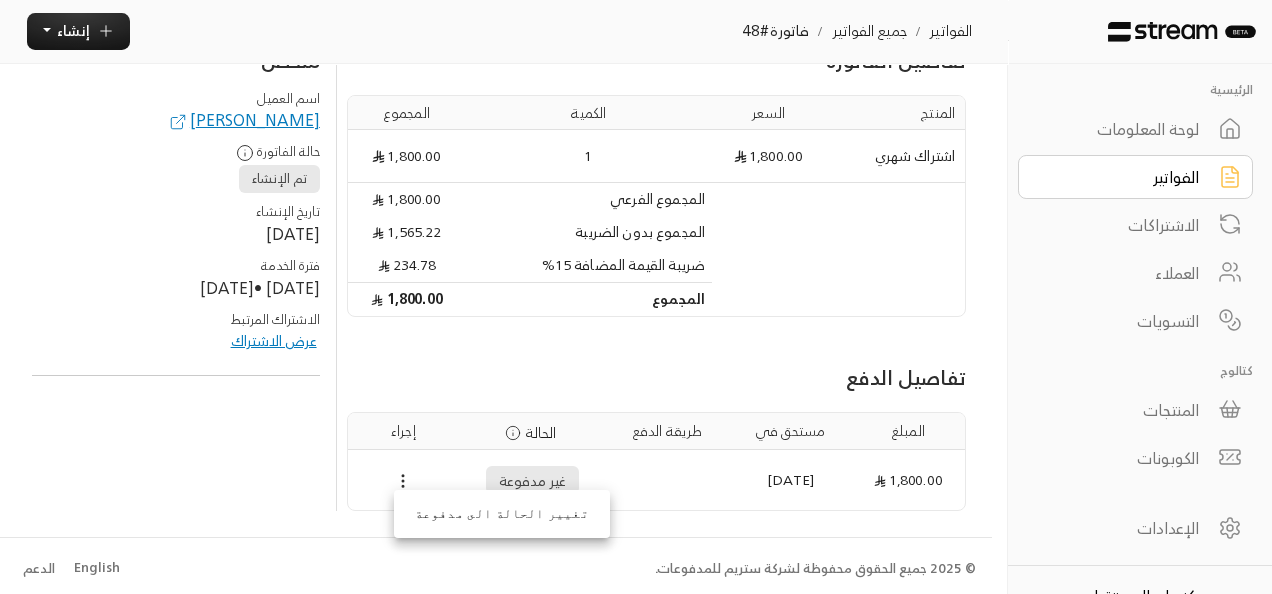 click at bounding box center (636, 297) 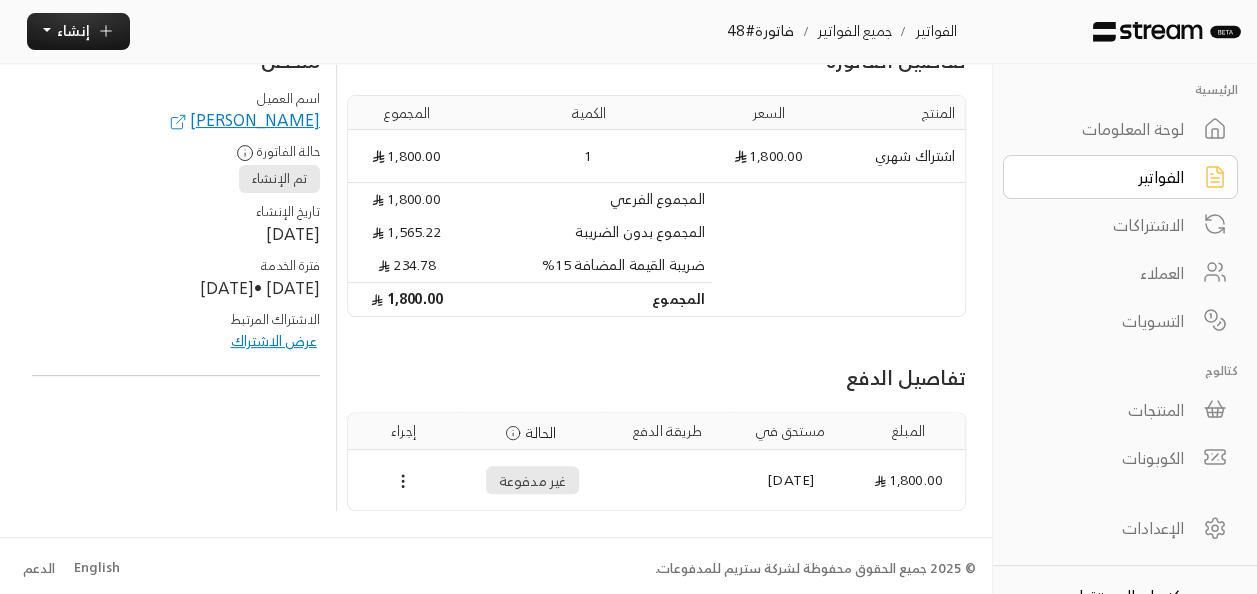 scroll, scrollTop: 0, scrollLeft: 0, axis: both 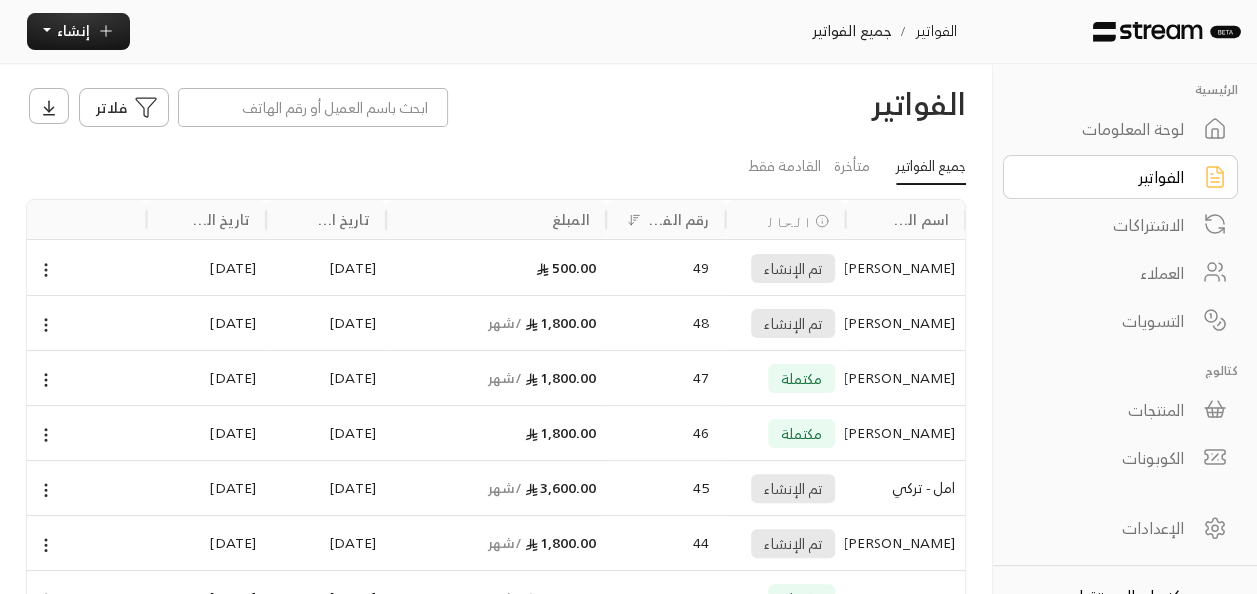 click at bounding box center [1167, 32] 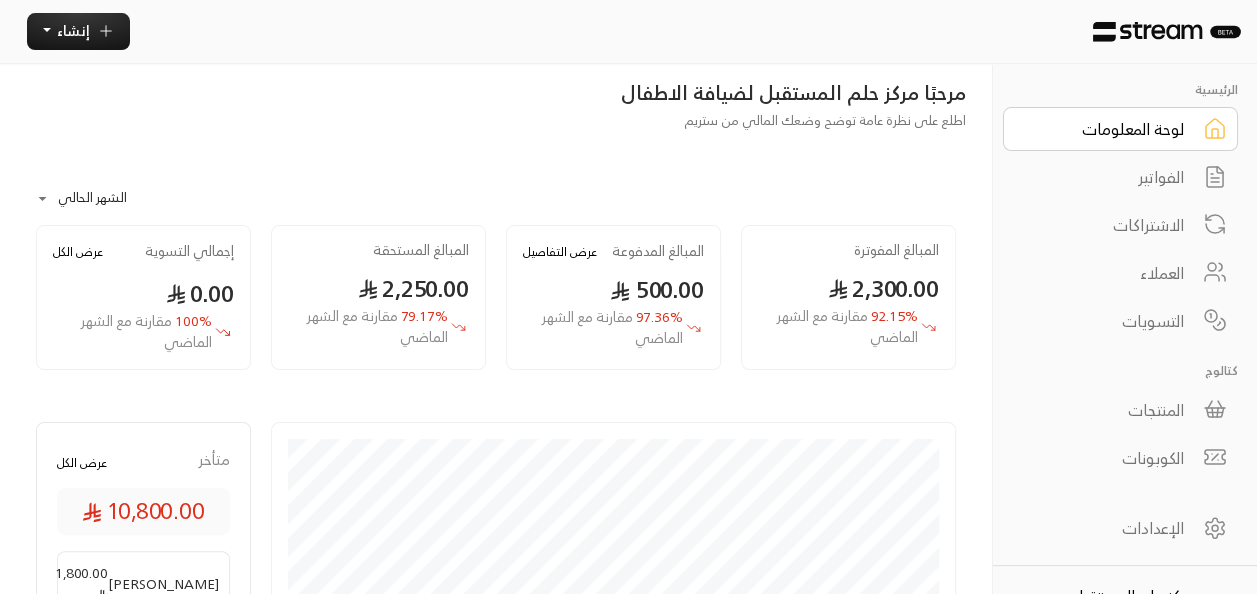 click on "الفواتير" at bounding box center (1107, 177) 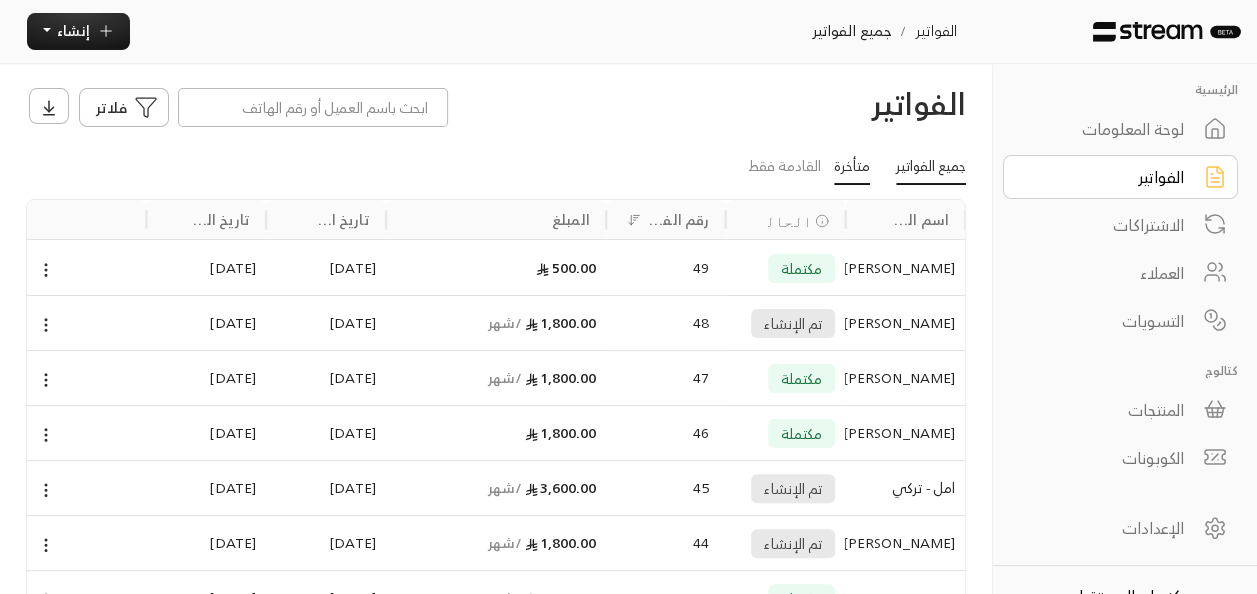 click on "متأخرة" at bounding box center [852, 168] 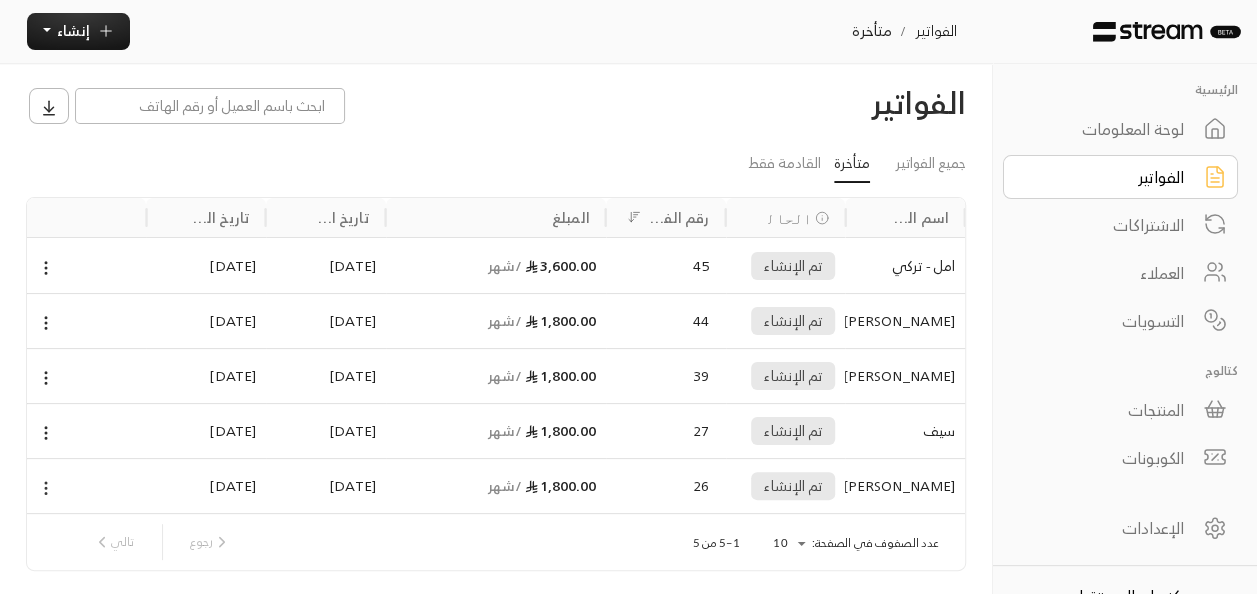 click 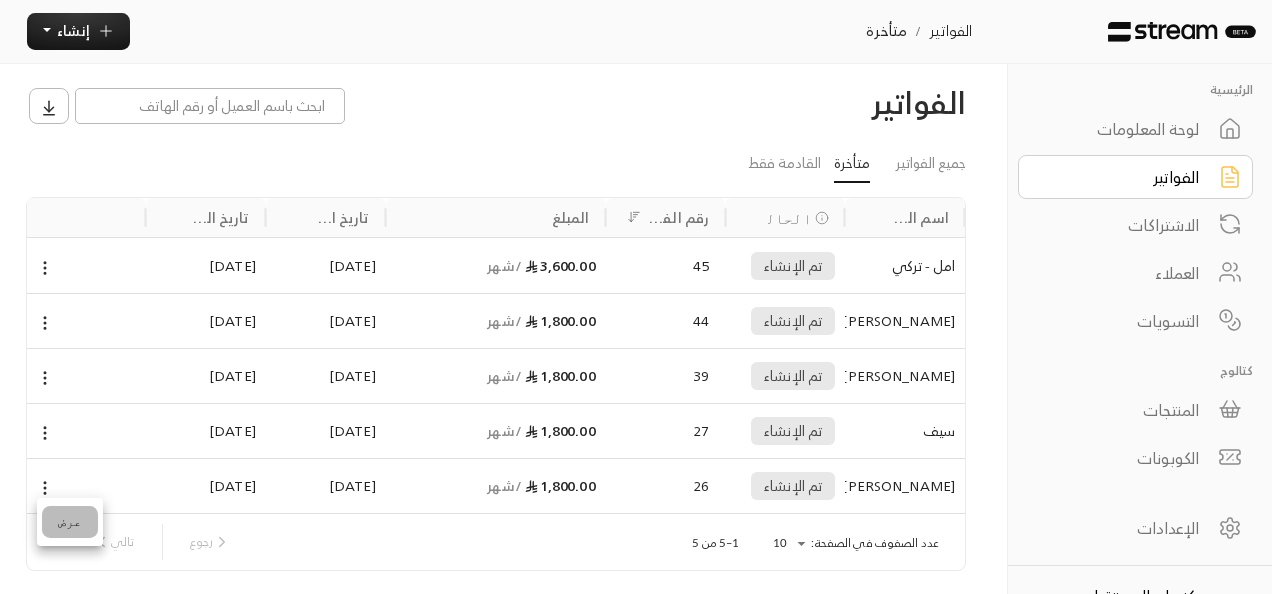 click on "عرض" at bounding box center (70, 522) 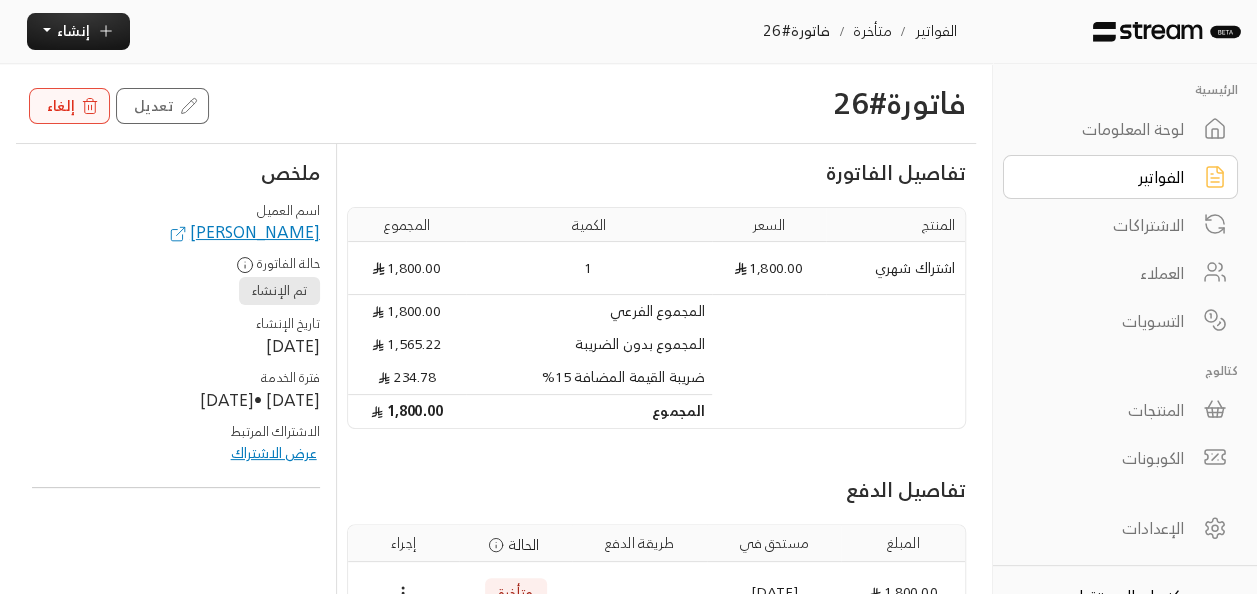 click 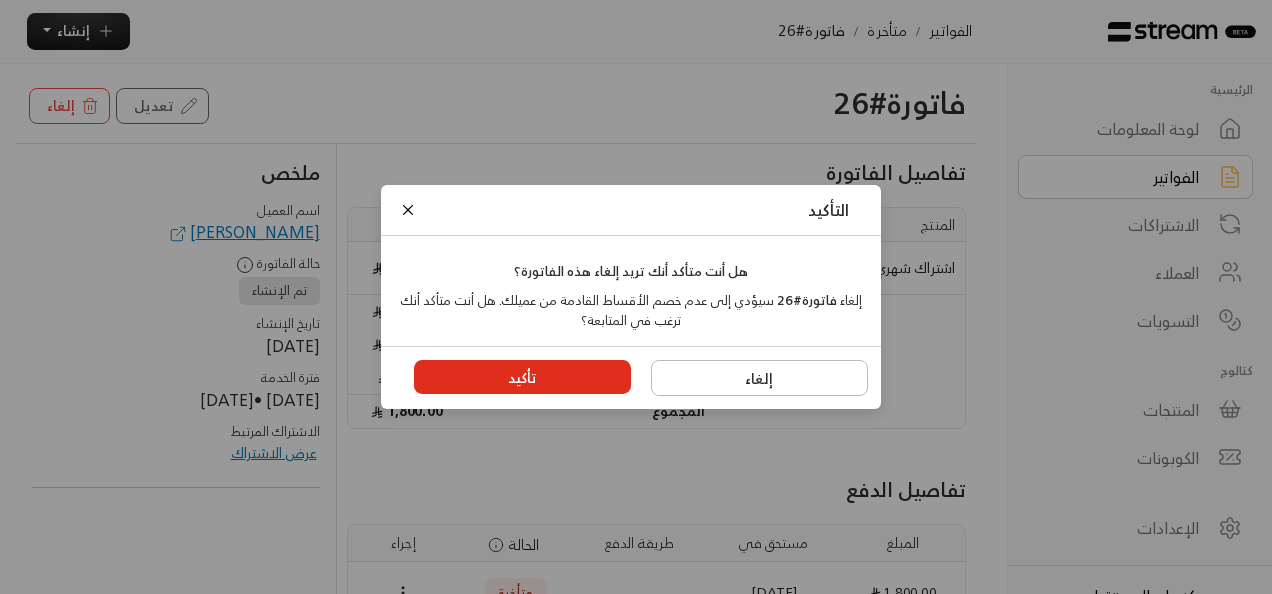 click on "تأكيد" at bounding box center [523, 377] 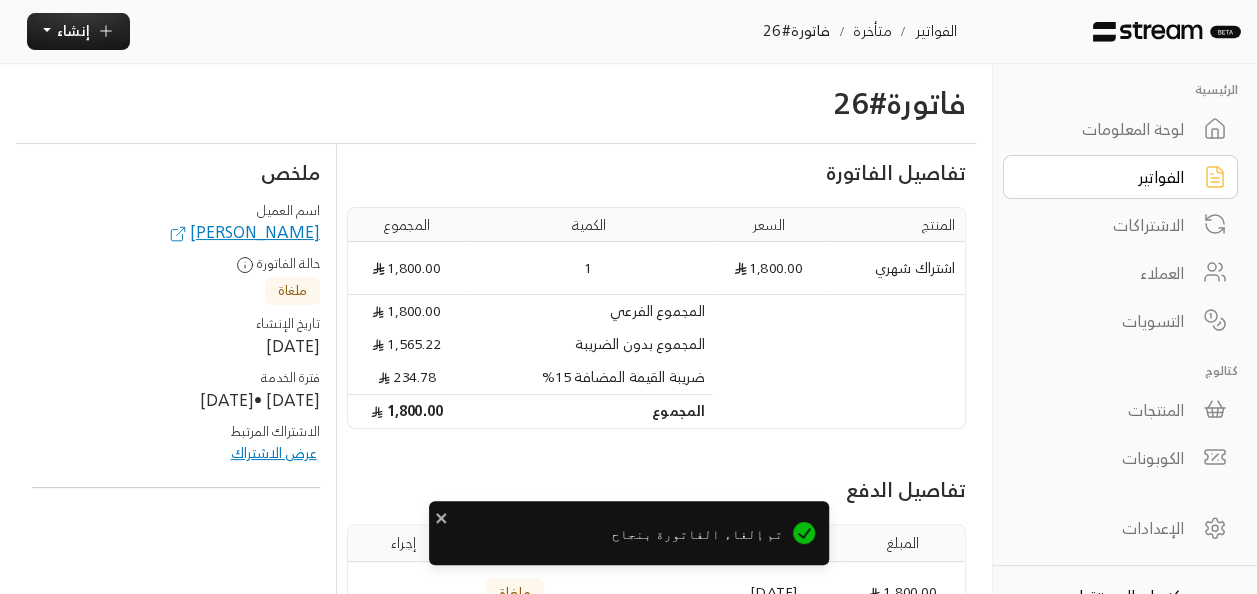 click on "الفواتير" at bounding box center (1107, 177) 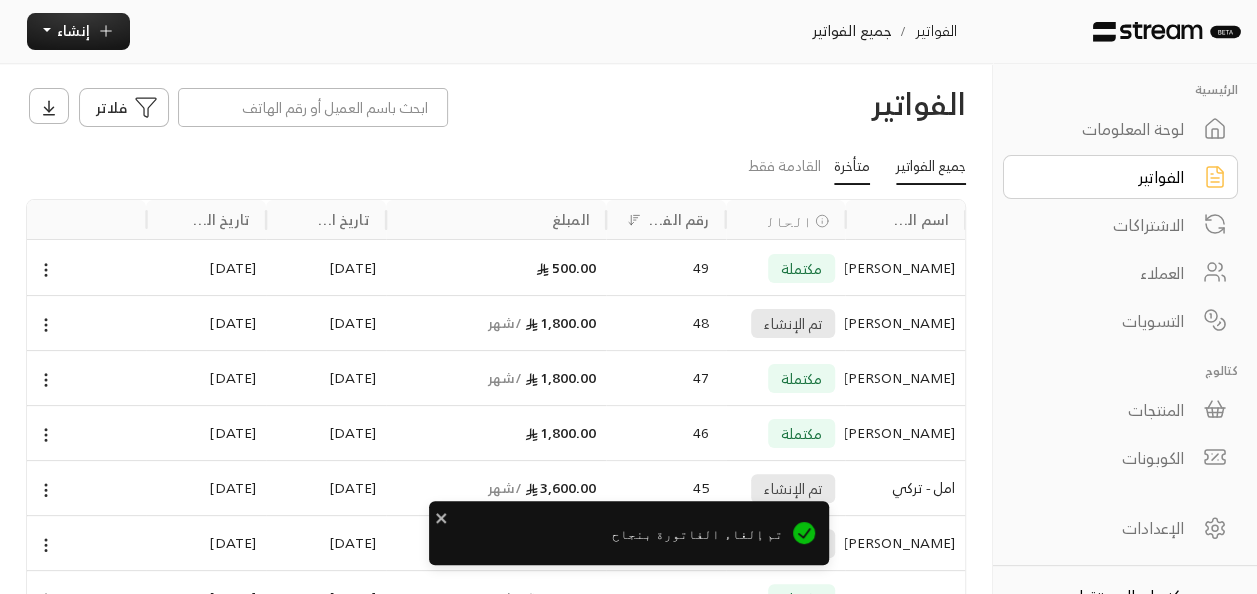 click on "متأخرة" at bounding box center (852, 168) 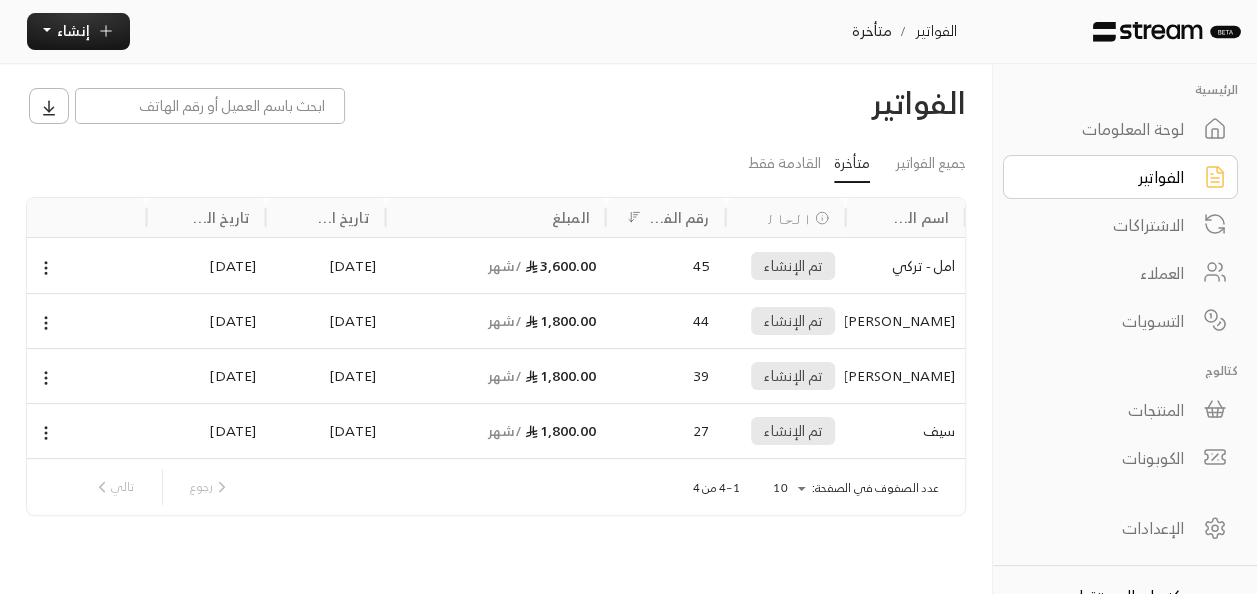 click at bounding box center (87, 430) 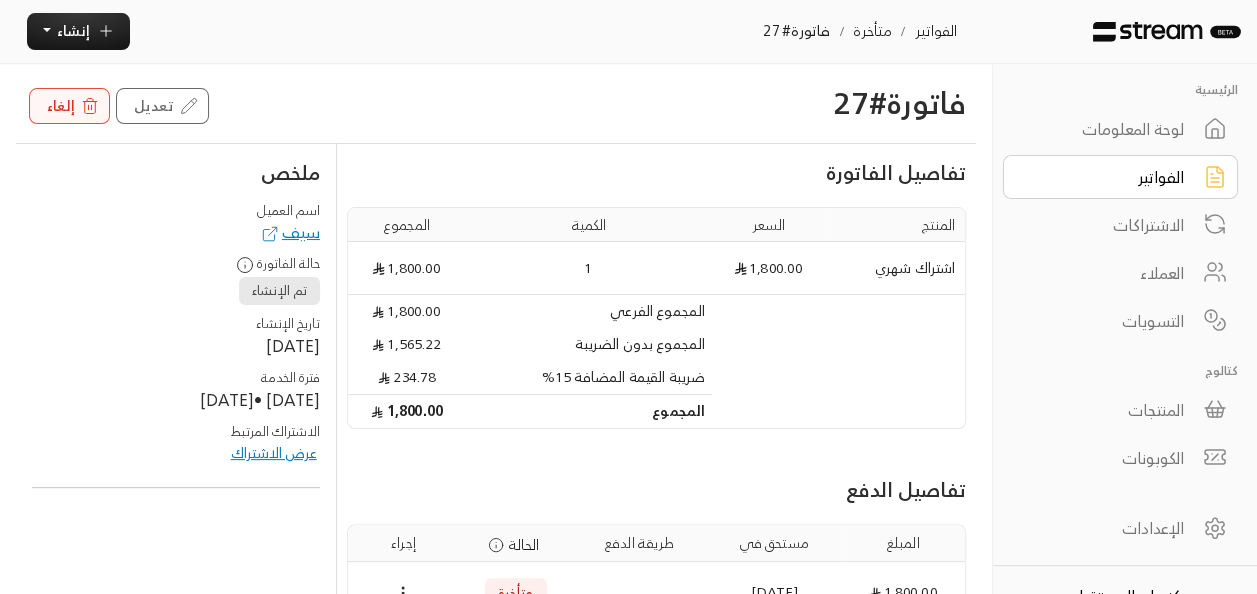 click on "إلغاء" at bounding box center [69, 105] 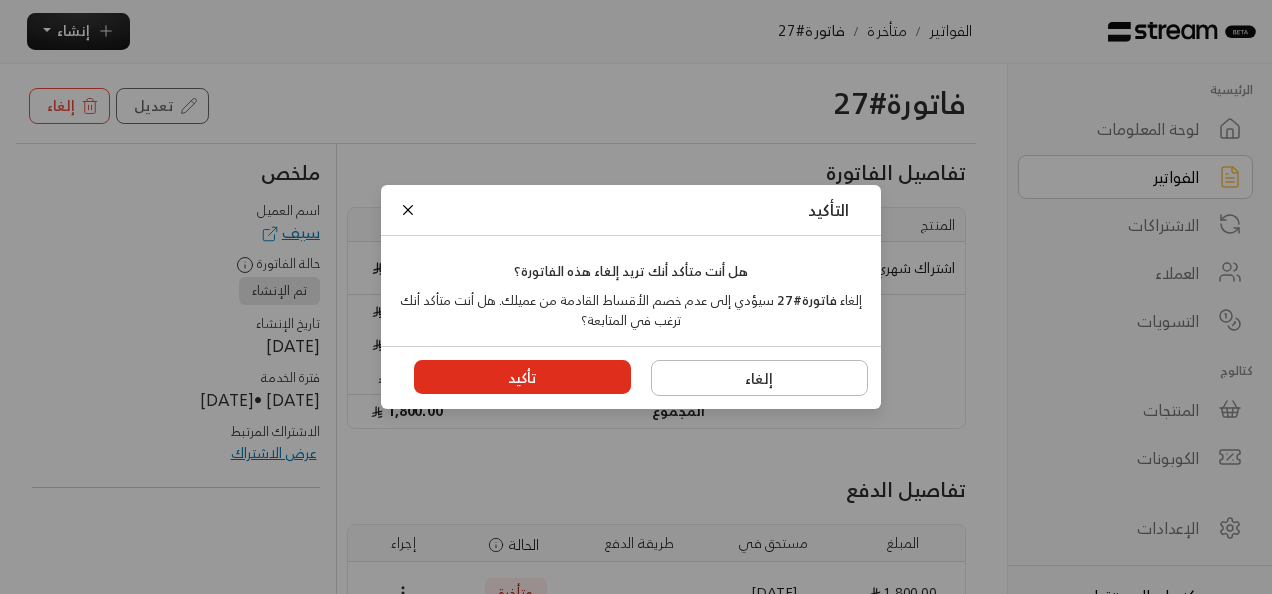 click on "تأكيد" at bounding box center (523, 377) 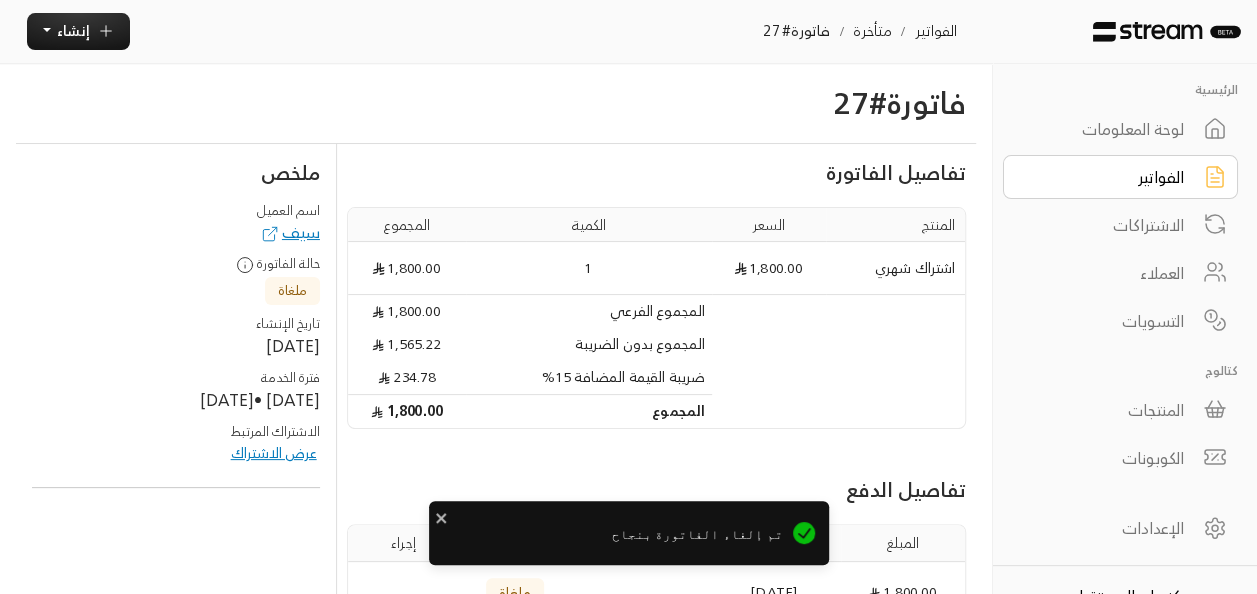 click on "الفواتير" at bounding box center (1107, 177) 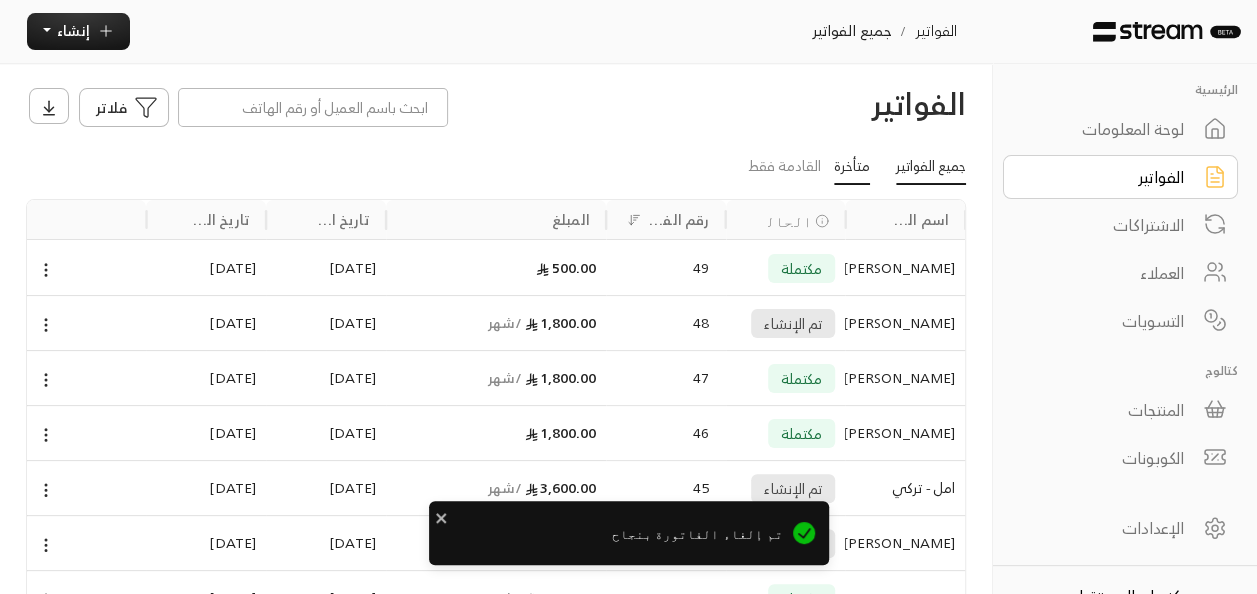 click on "متأخرة" at bounding box center (852, 168) 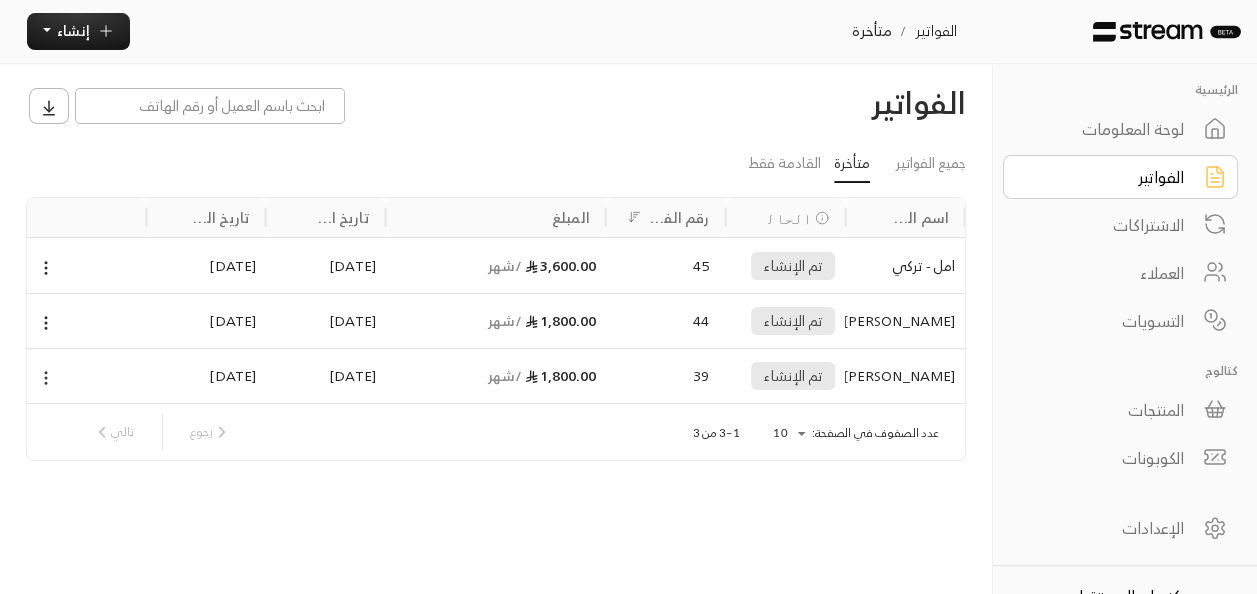 click 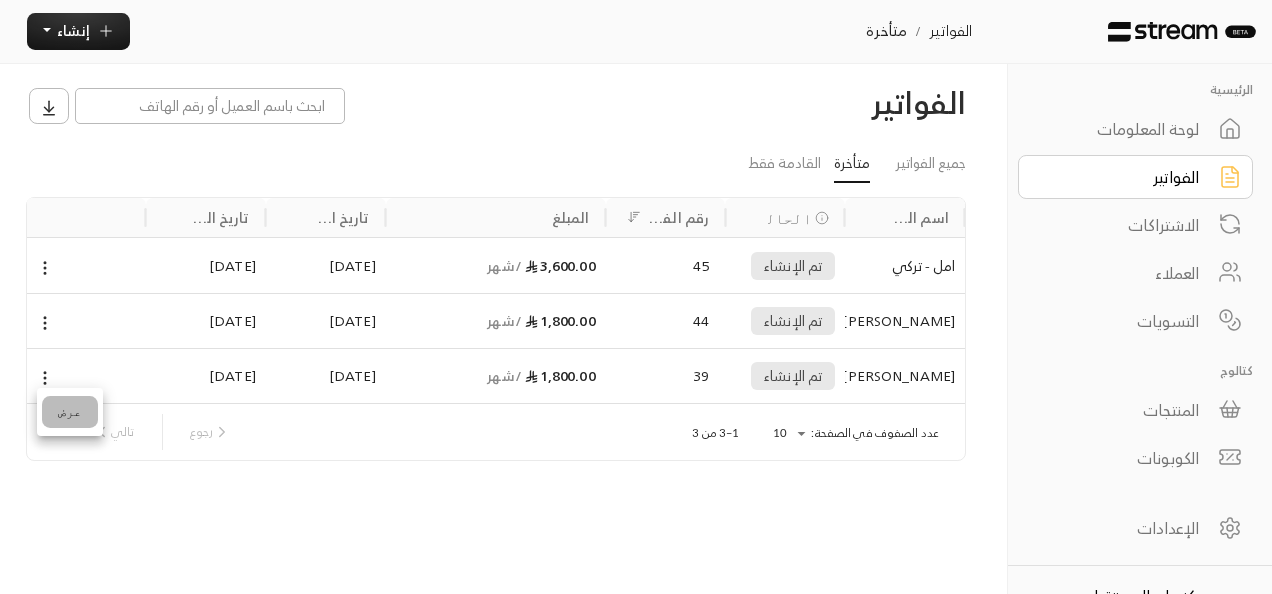 click on "عرض" at bounding box center [70, 412] 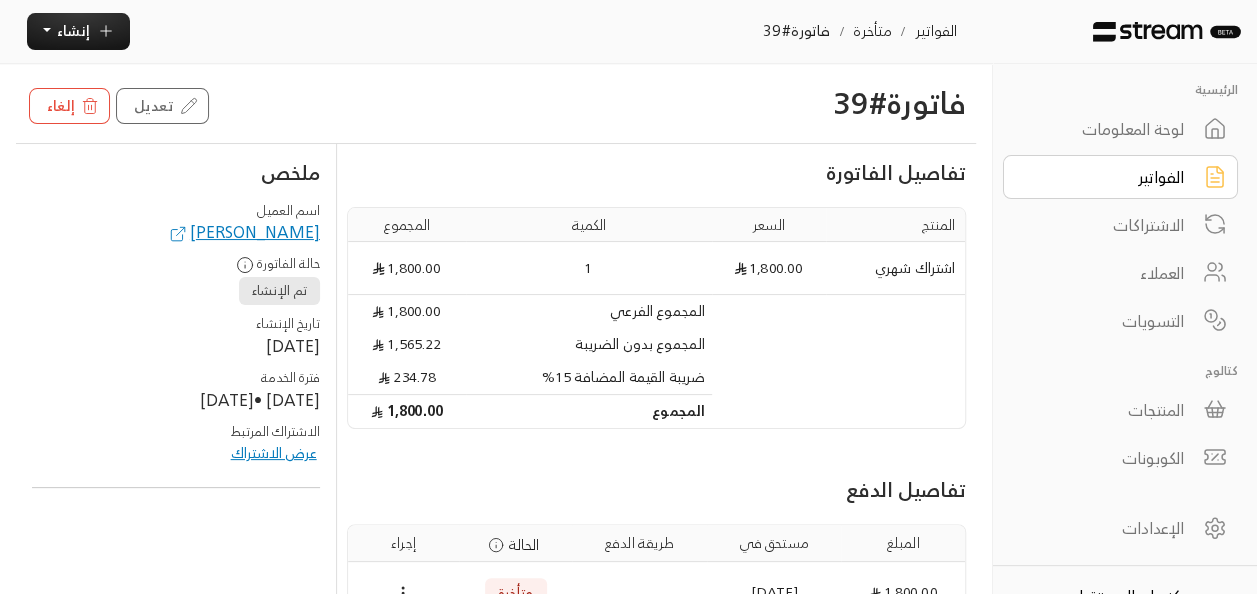 scroll, scrollTop: 112, scrollLeft: 0, axis: vertical 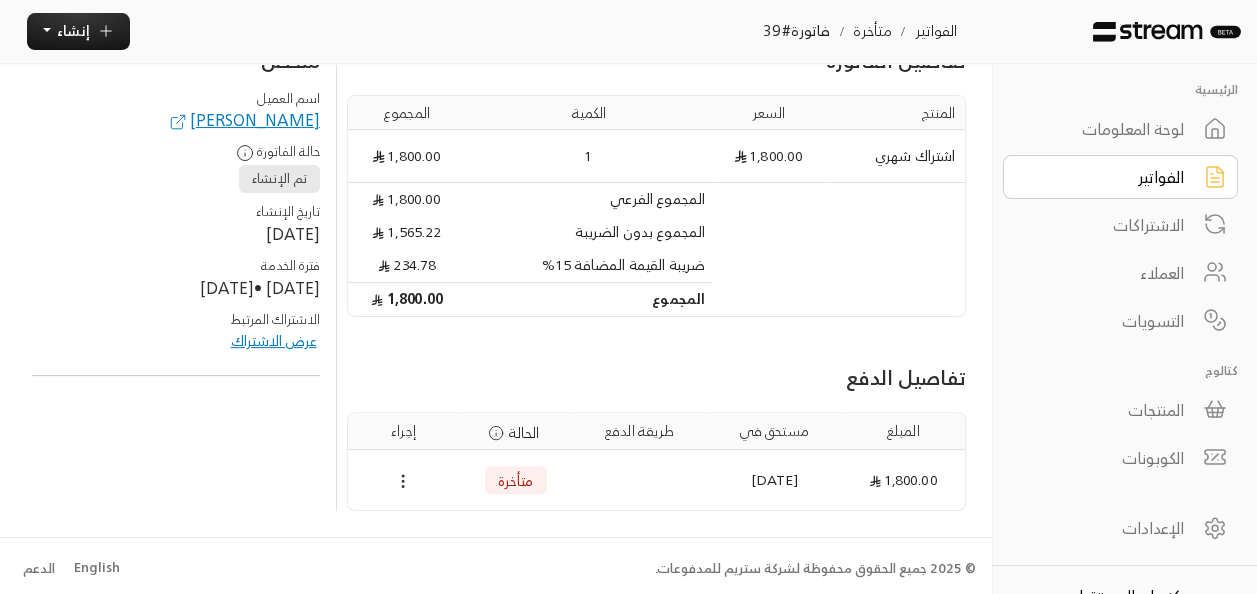 click 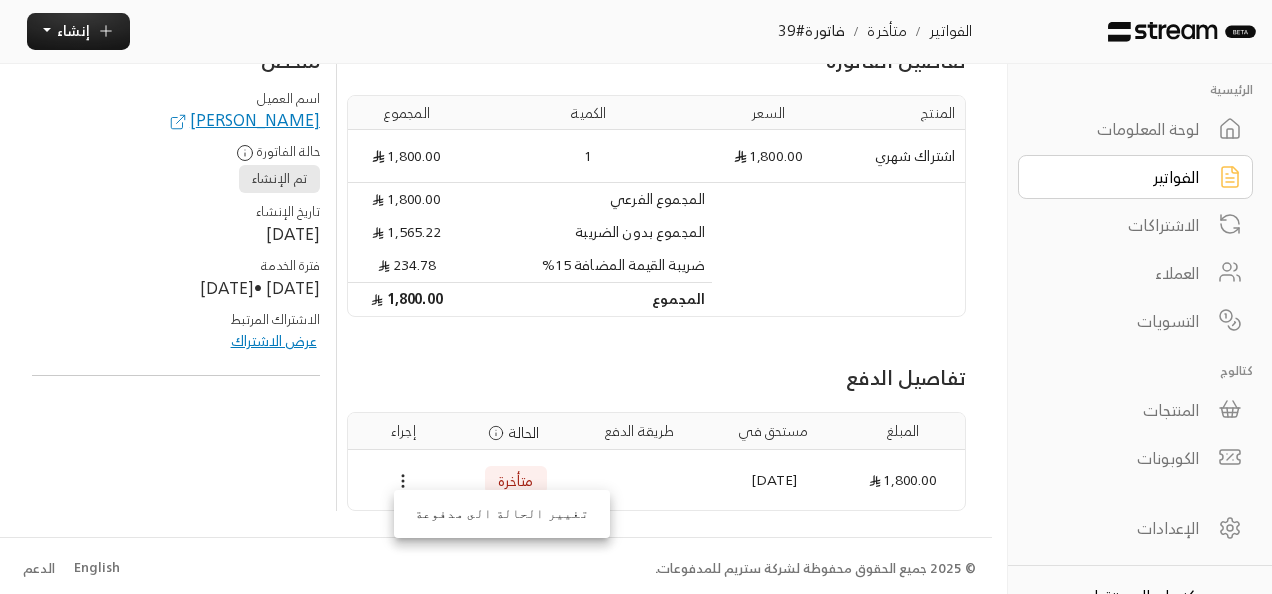 click at bounding box center [636, 297] 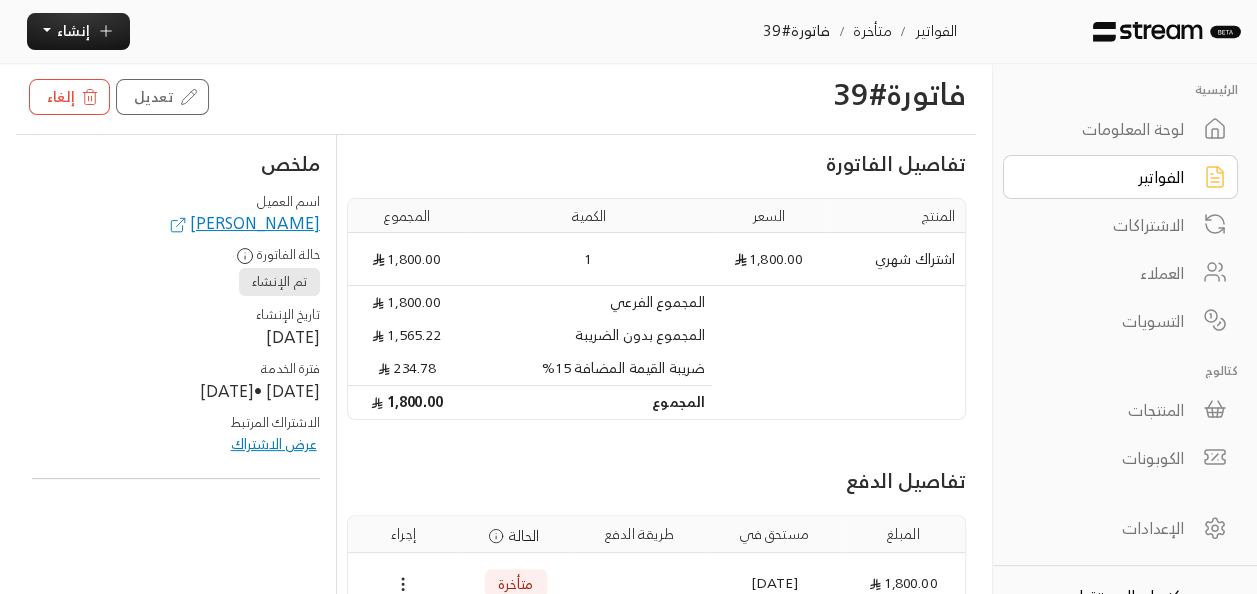 scroll, scrollTop: 0, scrollLeft: 0, axis: both 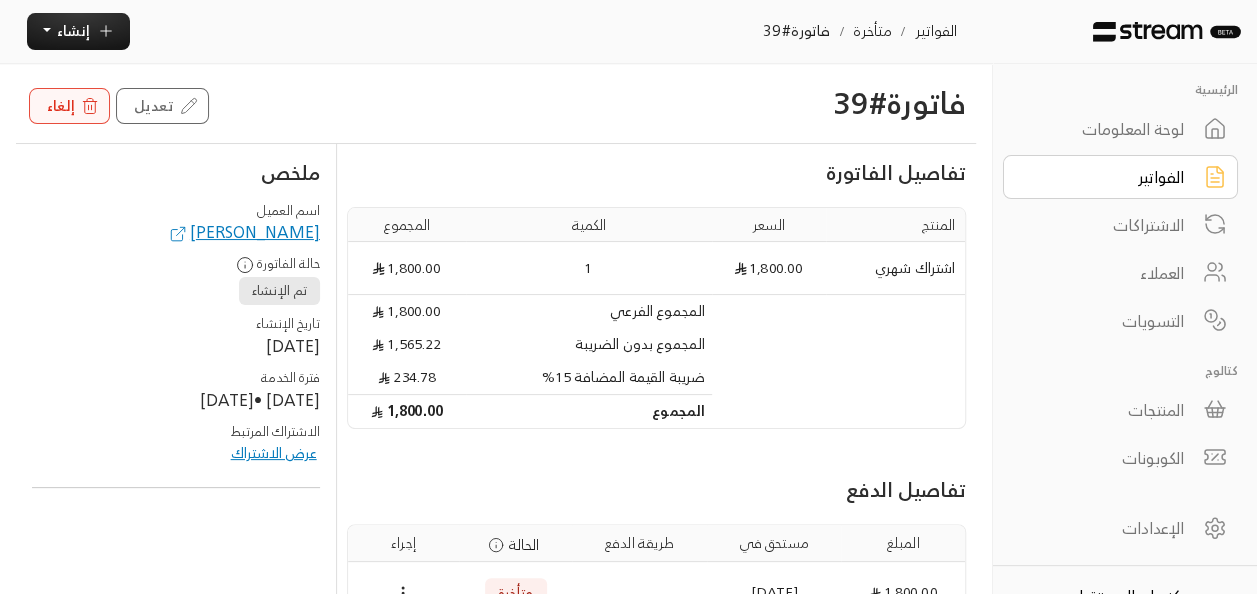 click 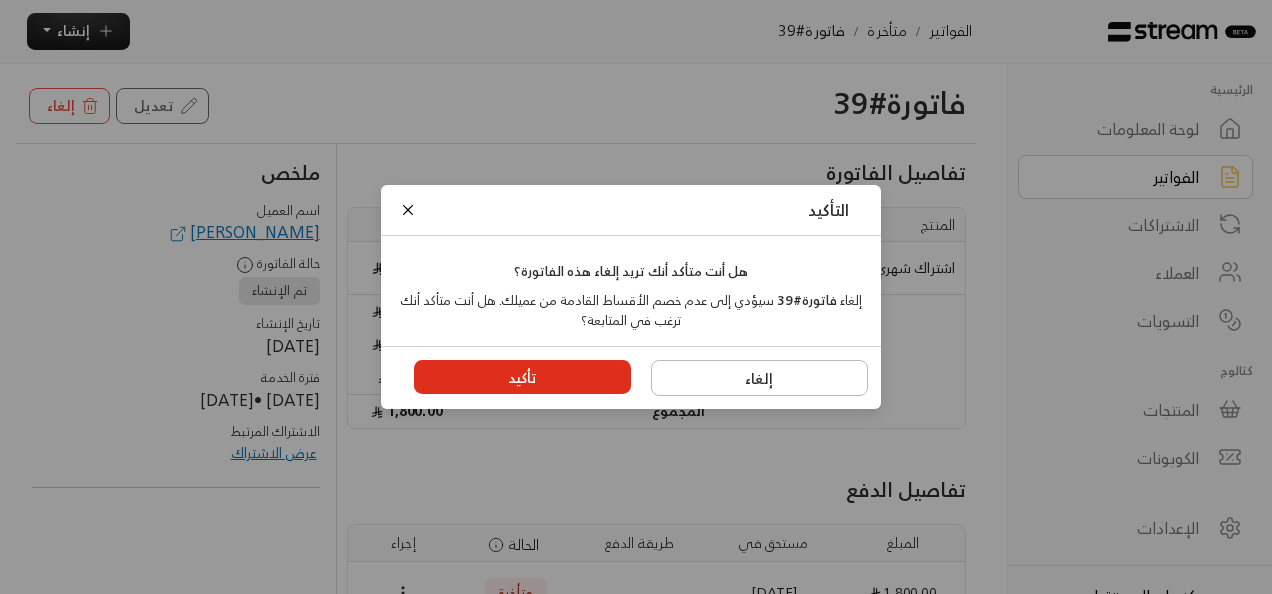 click on "تأكيد" at bounding box center [523, 377] 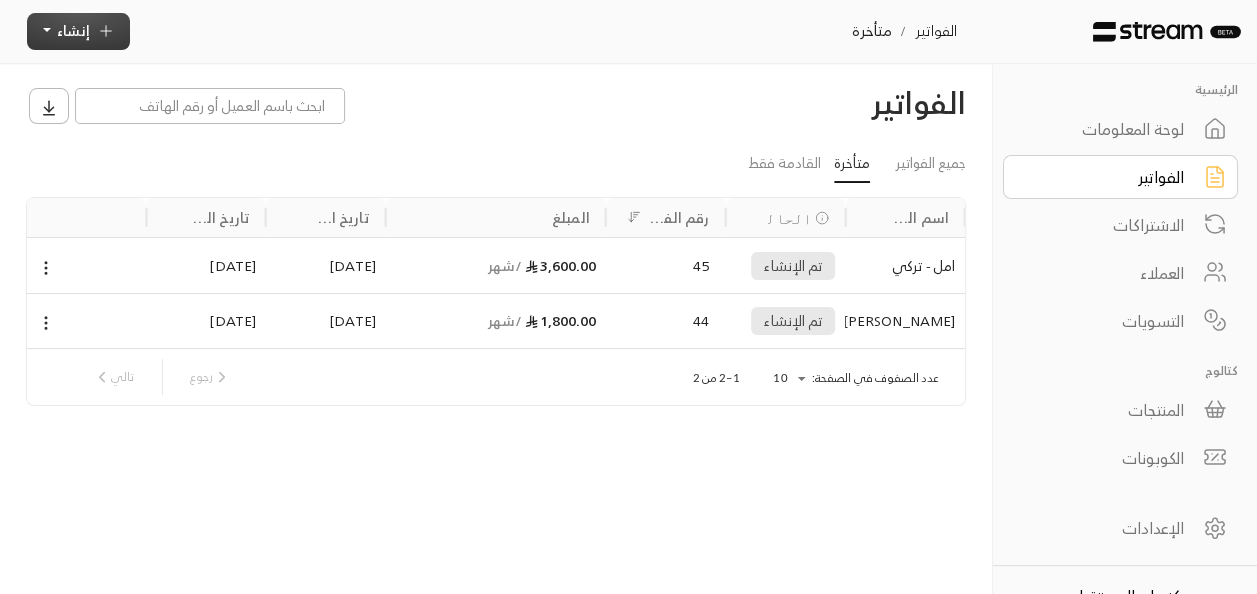 click on "إنشاء" at bounding box center (78, 31) 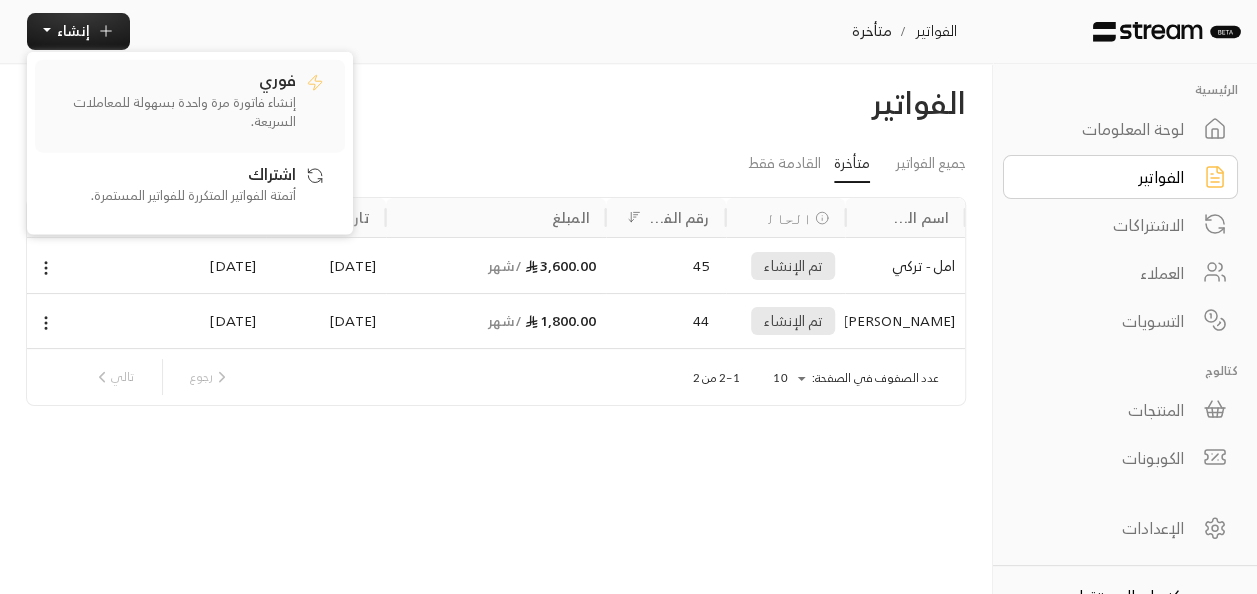 click on "إنشاء فاتورة مرة واحدة بسهولة للمعاملات السريعة." at bounding box center (171, 111) 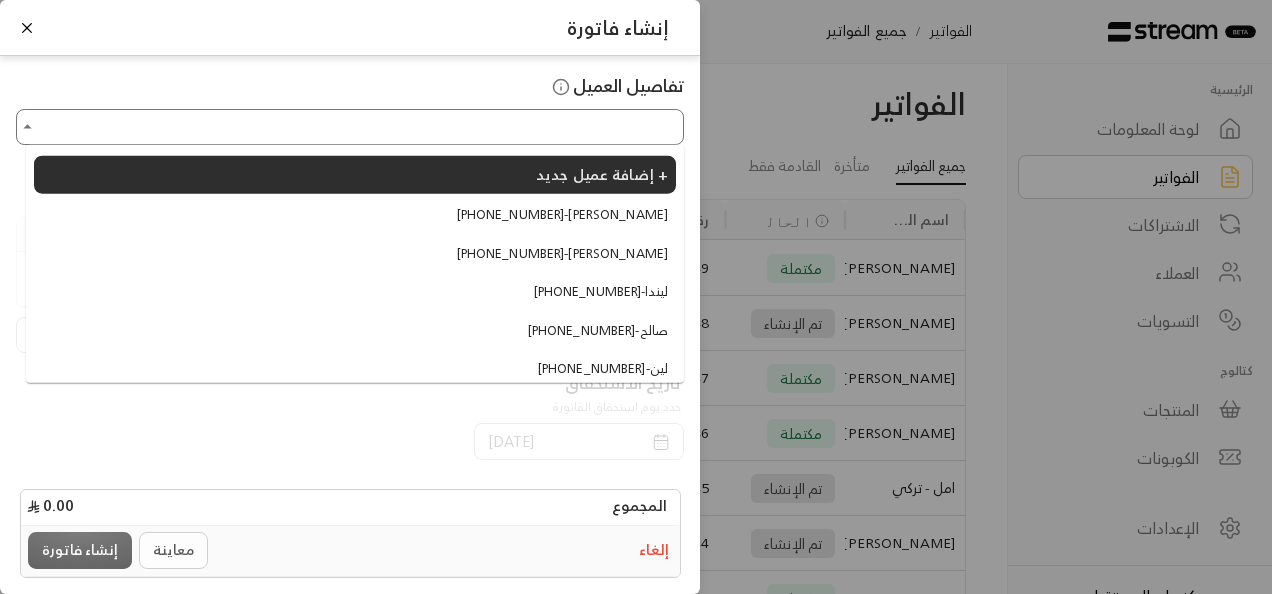 click on "اختر العميل" at bounding box center (350, 127) 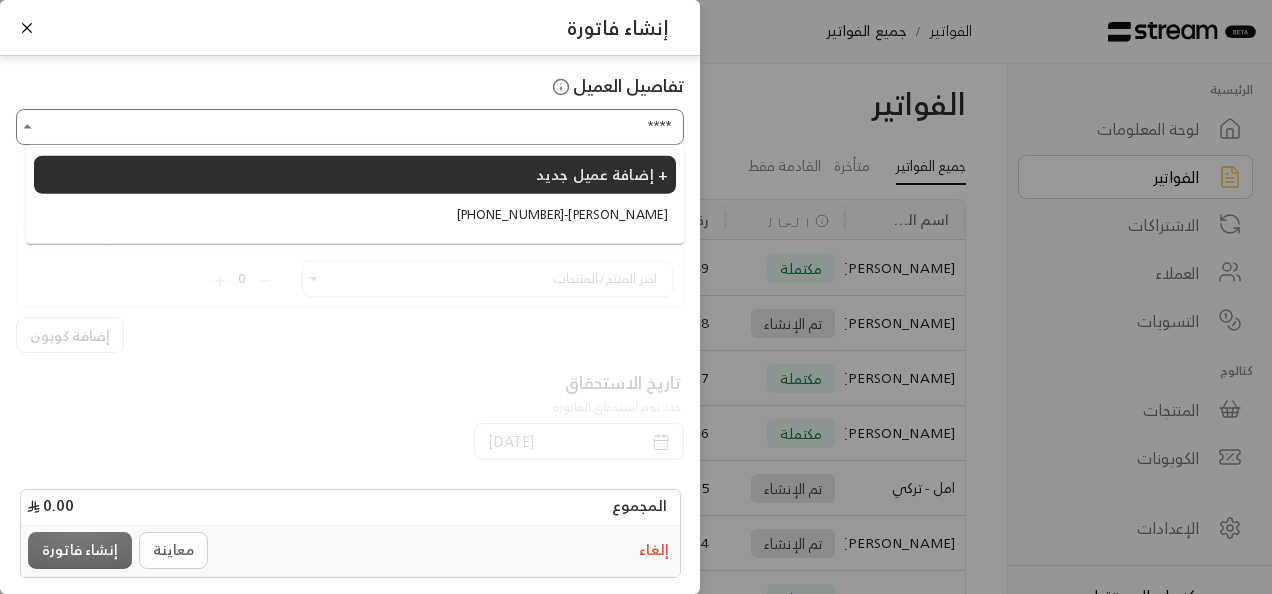 click on "+966502330023  -  فاطمة" at bounding box center [562, 215] 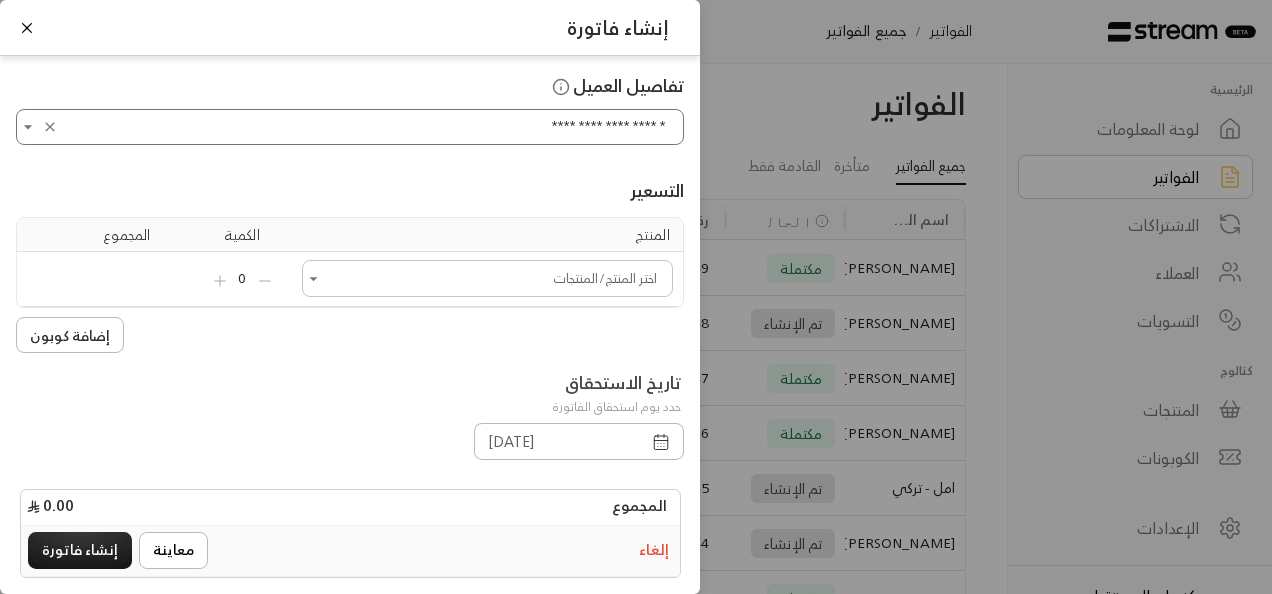type on "**********" 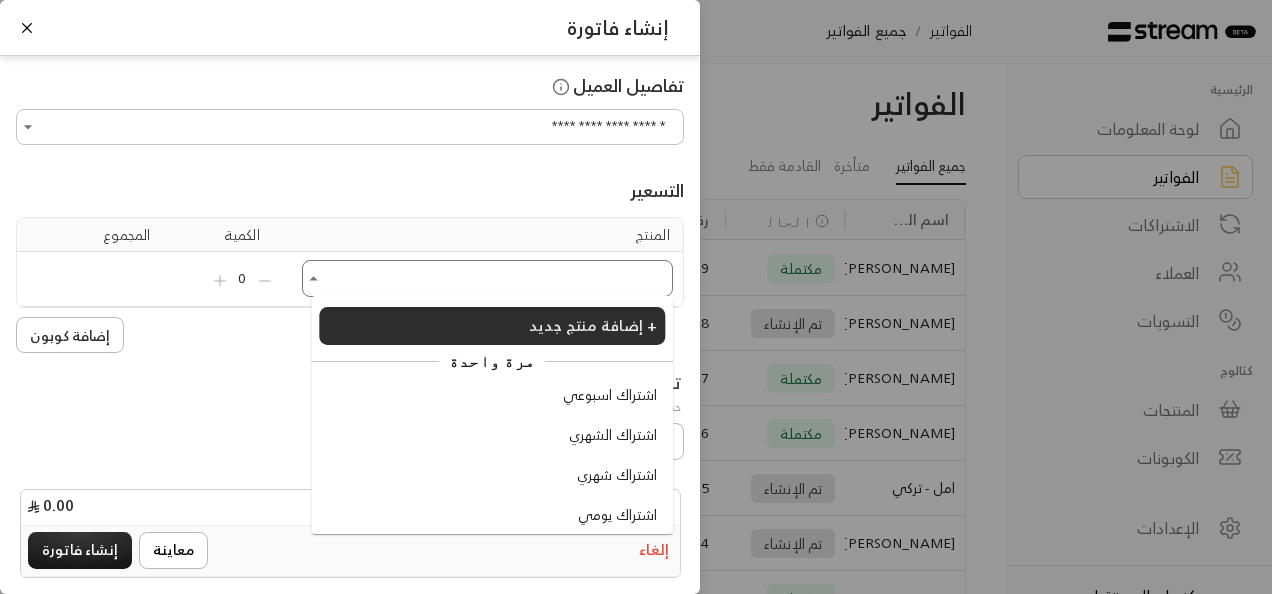 click on "اختر العميل" at bounding box center (487, 278) 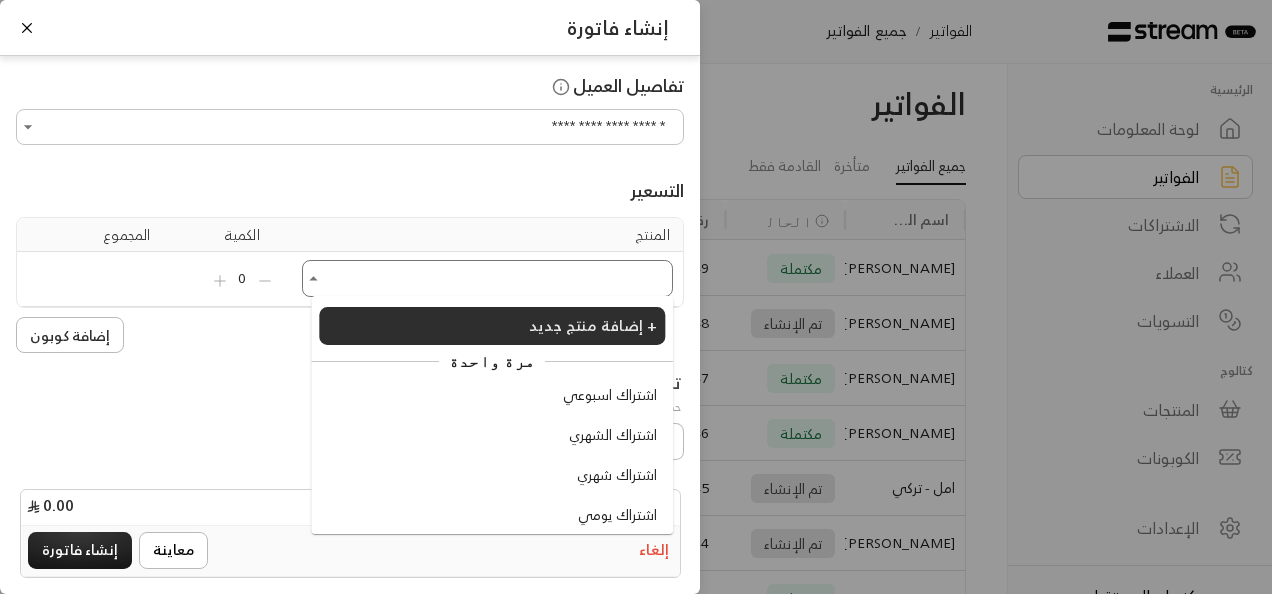 click on "اشتراك اسبوعي" at bounding box center [610, 395] 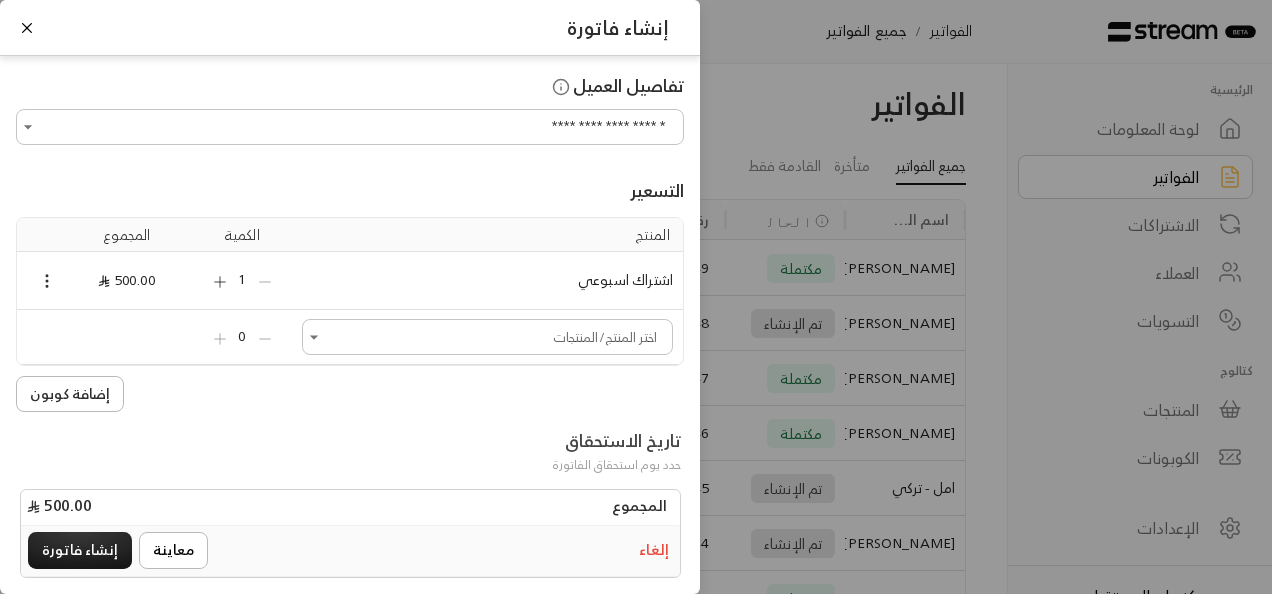 click 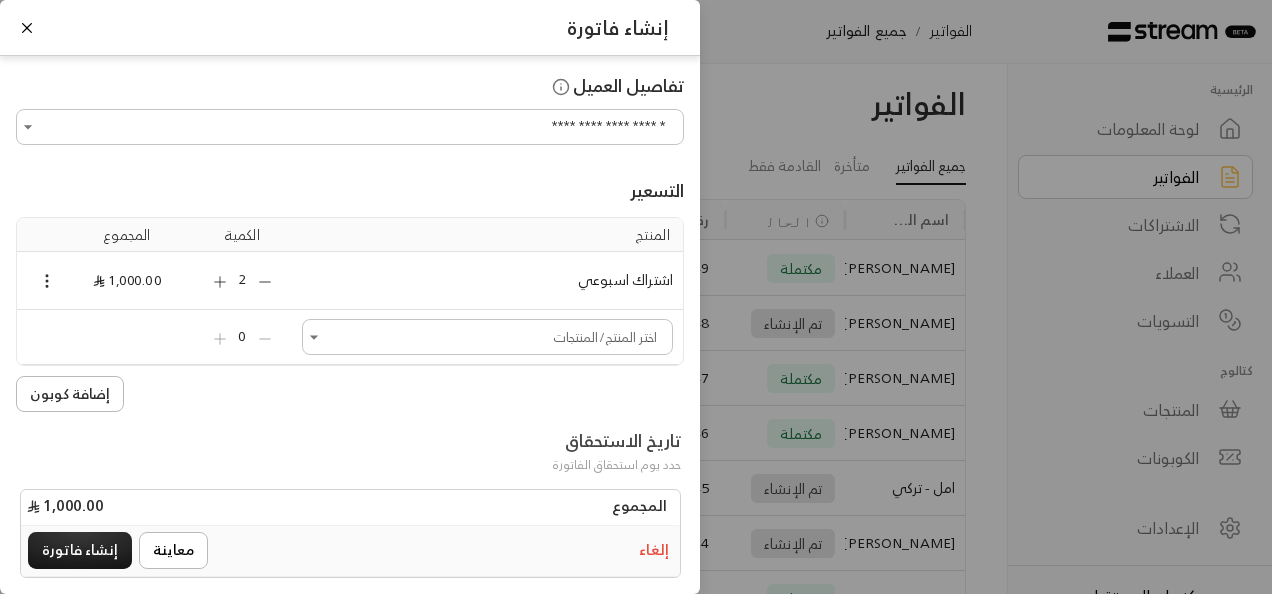 click 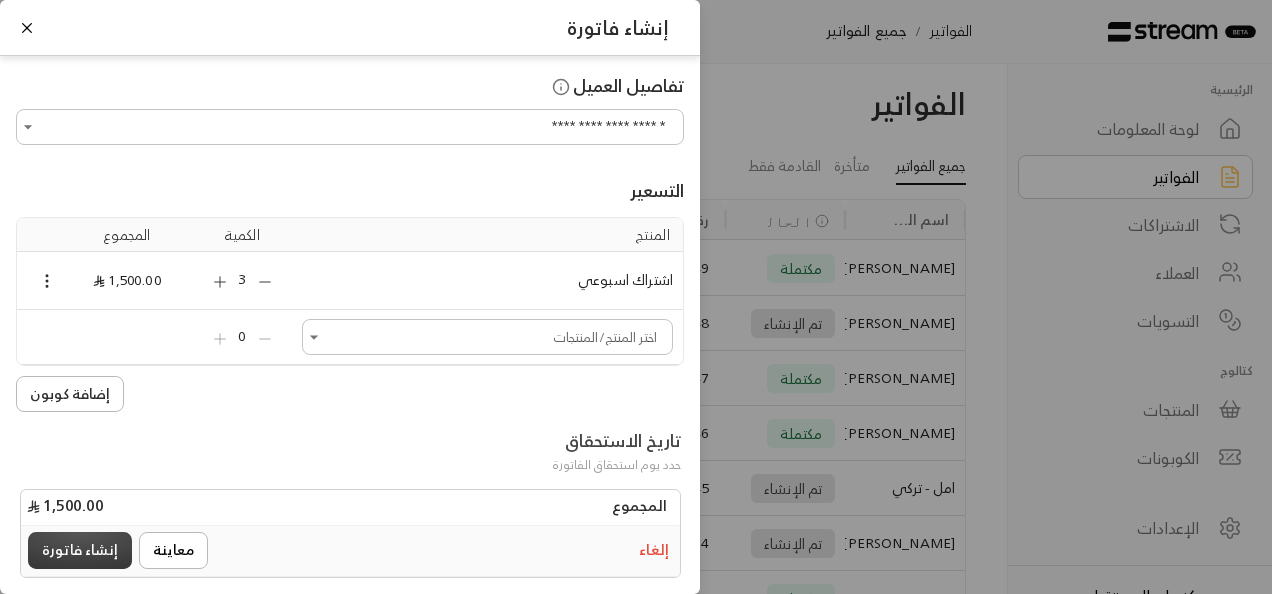 click on "إنشاء فاتورة" at bounding box center [80, 550] 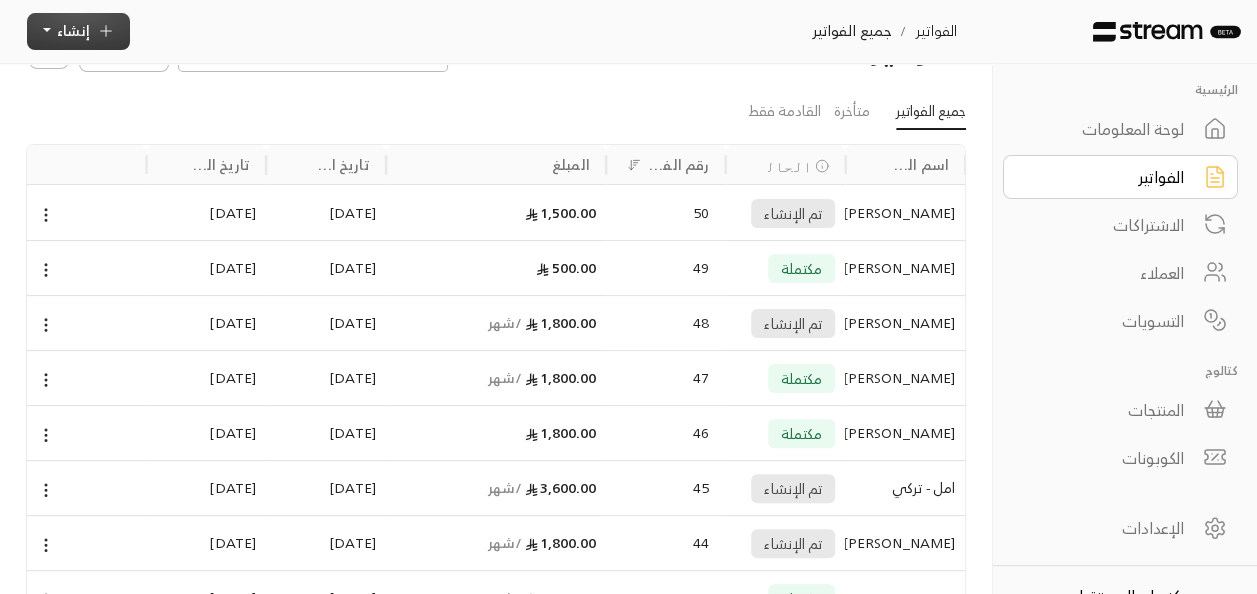 scroll, scrollTop: 0, scrollLeft: 0, axis: both 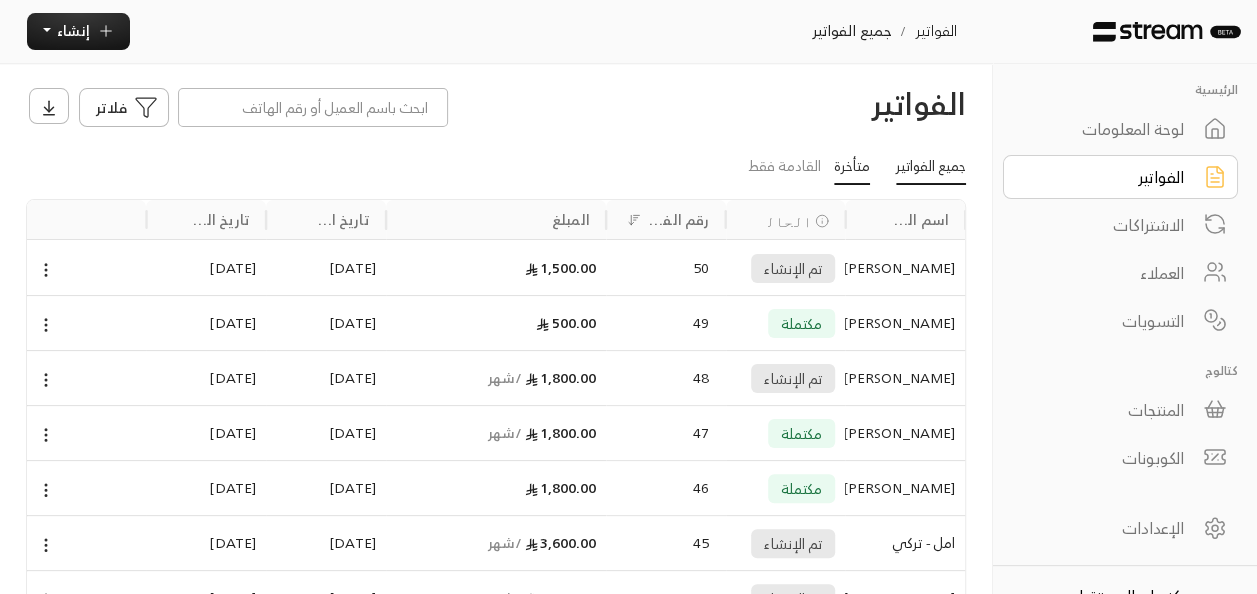 click on "متأخرة" at bounding box center [852, 168] 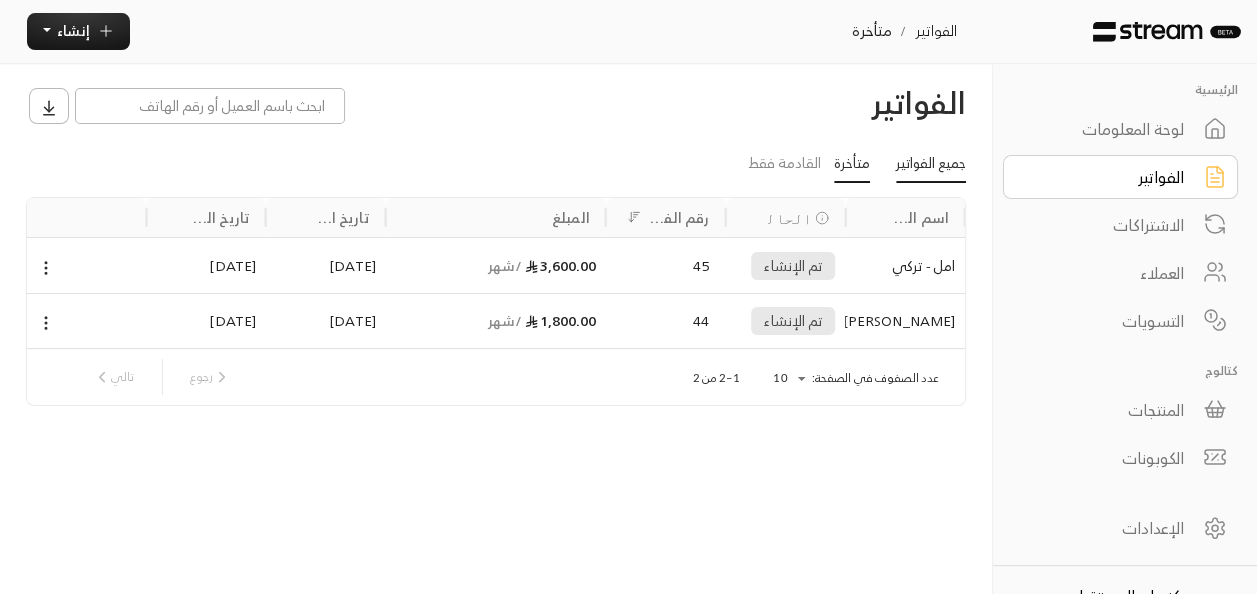 click on "جميع الفواتير" at bounding box center (931, 165) 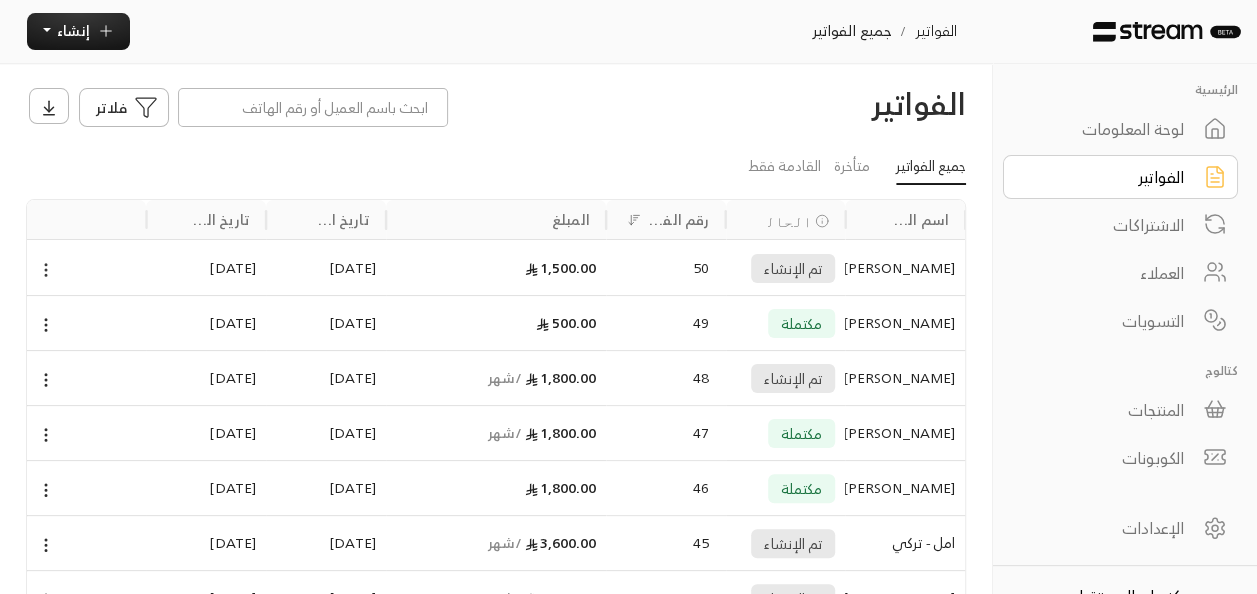click 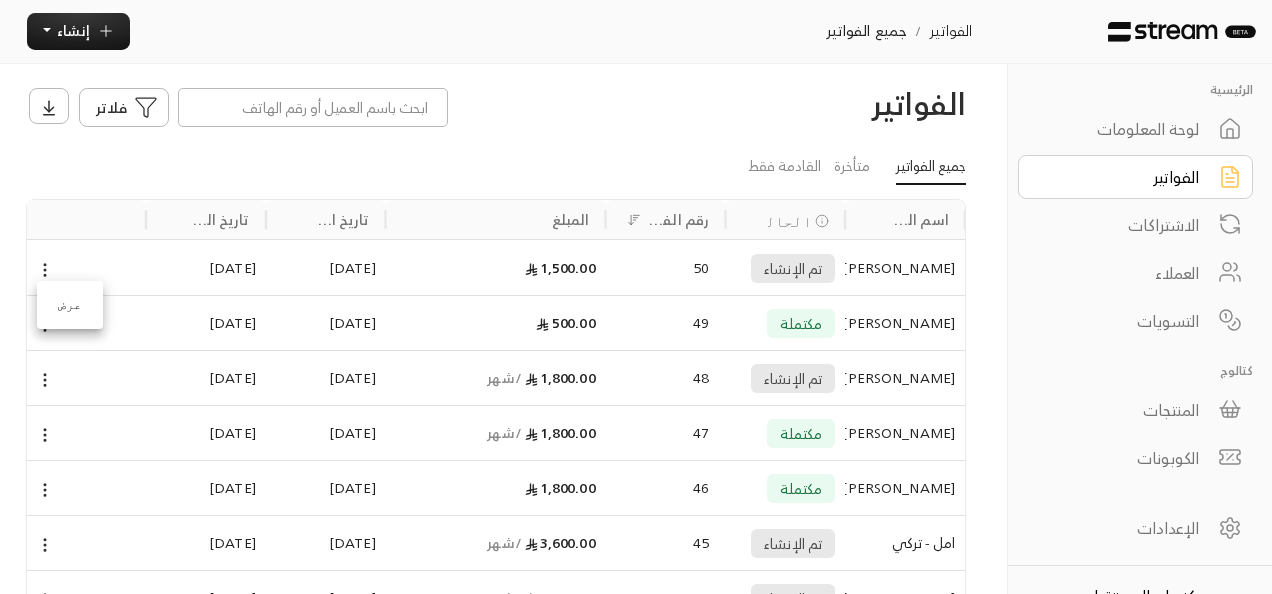 click on "عرض" at bounding box center [70, 305] 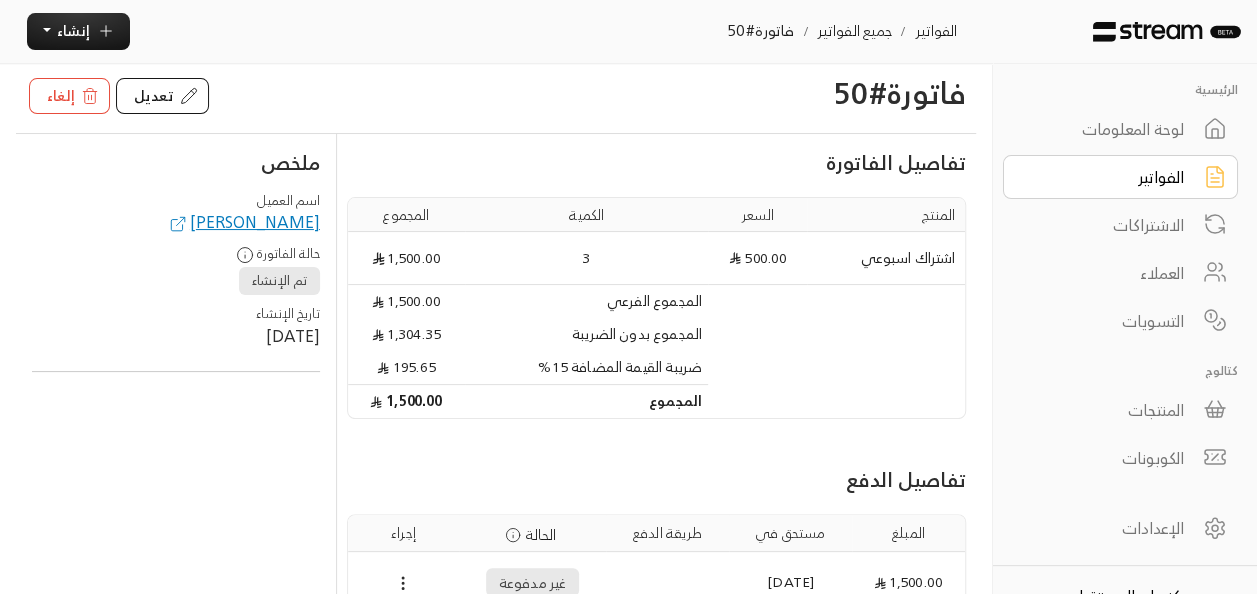 scroll, scrollTop: 24, scrollLeft: 0, axis: vertical 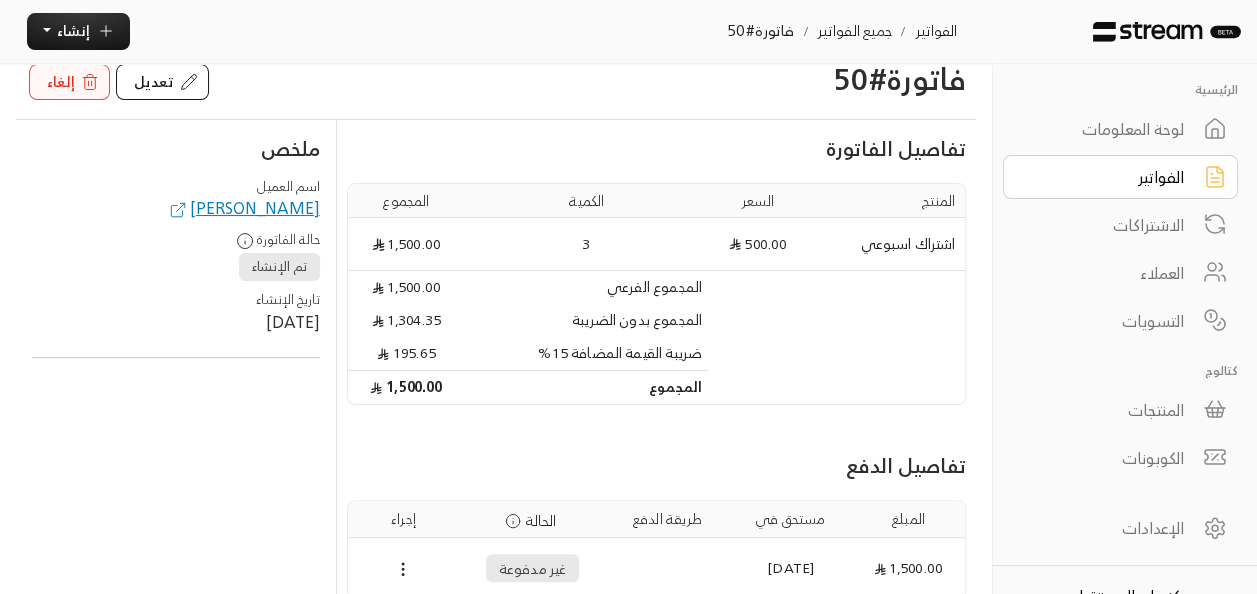 click 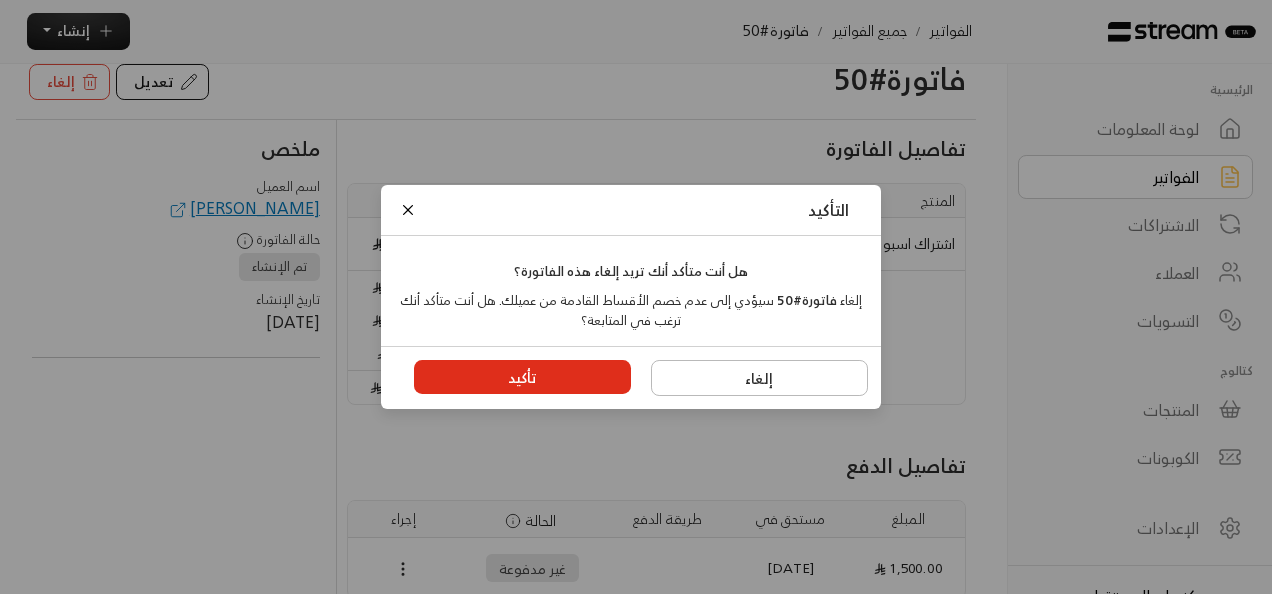 click on "تأكيد" at bounding box center (523, 377) 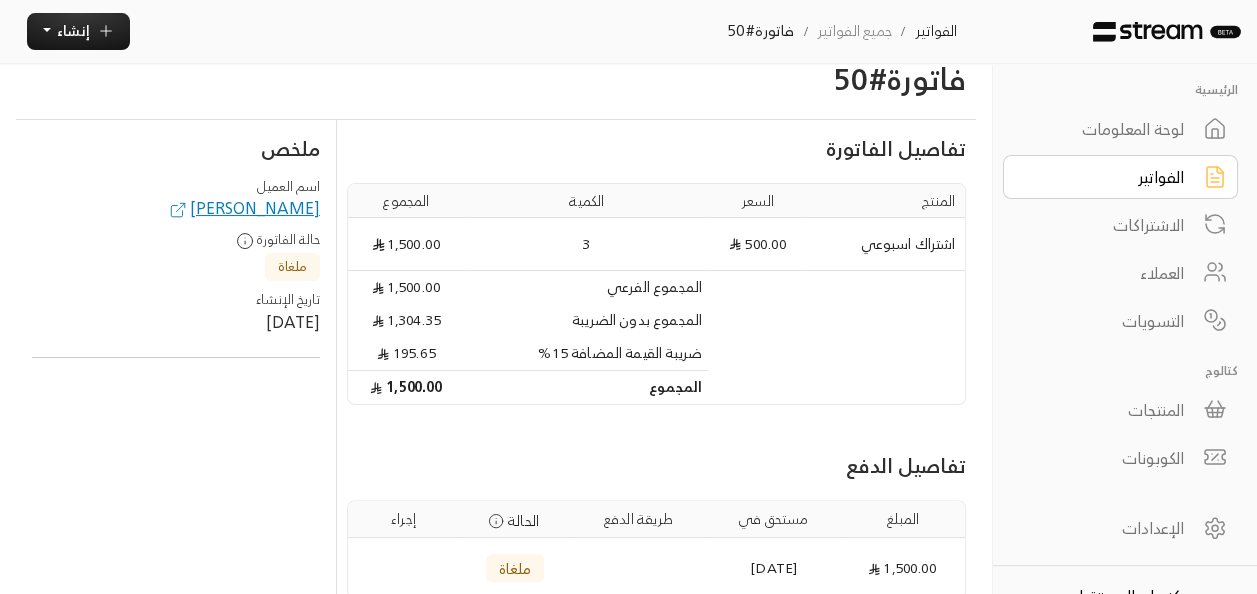click on "جميع الفواتير" at bounding box center [855, 30] 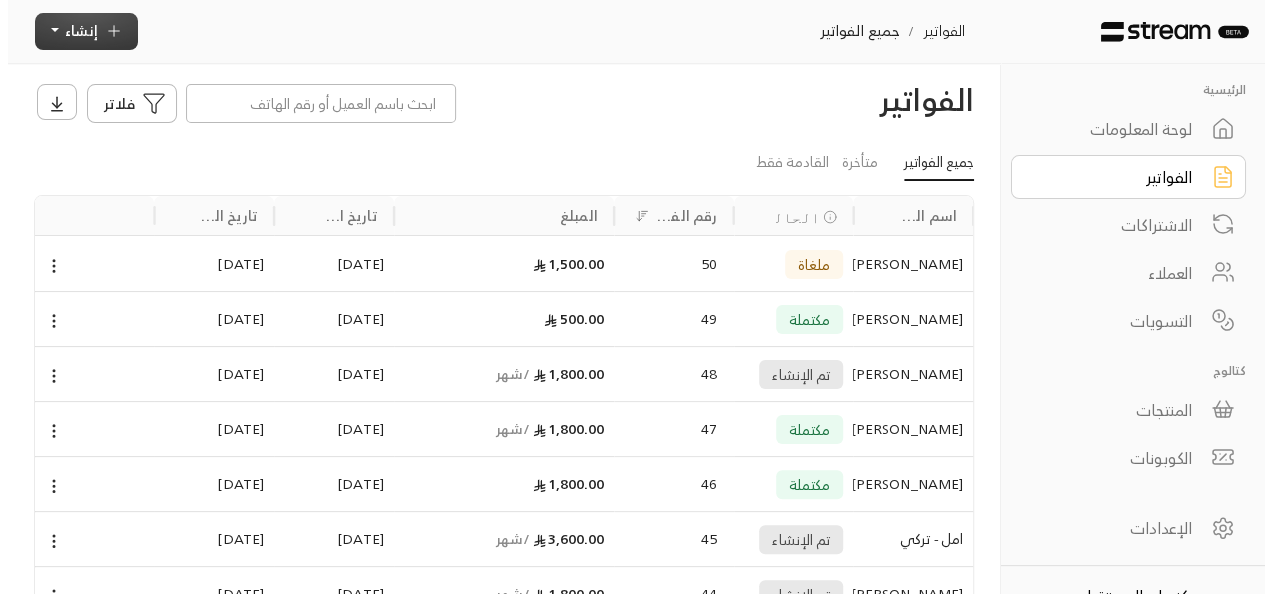 scroll, scrollTop: 0, scrollLeft: 0, axis: both 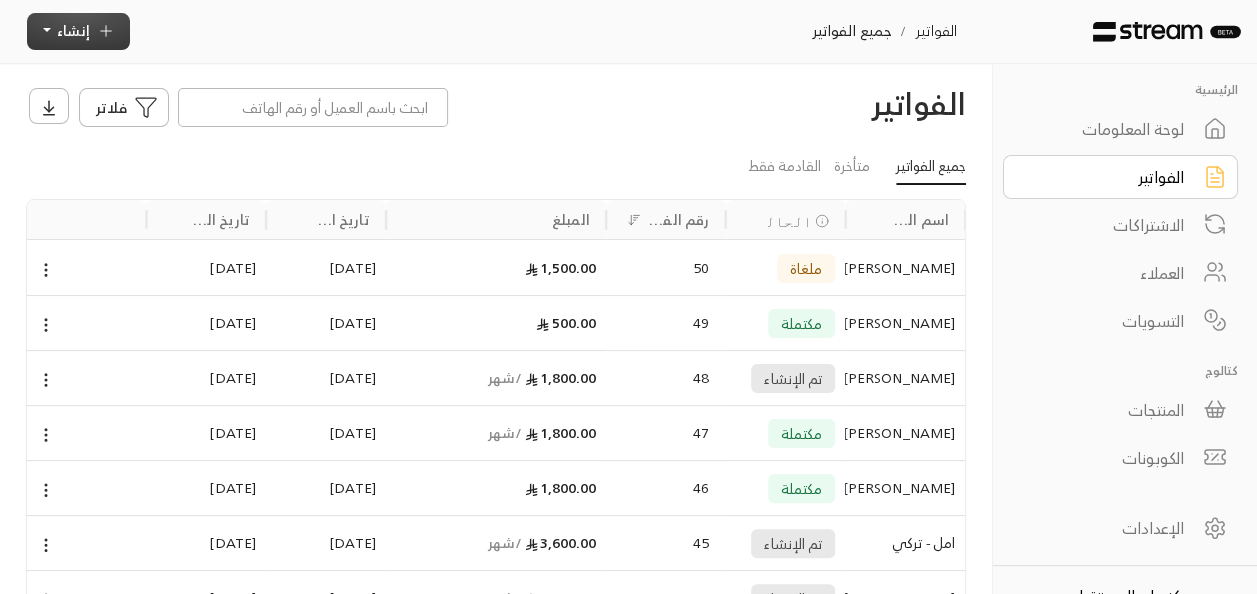 click 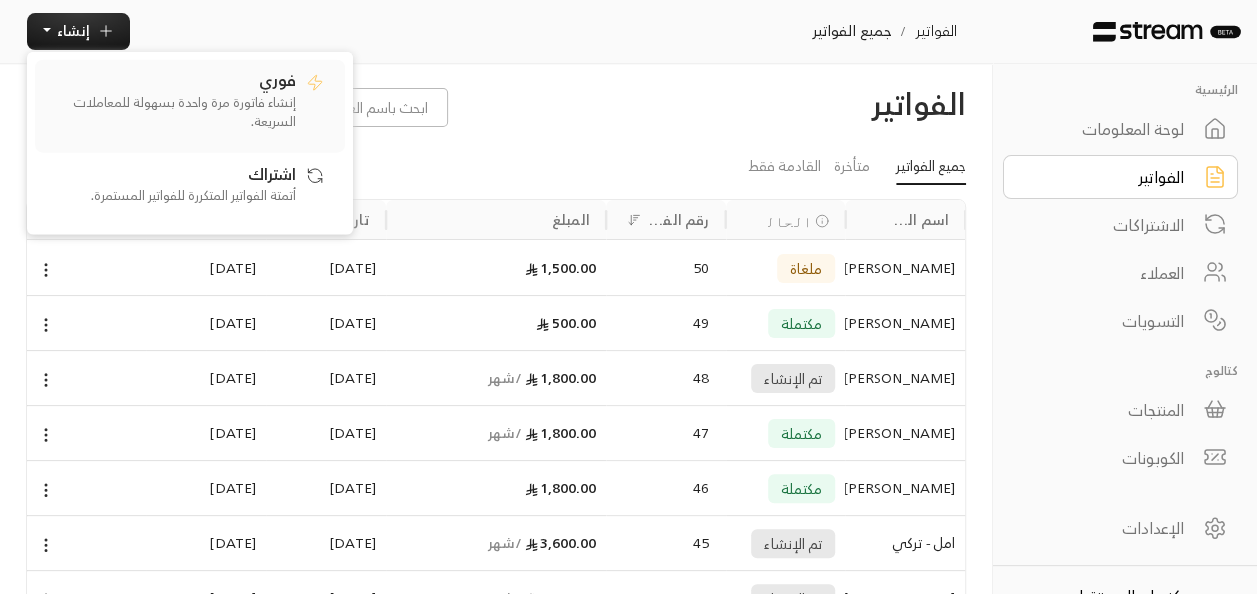 click on "فوري إنشاء فاتورة مرة واحدة بسهولة للمعاملات السريعة." at bounding box center [190, 106] 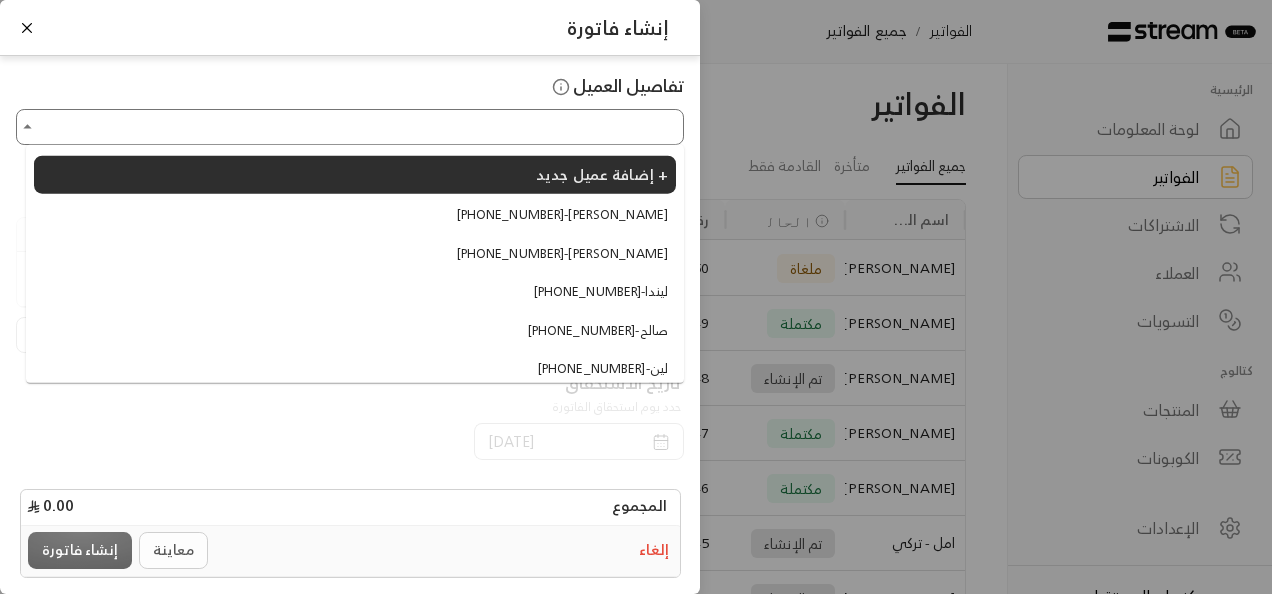 click on "اختر العميل" at bounding box center [350, 127] 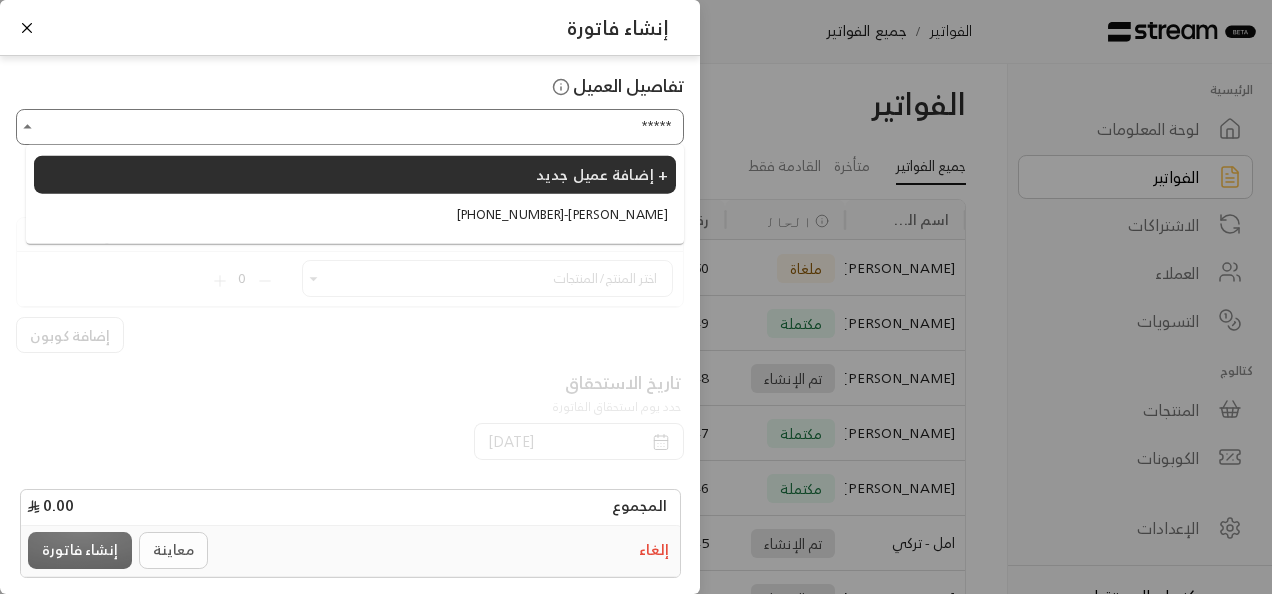 click on "+966502330023  -  فاطمة" at bounding box center (562, 215) 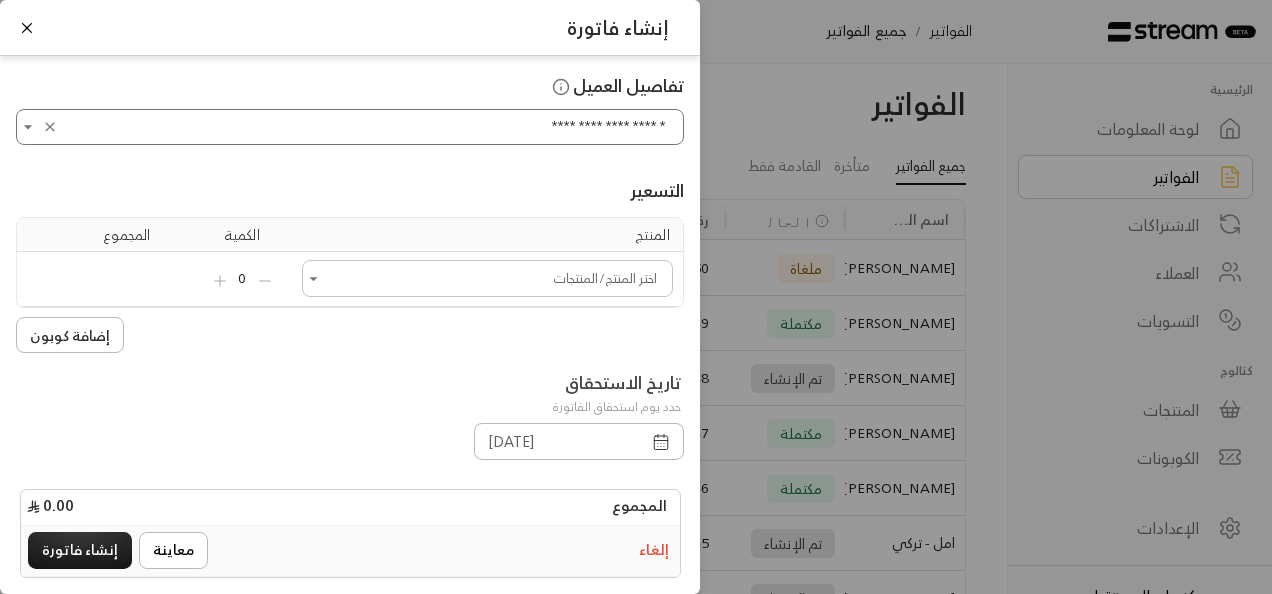 type on "**********" 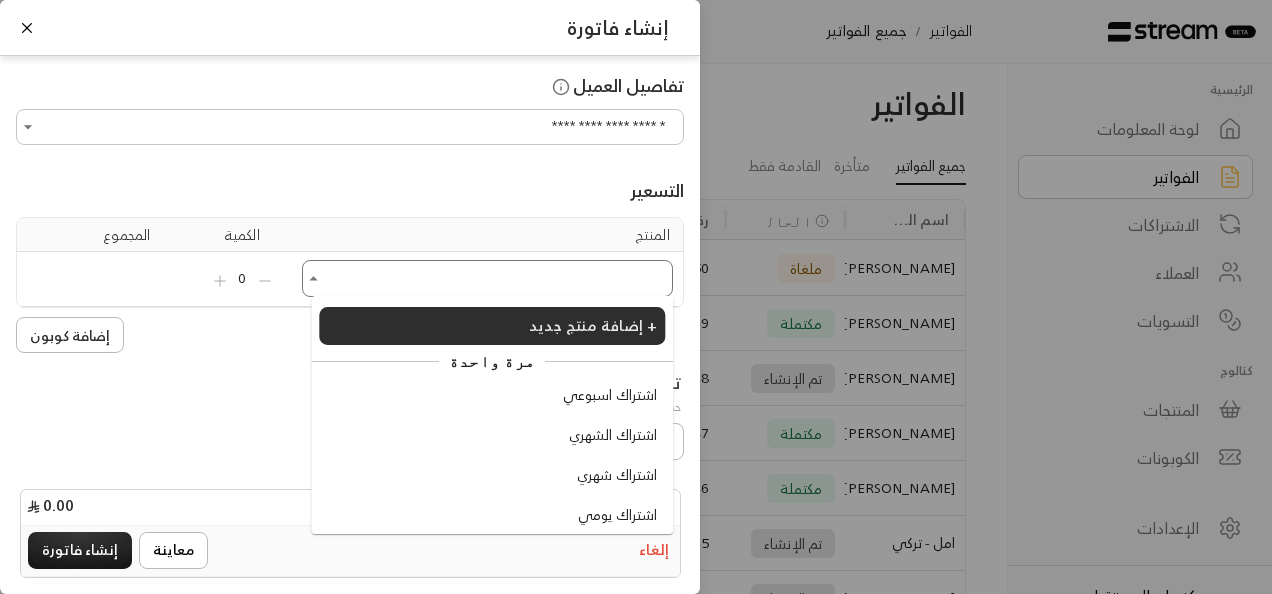 click on "اختر العميل" at bounding box center [487, 278] 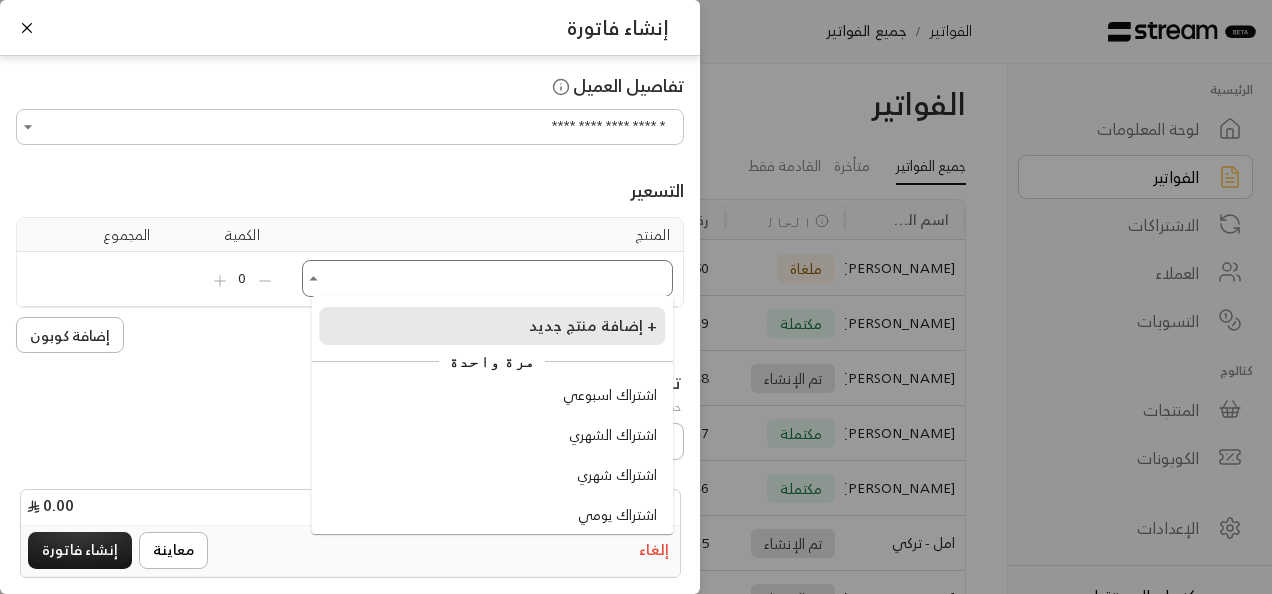 click on "إضافة منتج جديد +" at bounding box center [593, 325] 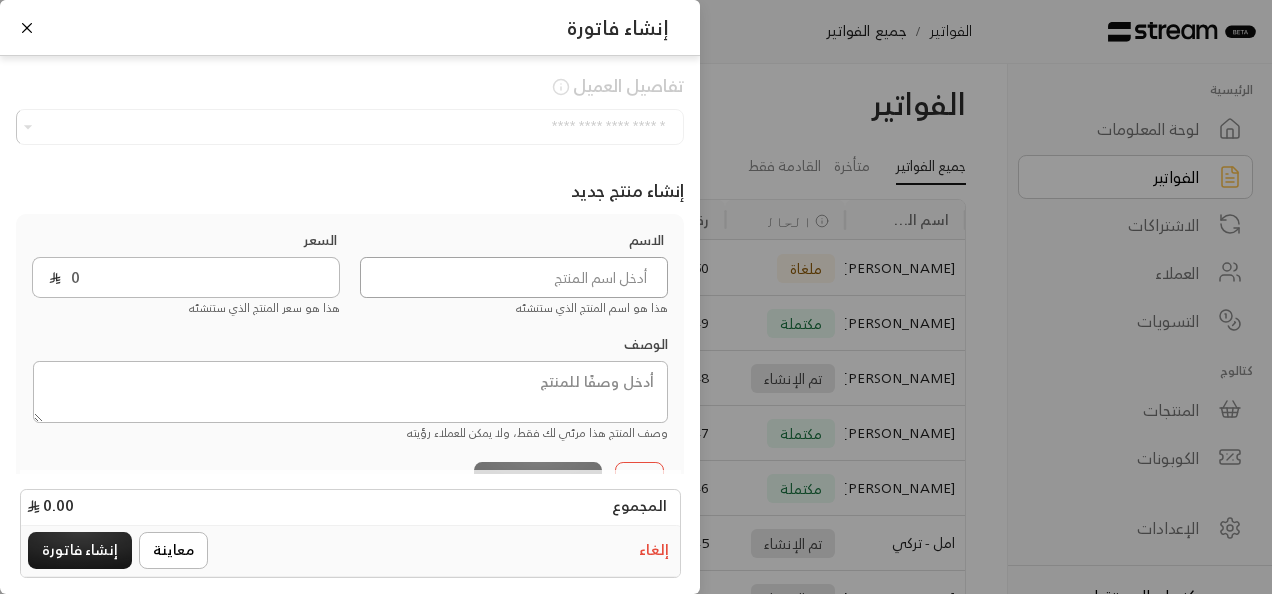 click at bounding box center [514, 277] 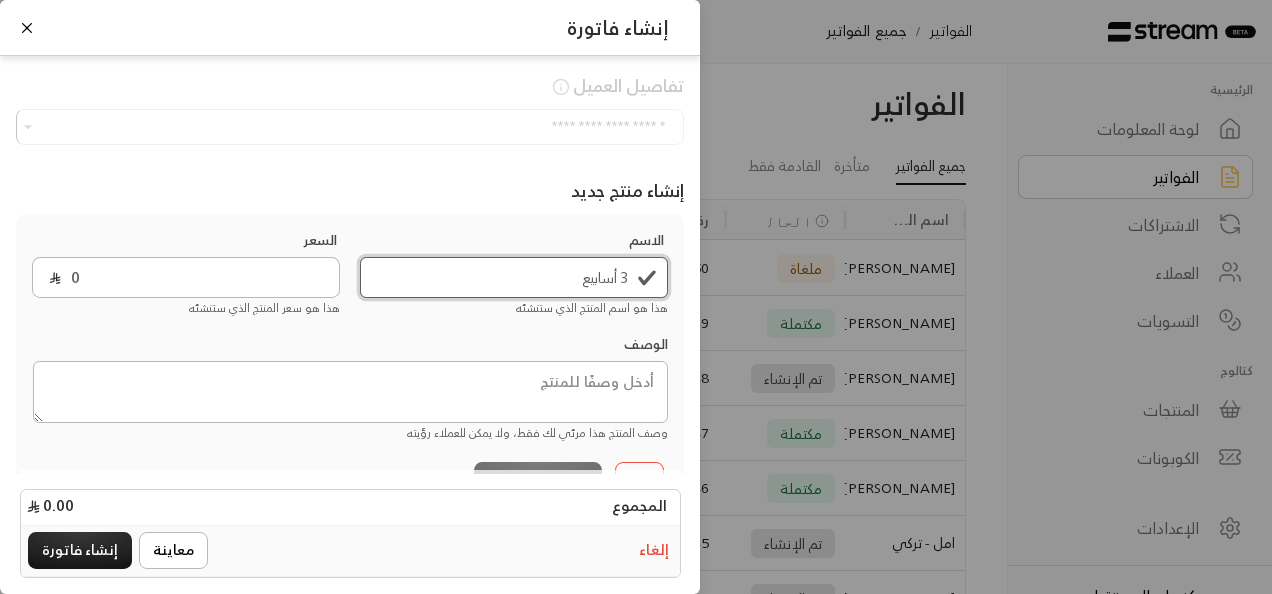 type on "3 أسابيع" 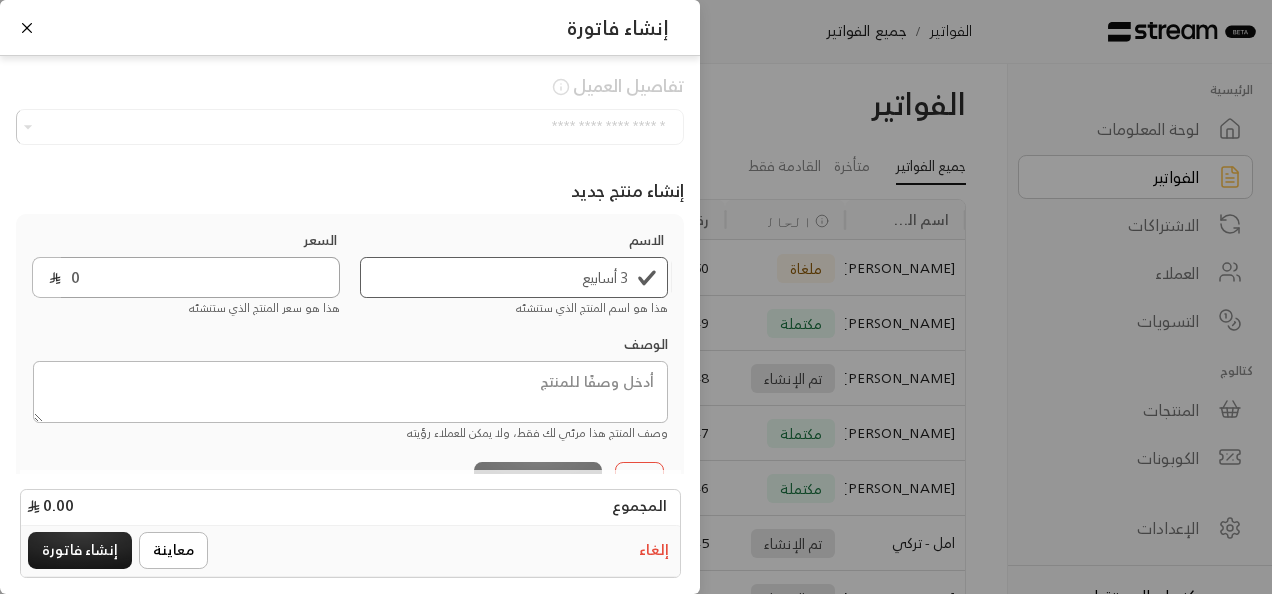 click on "0" at bounding box center (200, 277) 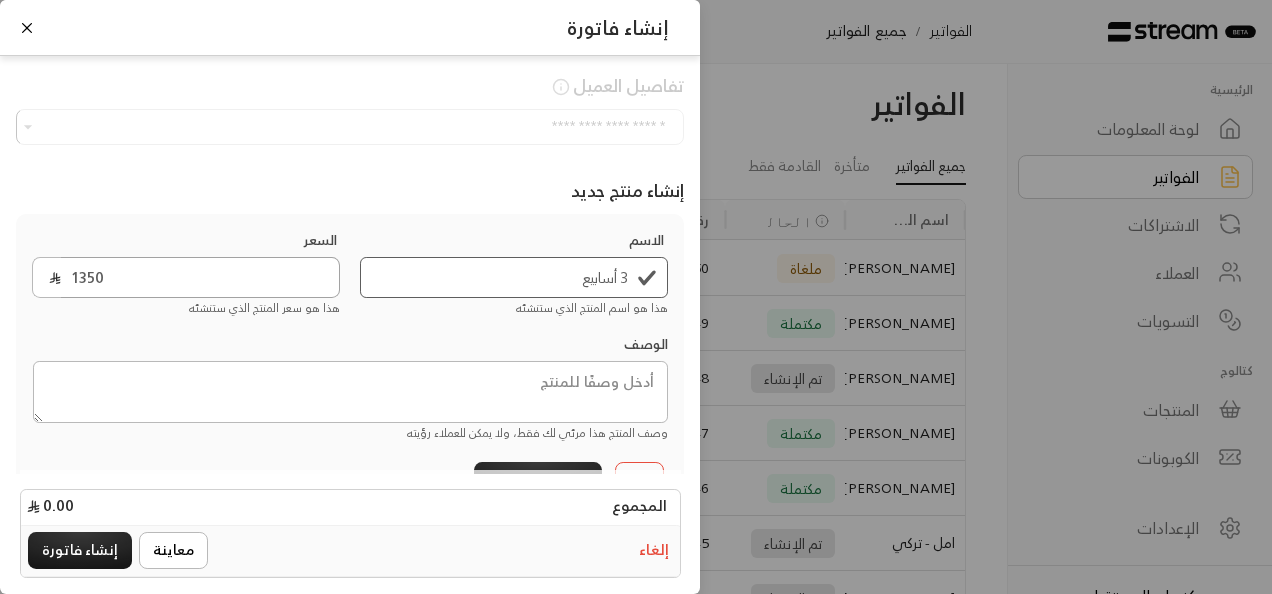 type on "1350" 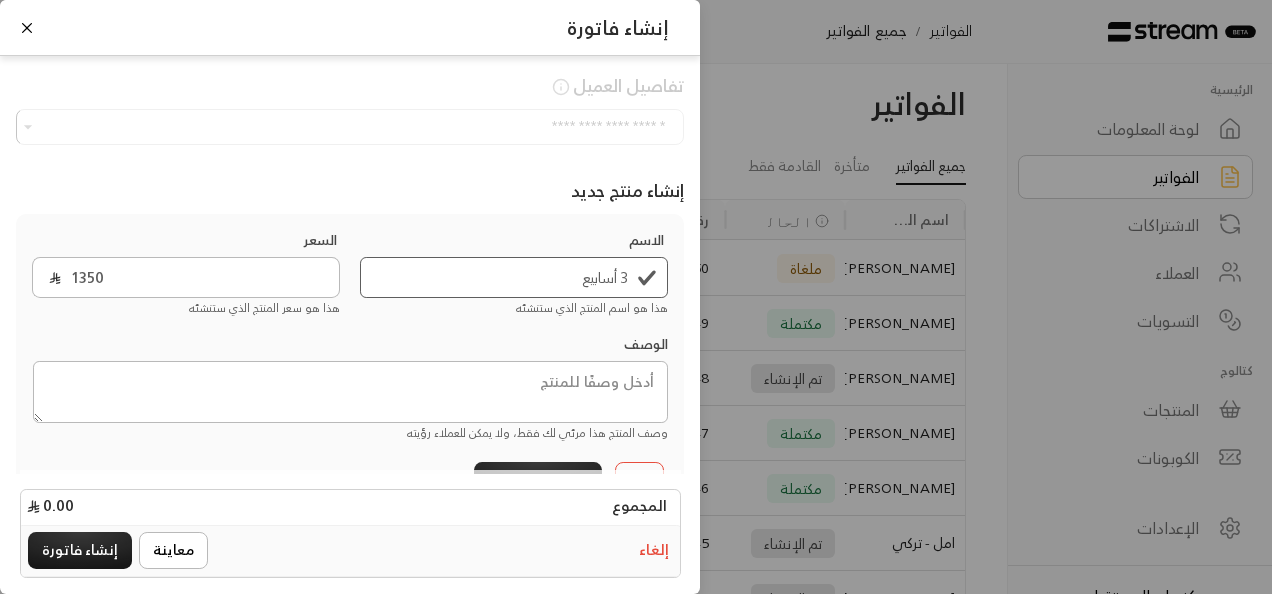 click on "هذا هو سعر المنتج الذي ستنشئه" at bounding box center (264, 308) 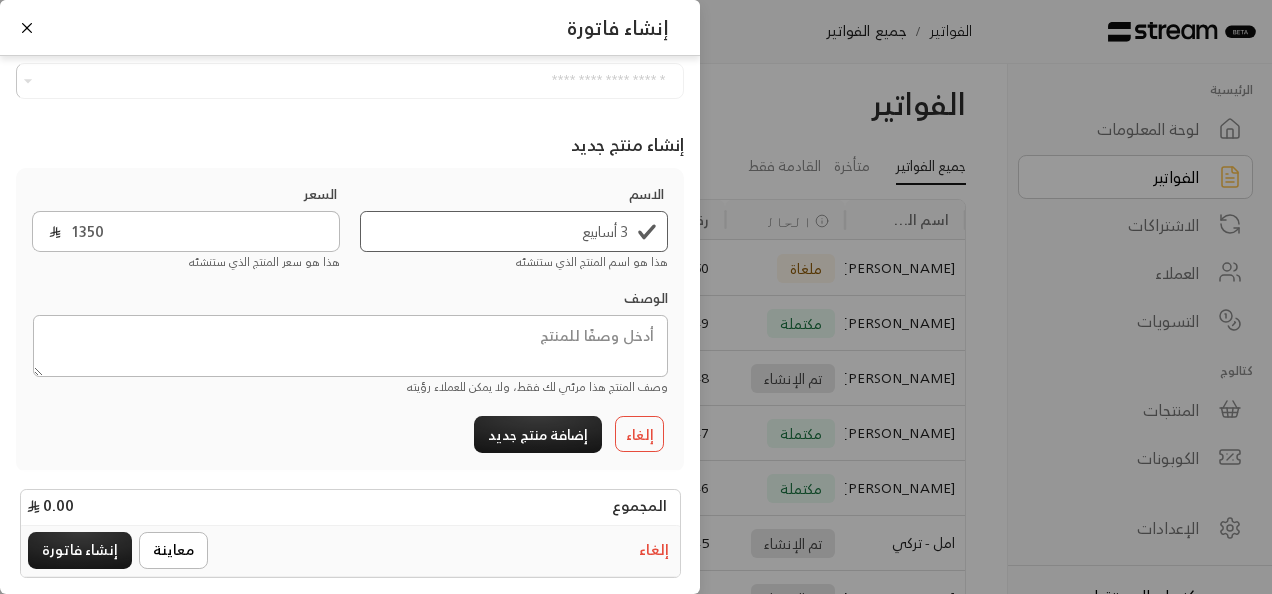scroll, scrollTop: 52, scrollLeft: 0, axis: vertical 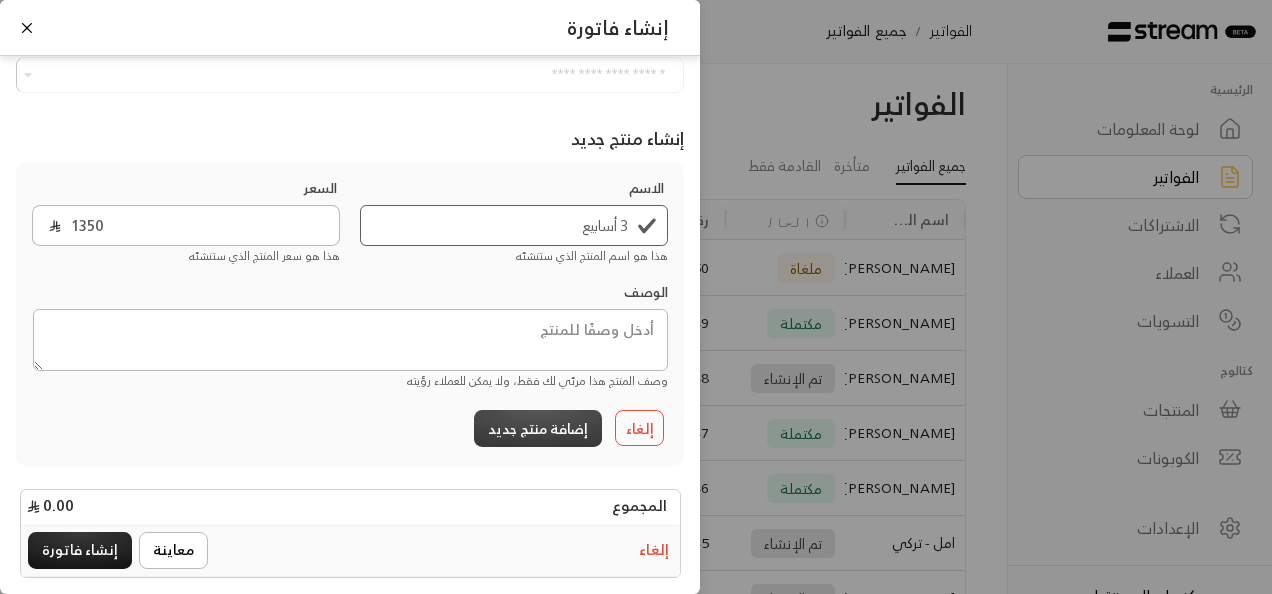 click on "إضافة منتج جديد" at bounding box center [538, 428] 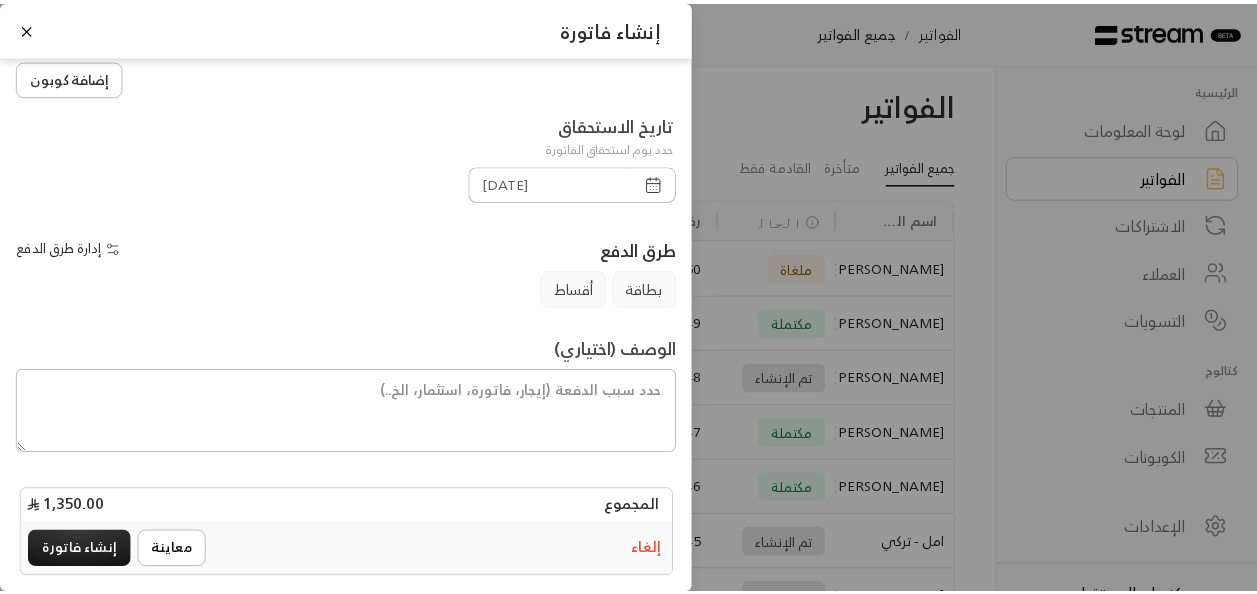 scroll, scrollTop: 322, scrollLeft: 0, axis: vertical 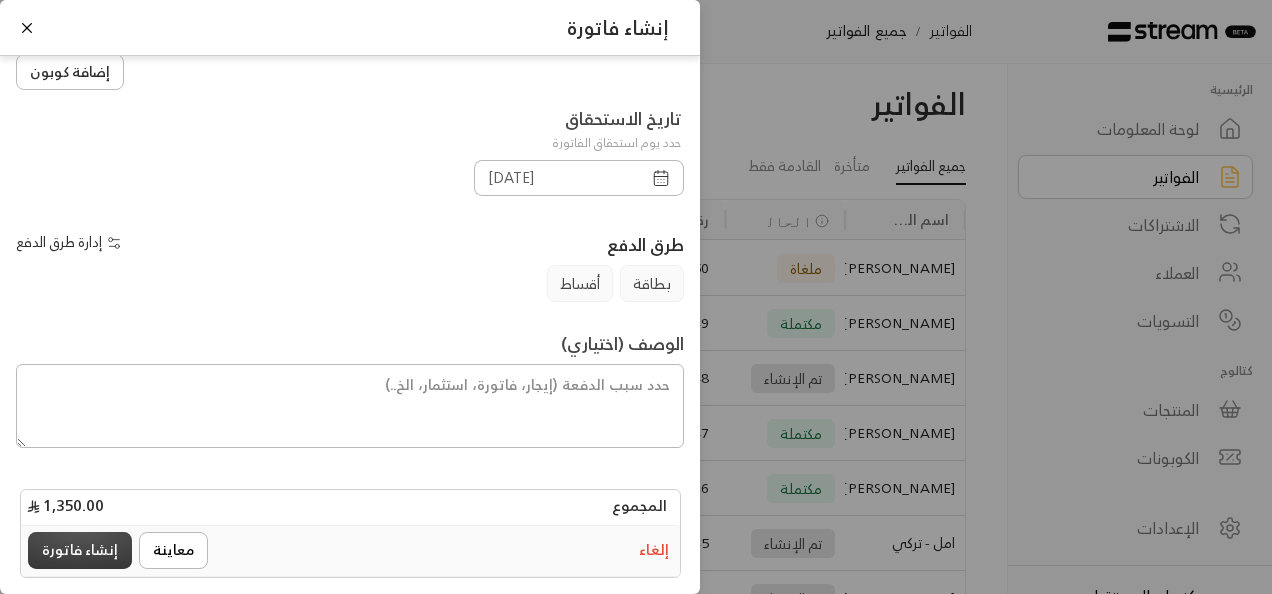 click on "إنشاء فاتورة" at bounding box center [80, 550] 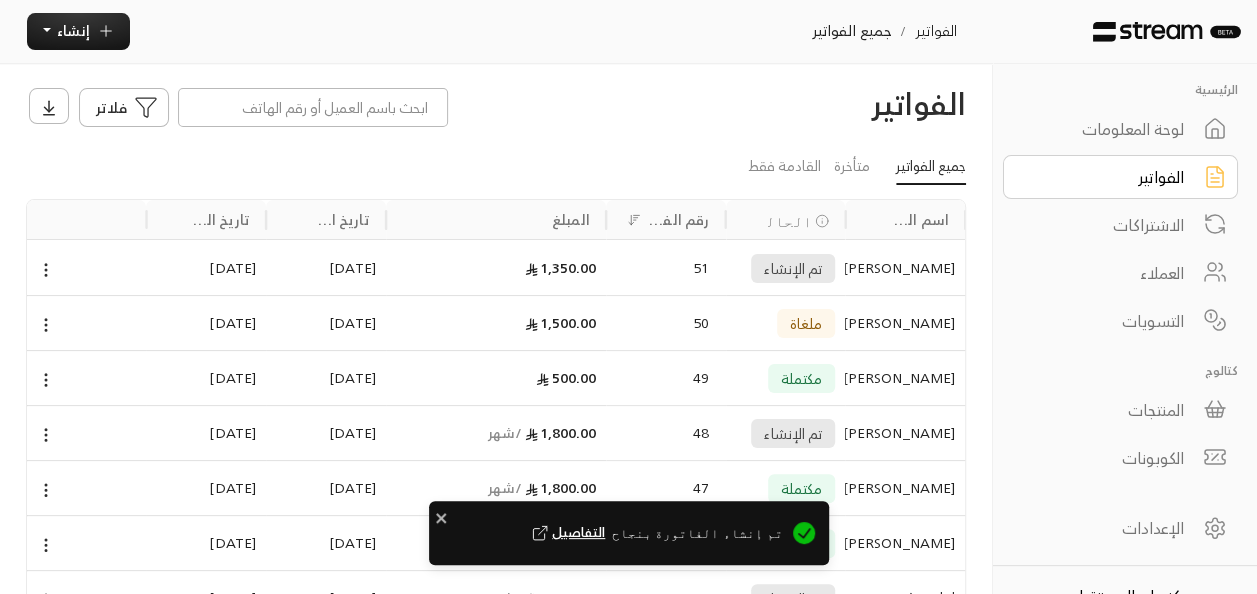 click on "الفواتير فلاتر" at bounding box center (496, 107) 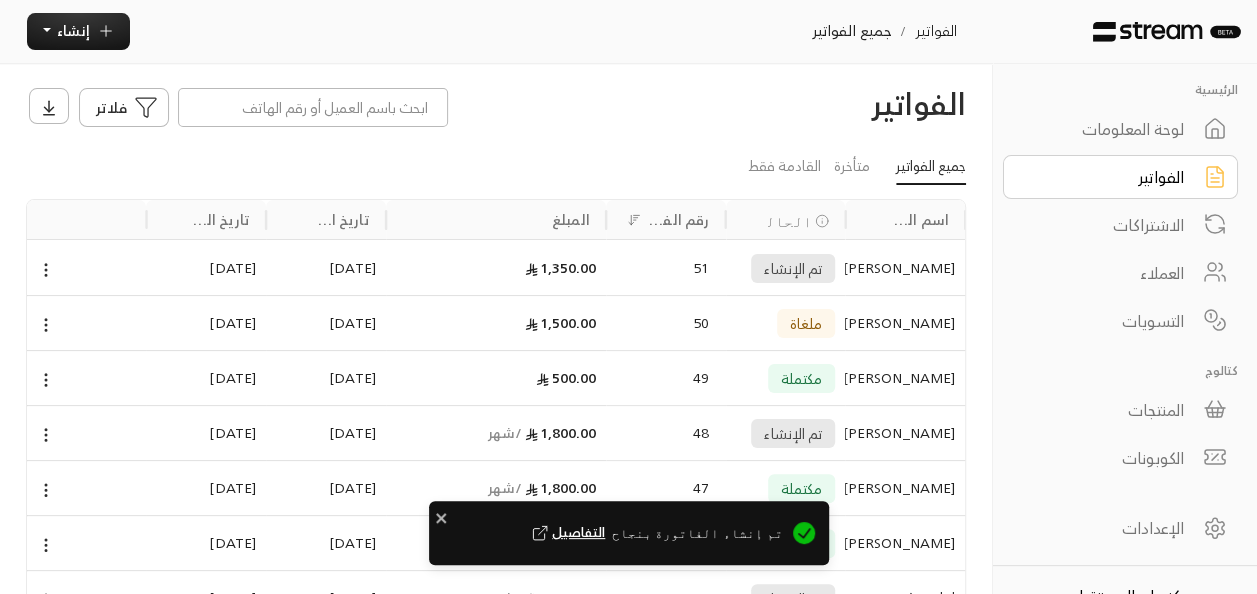 click 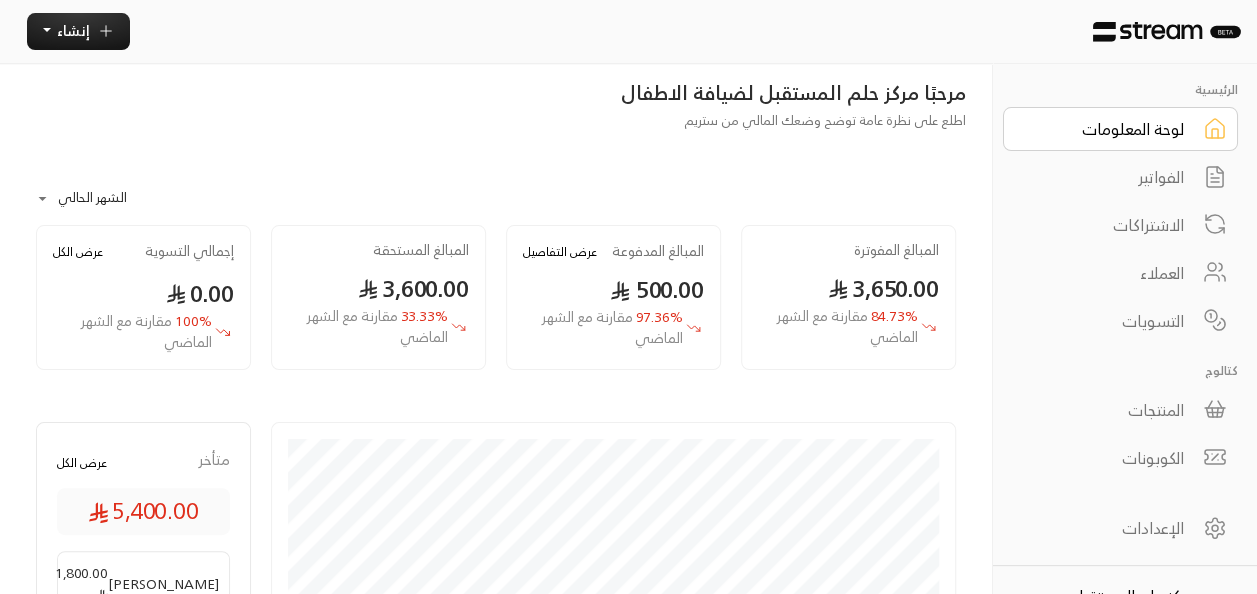 click on "الفواتير" at bounding box center [1107, 177] 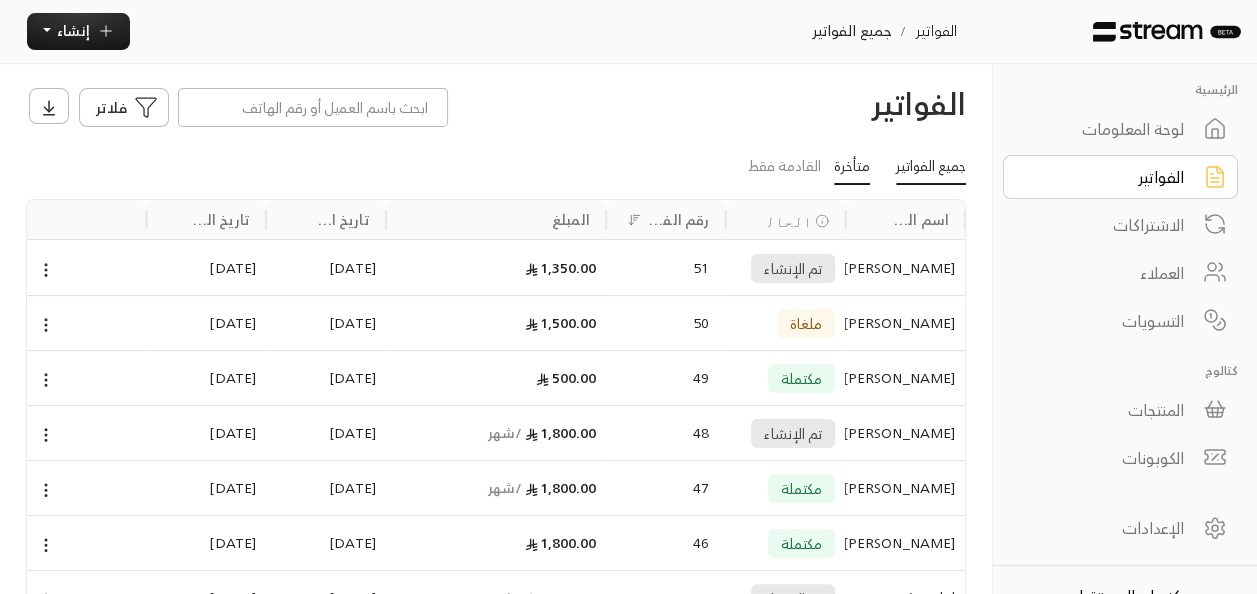 click on "متأخرة" at bounding box center (852, 168) 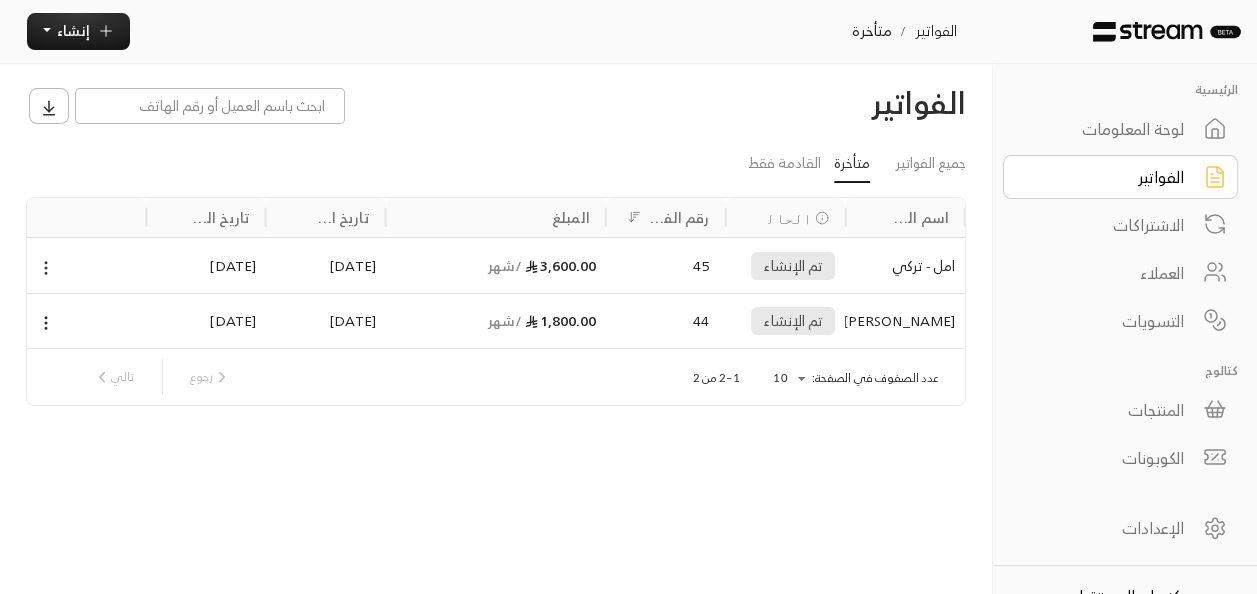 click 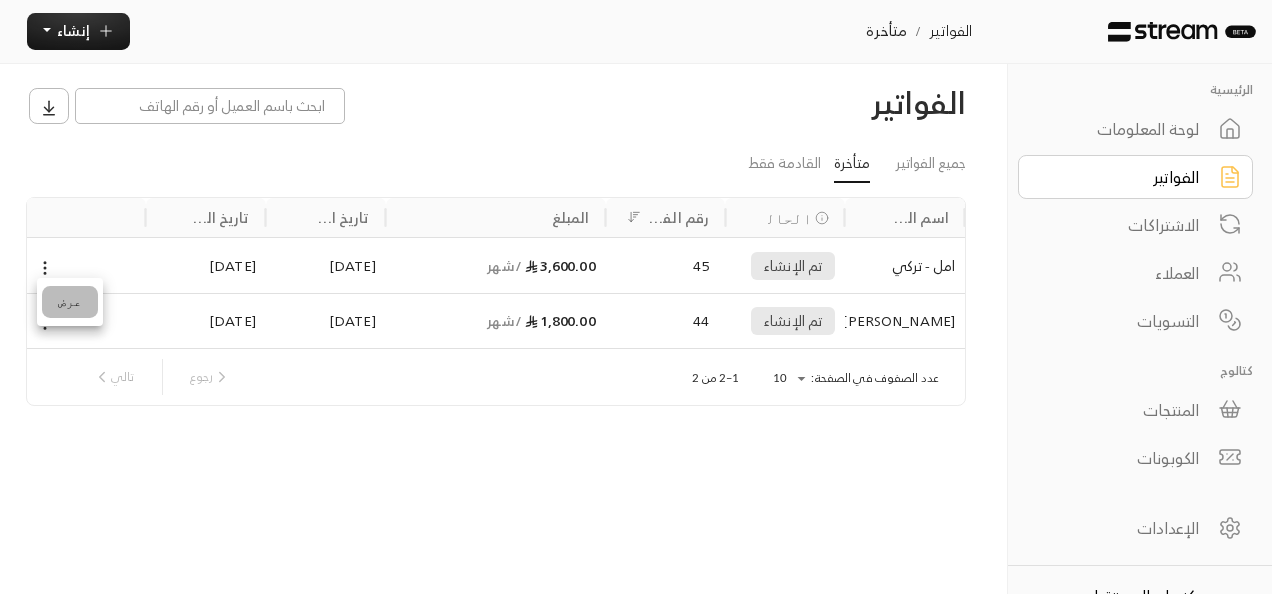 click on "عرض" at bounding box center [70, 302] 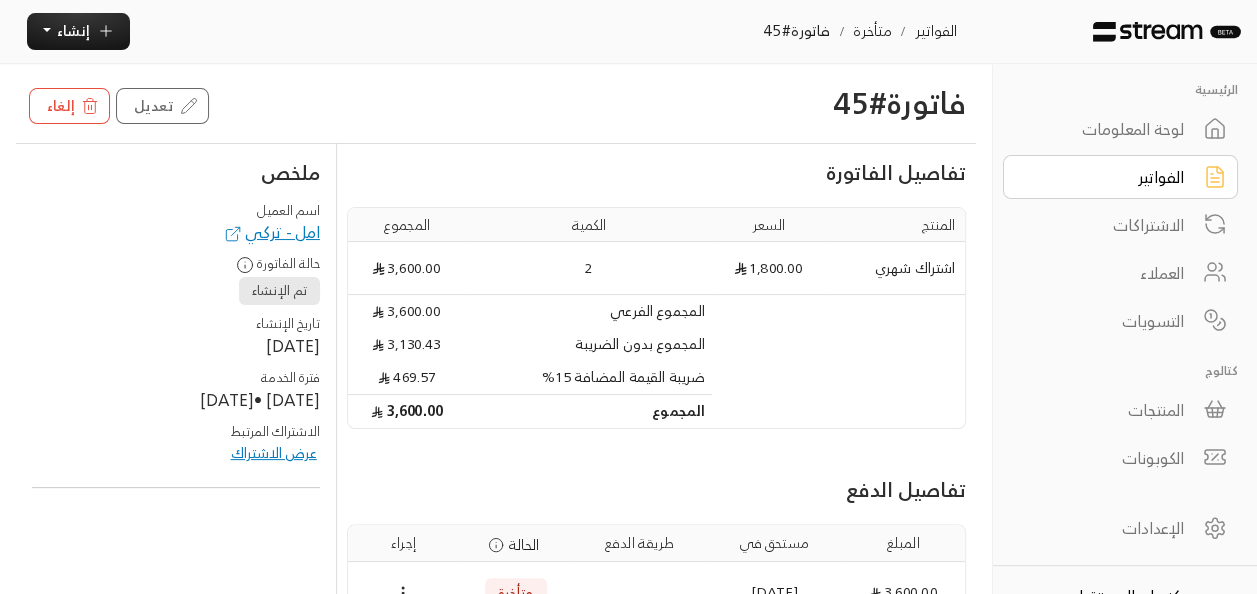 scroll, scrollTop: 112, scrollLeft: 0, axis: vertical 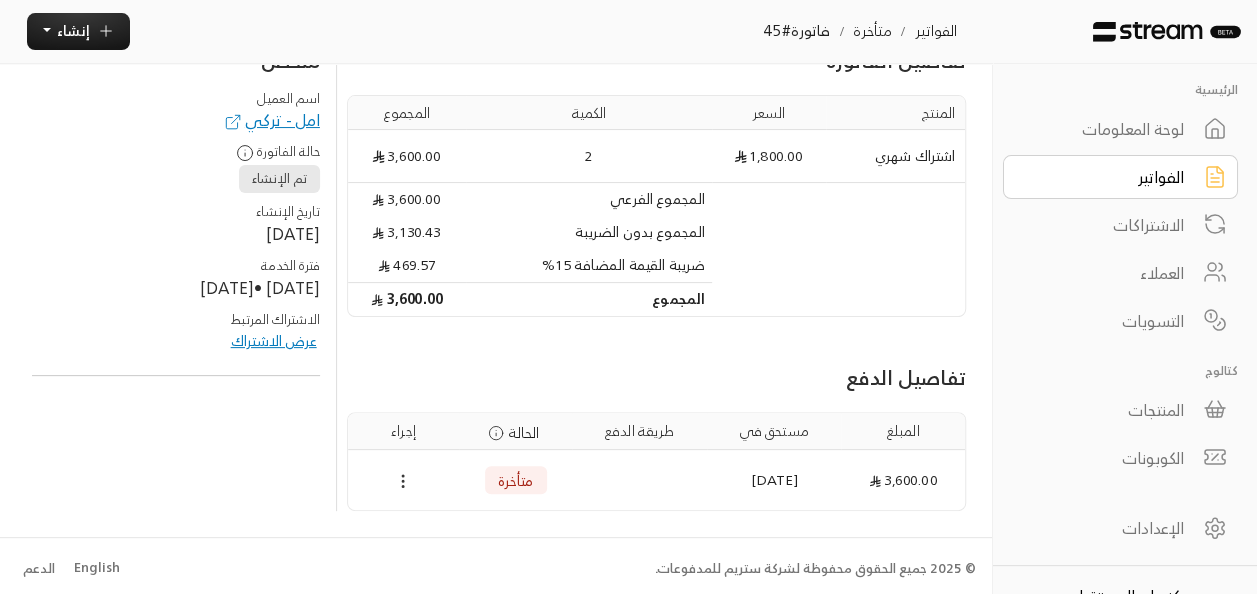 click 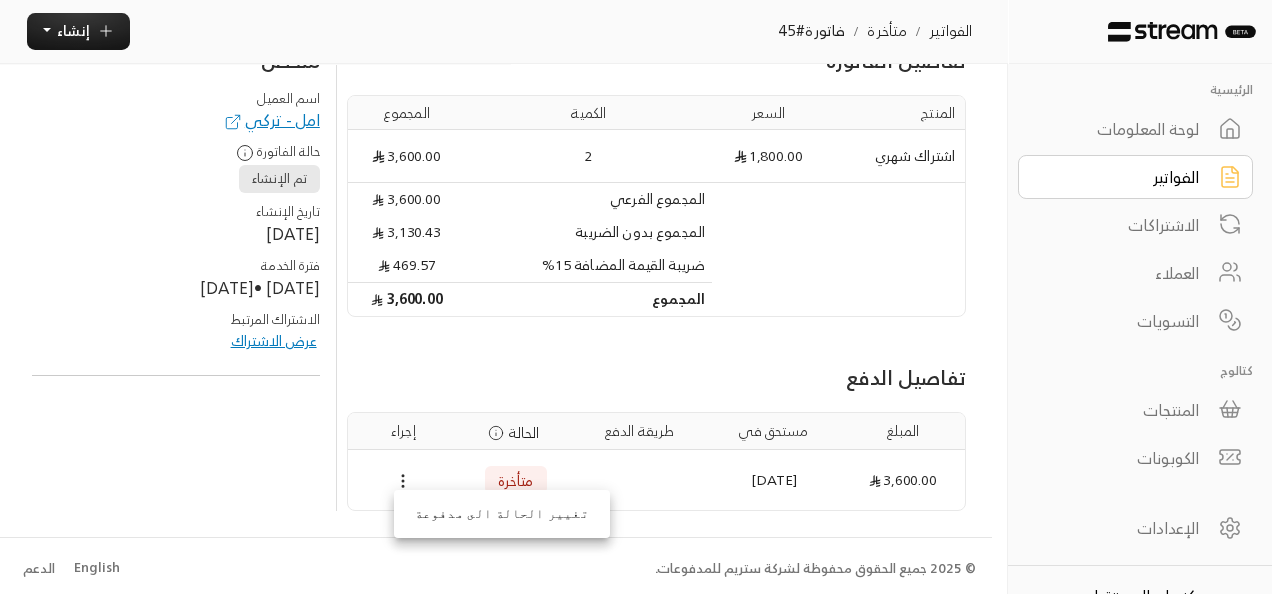 click at bounding box center [636, 297] 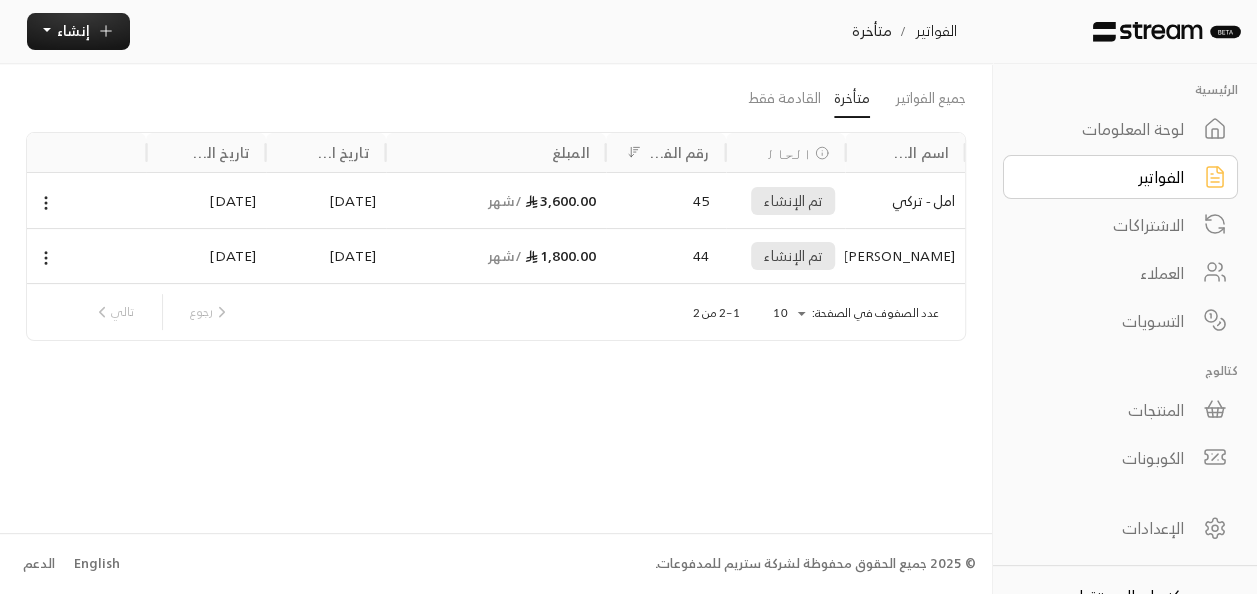 scroll, scrollTop: 0, scrollLeft: 0, axis: both 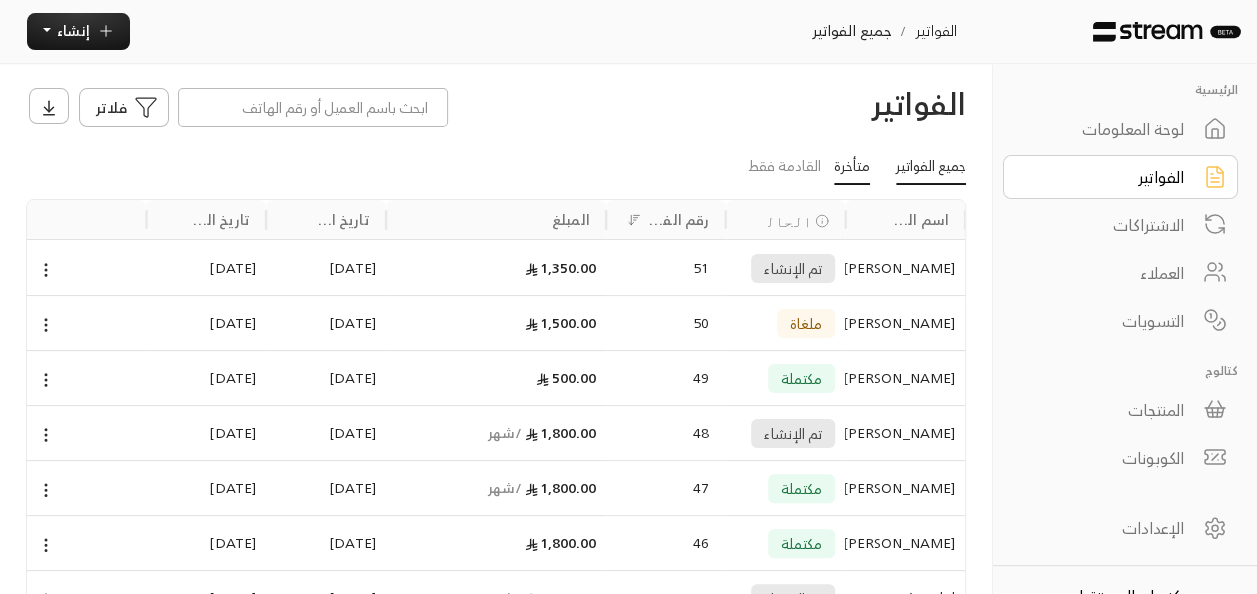 click on "متأخرة" at bounding box center [852, 168] 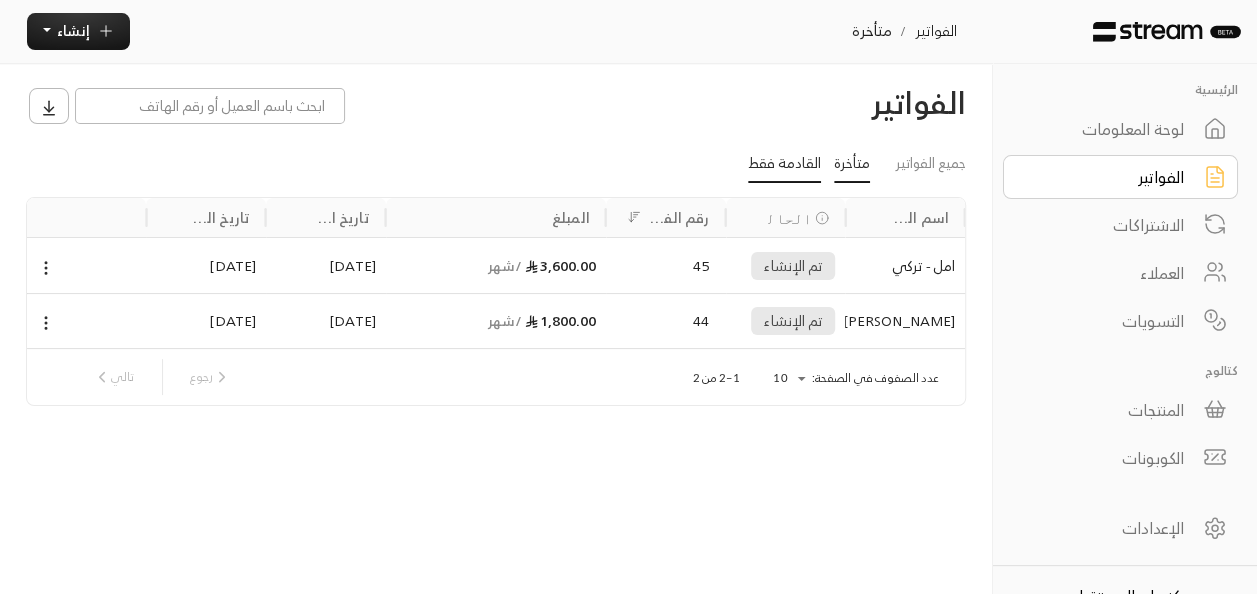 click on "القادمة فقط" at bounding box center [784, 165] 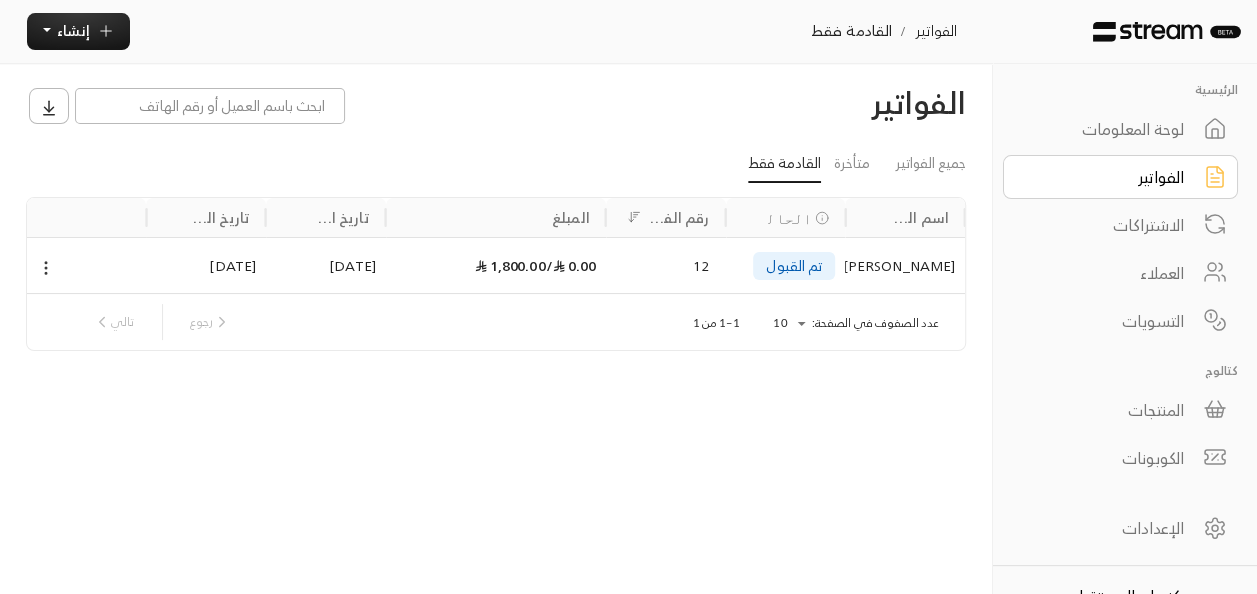 click 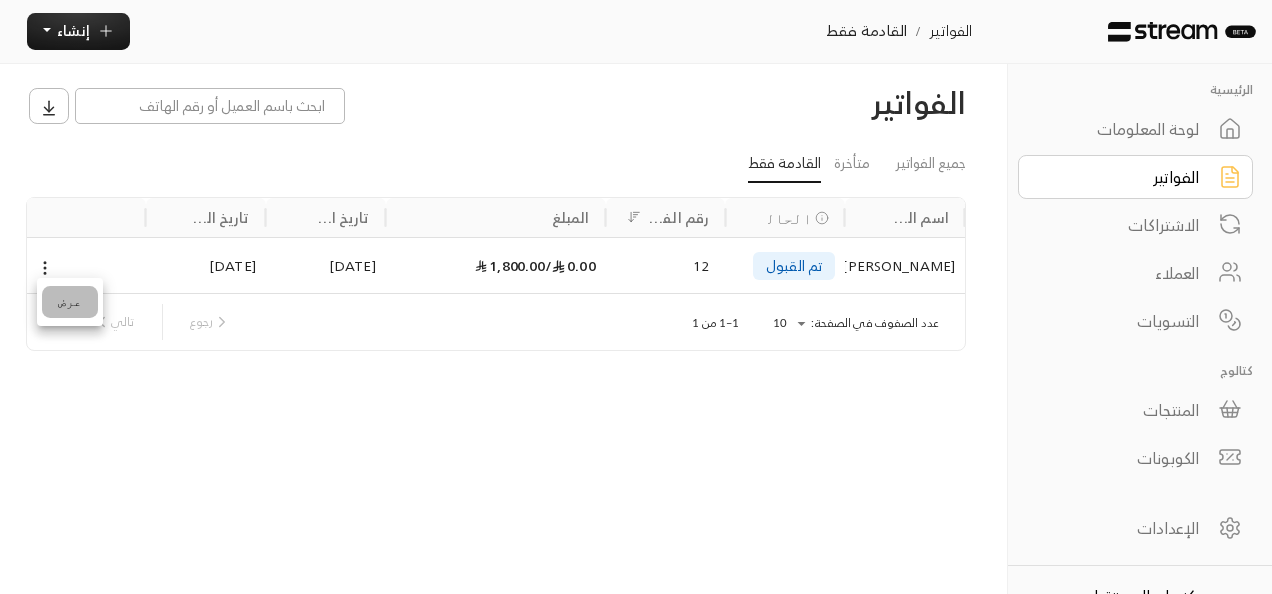 click on "عرض" at bounding box center (70, 302) 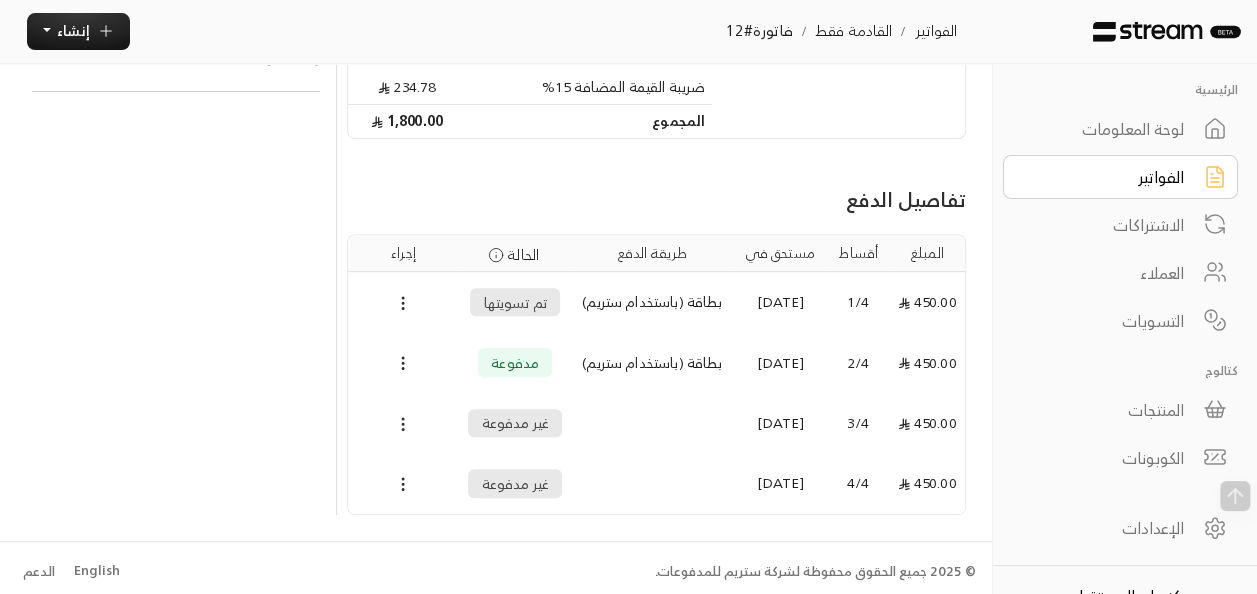 scroll, scrollTop: 294, scrollLeft: 0, axis: vertical 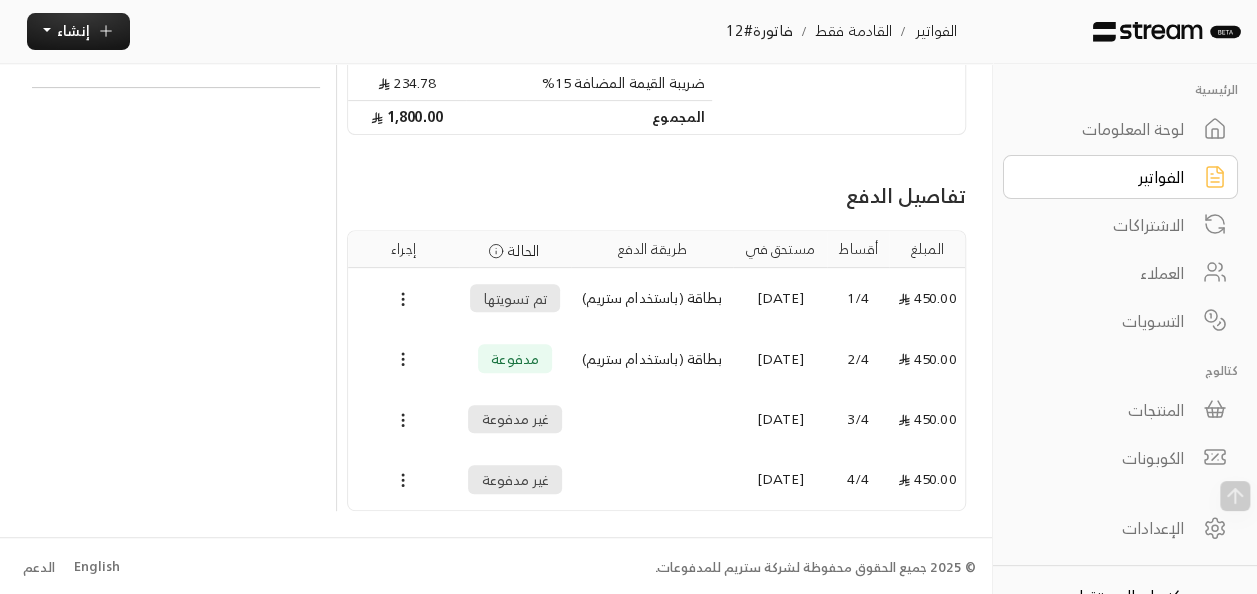 click on "التسويات" at bounding box center (1107, 321) 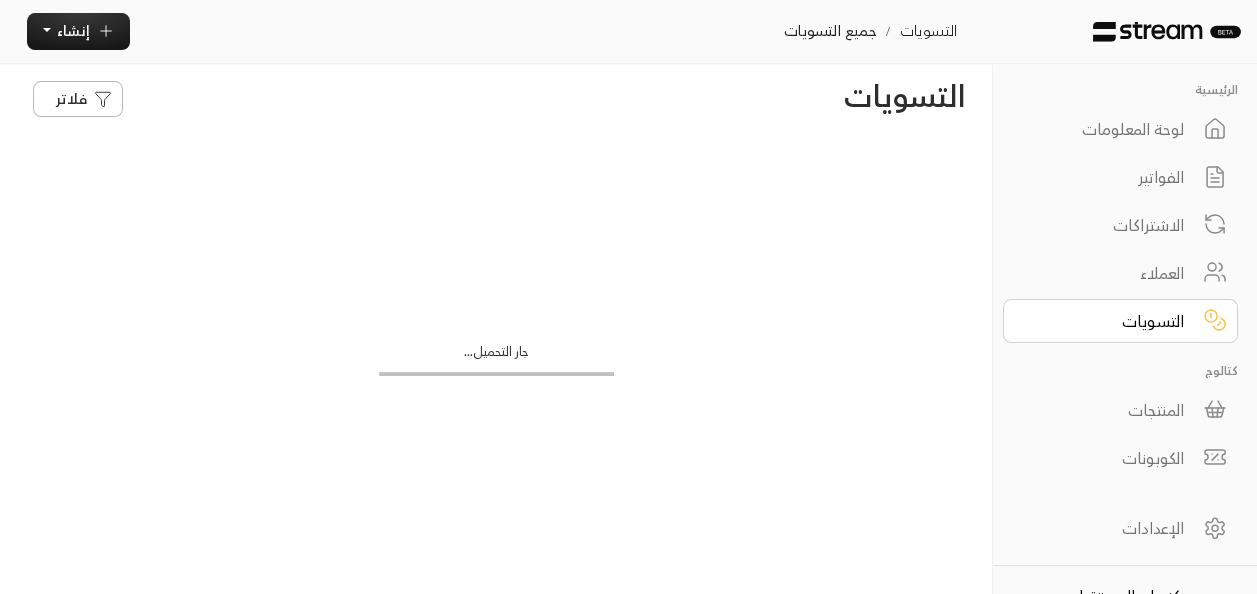 scroll, scrollTop: 0, scrollLeft: 0, axis: both 